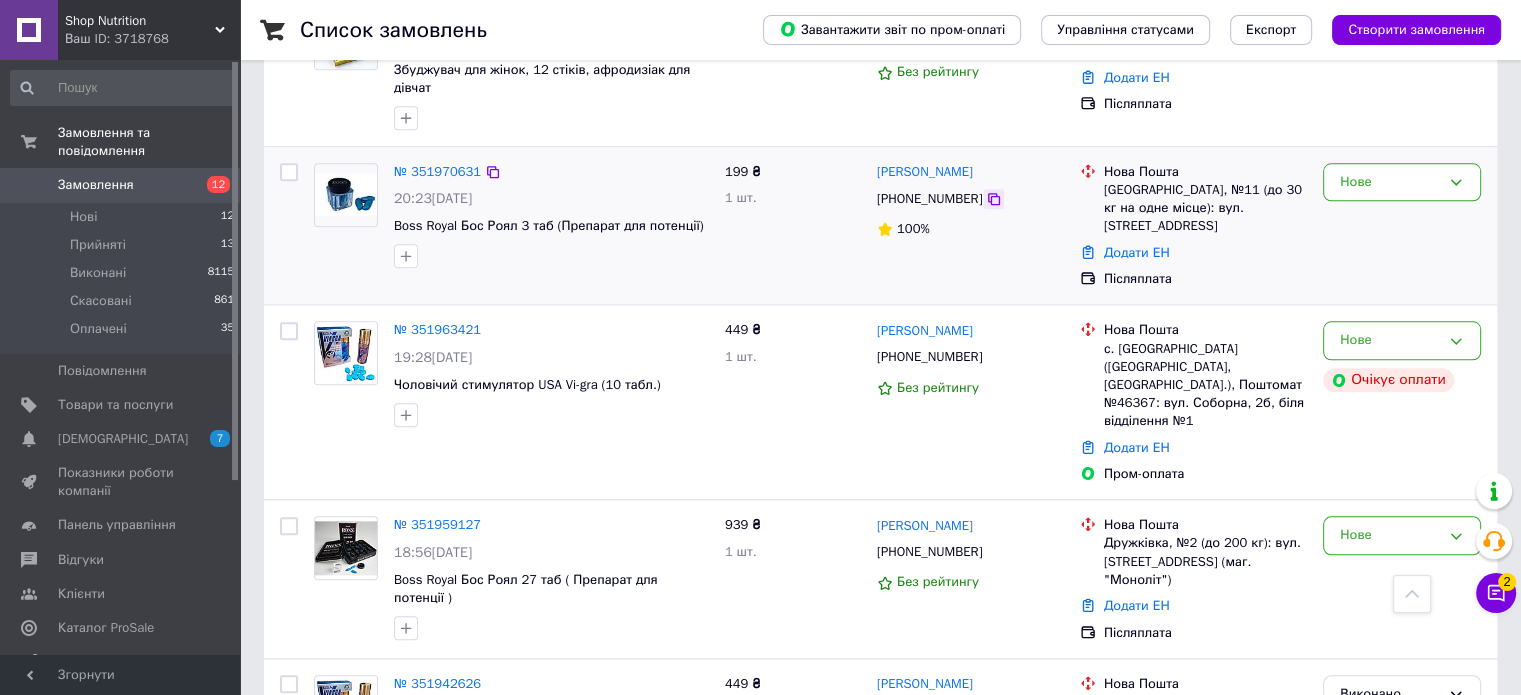 scroll, scrollTop: 2000, scrollLeft: 0, axis: vertical 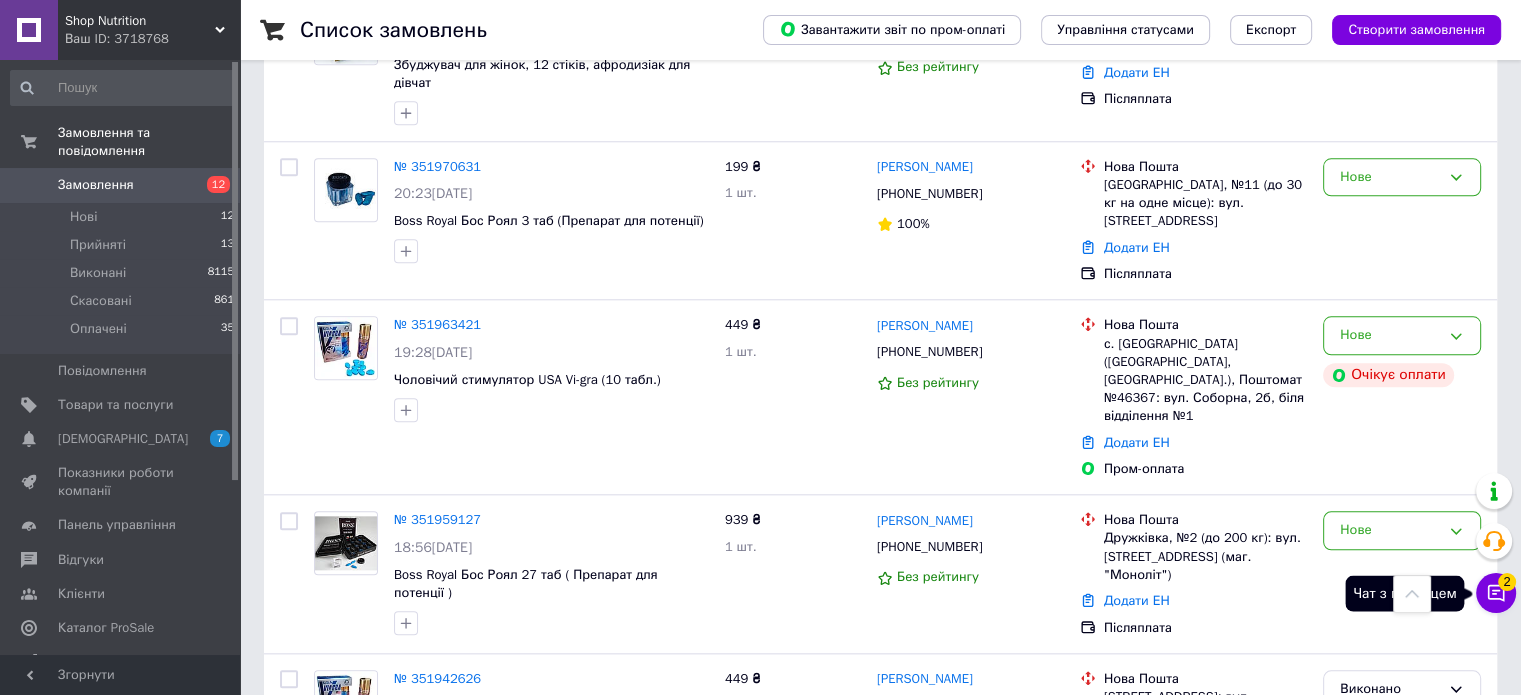 click 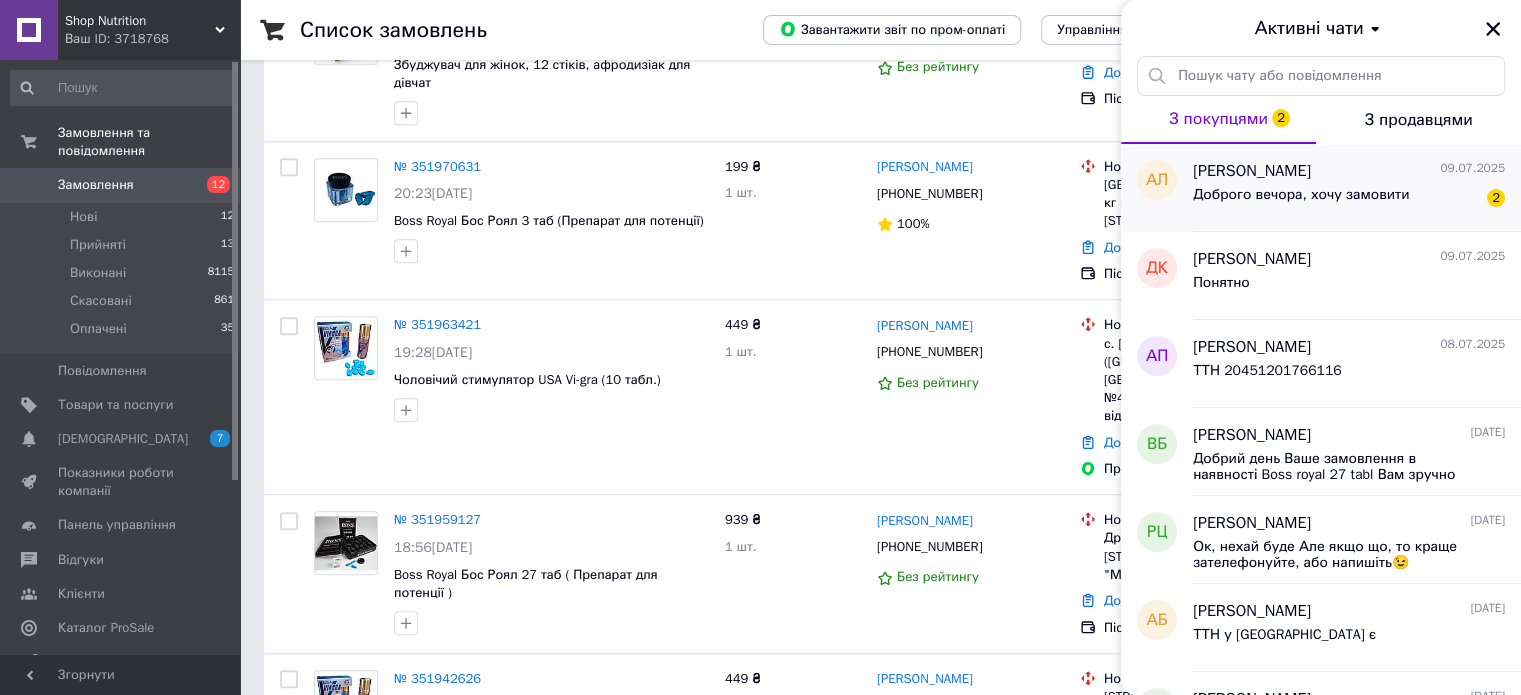 click on "Доброго вечора, хочу замовити" at bounding box center (1301, 201) 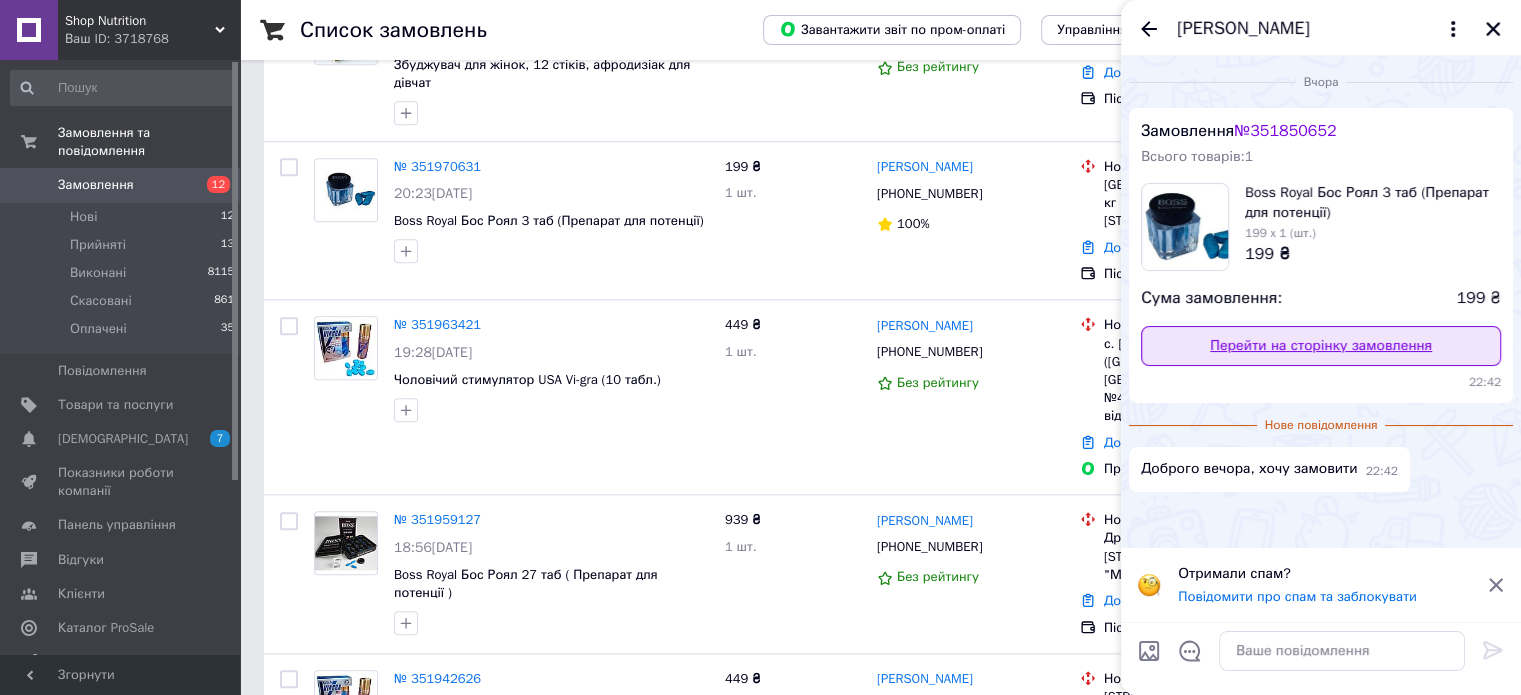click on "Перейти на сторінку замовлення" at bounding box center [1321, 346] 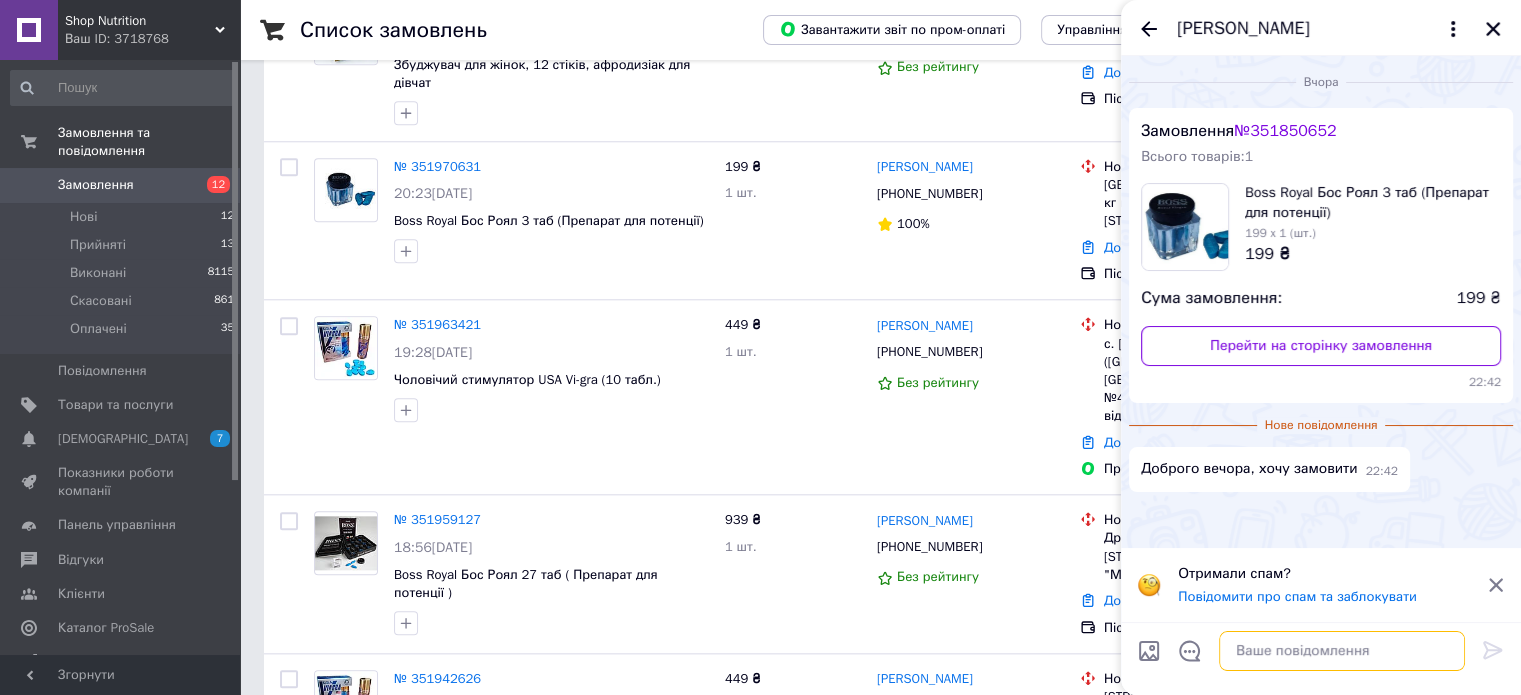 click at bounding box center (1342, 651) 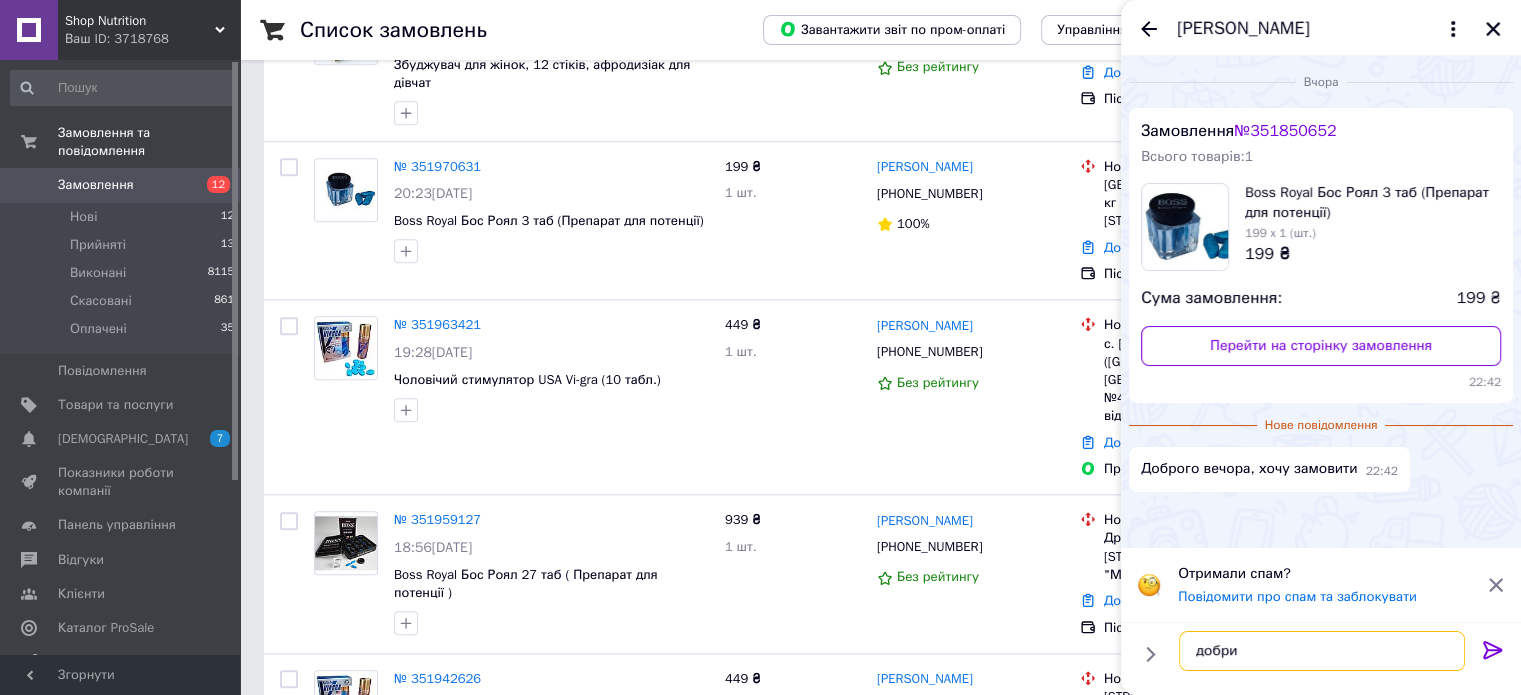 type on "добрий" 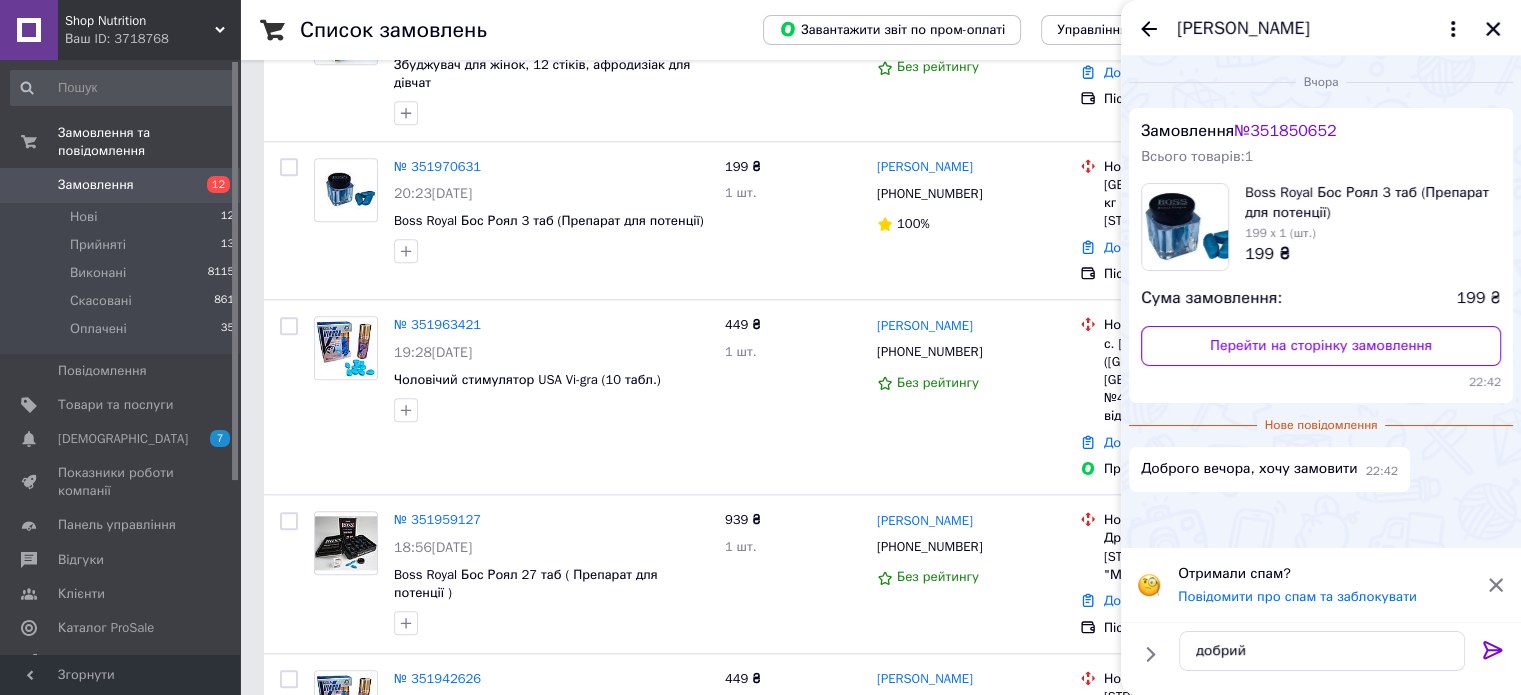 type 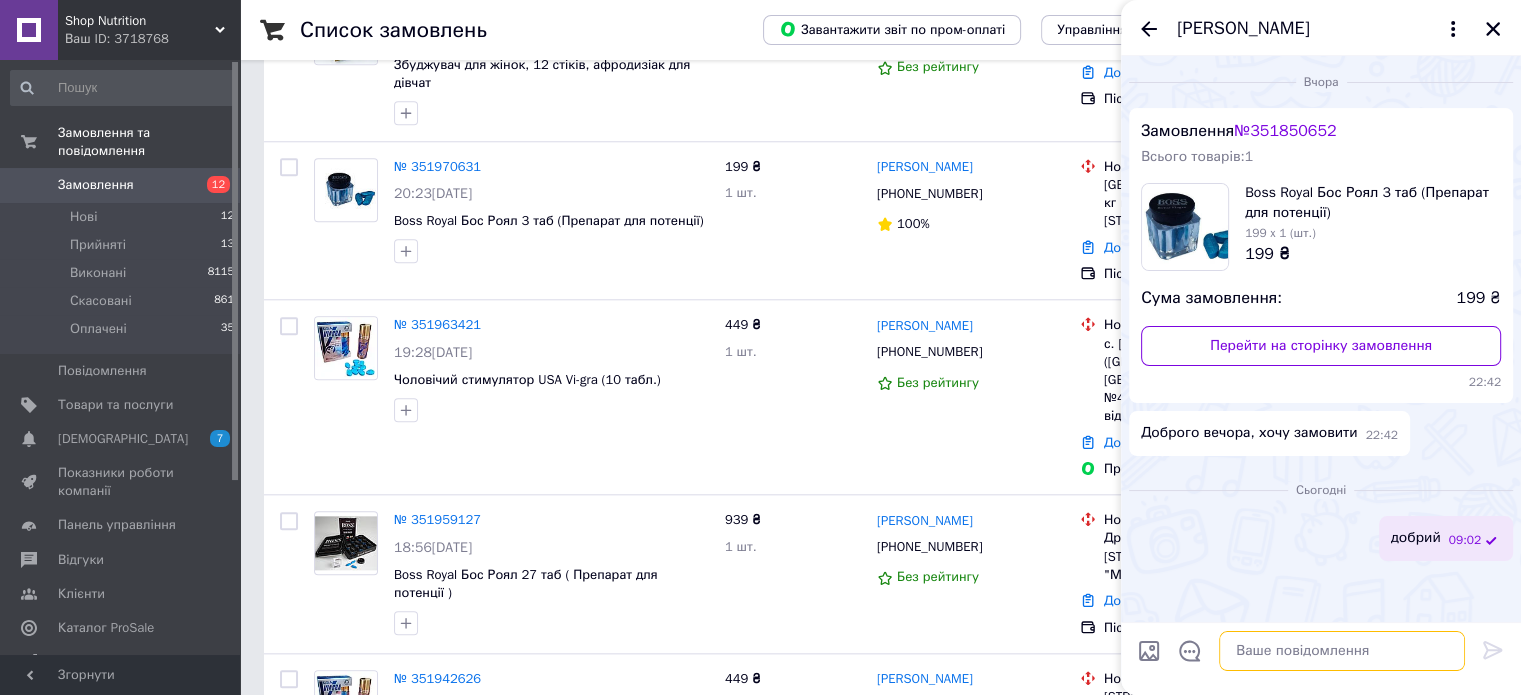 click at bounding box center [1342, 651] 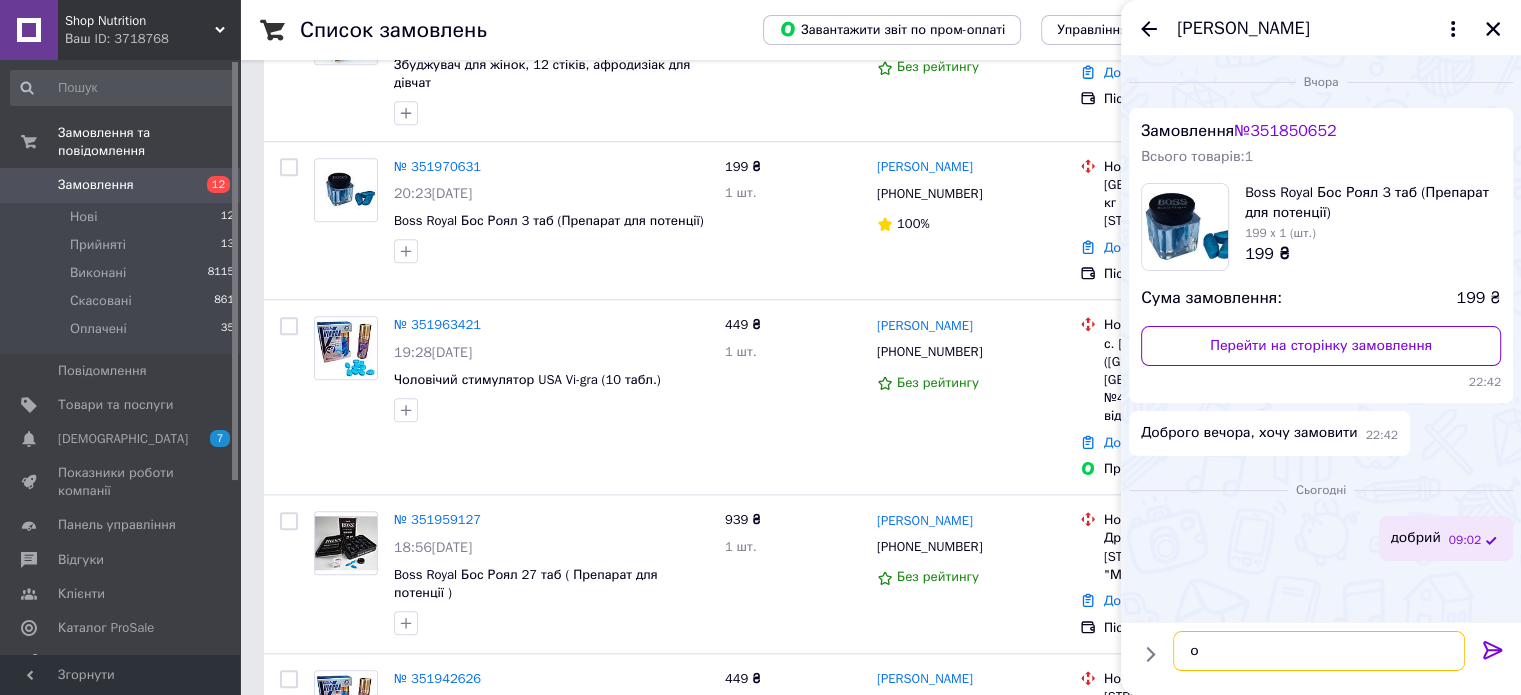 type on "ок" 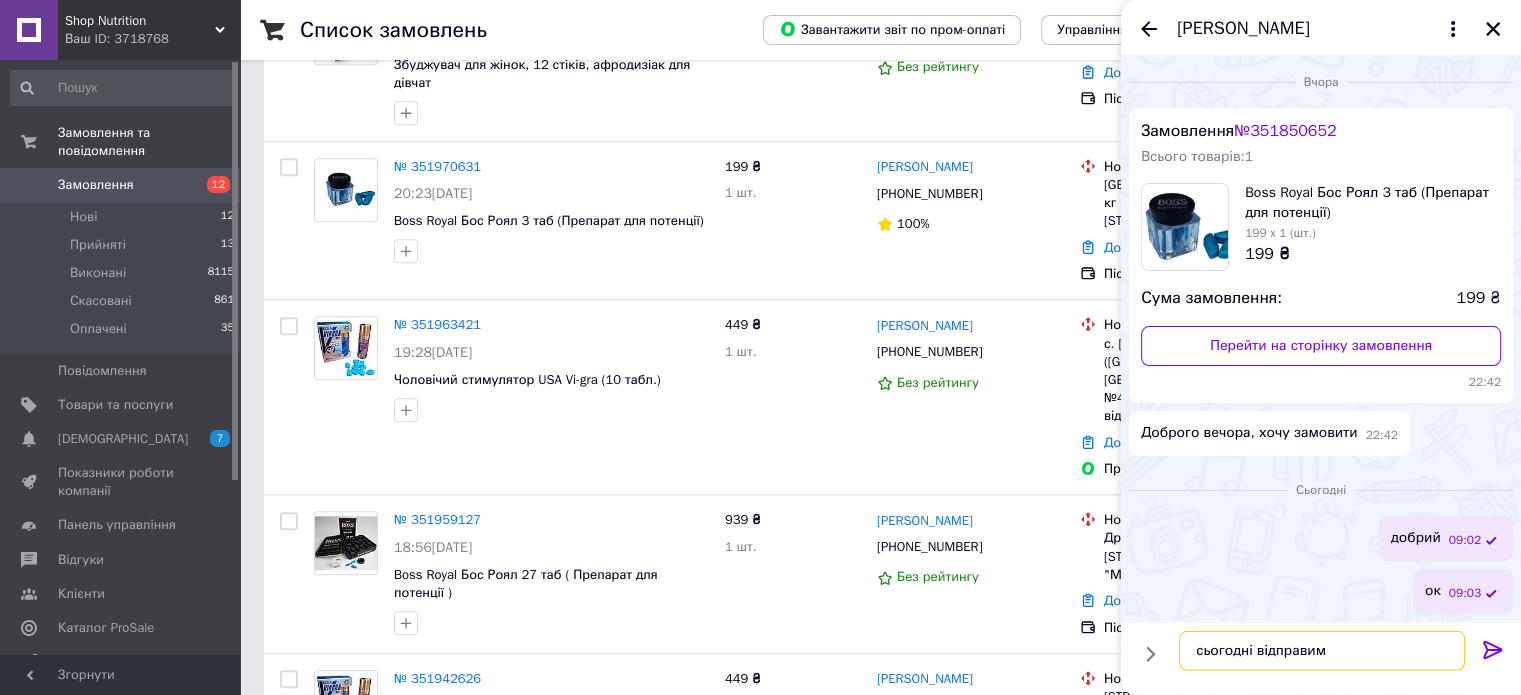 type on "сьогодні відправимо" 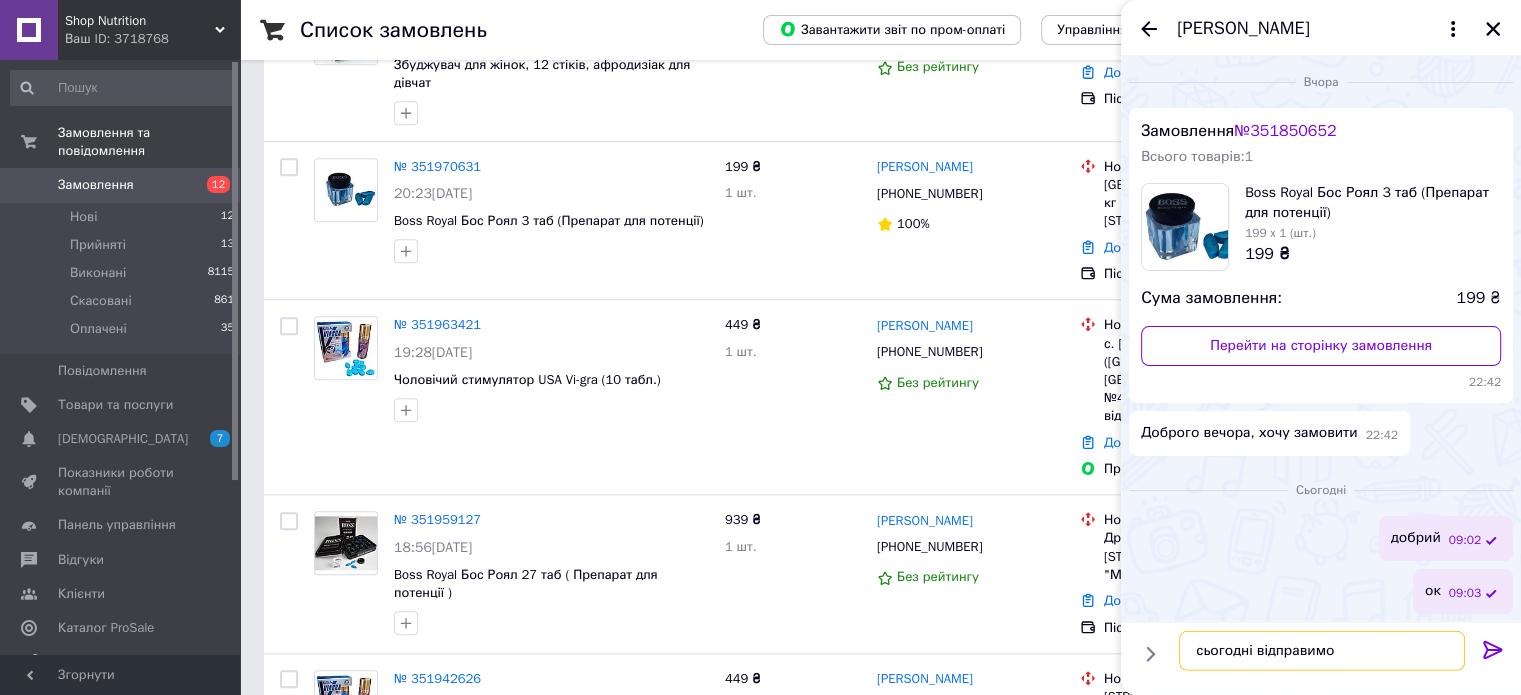 type 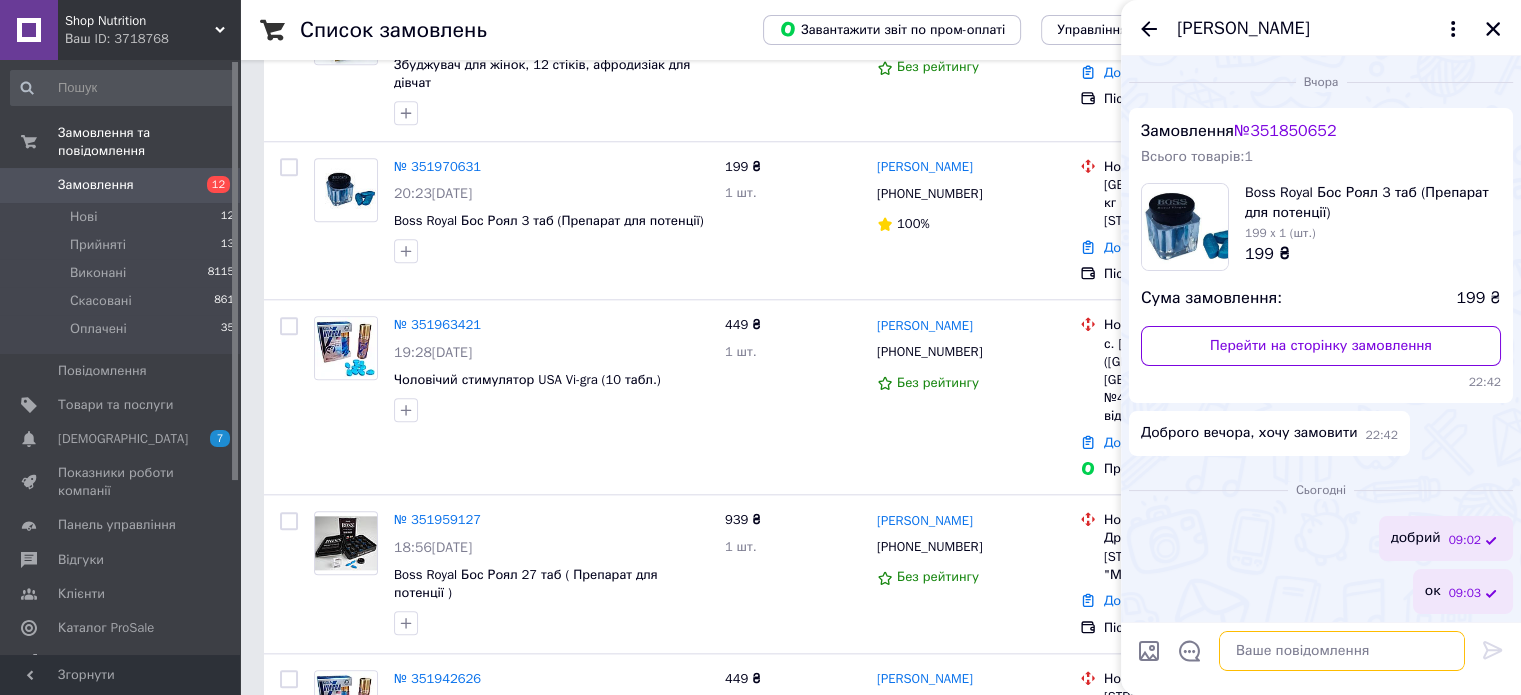 scroll, scrollTop: 53, scrollLeft: 0, axis: vertical 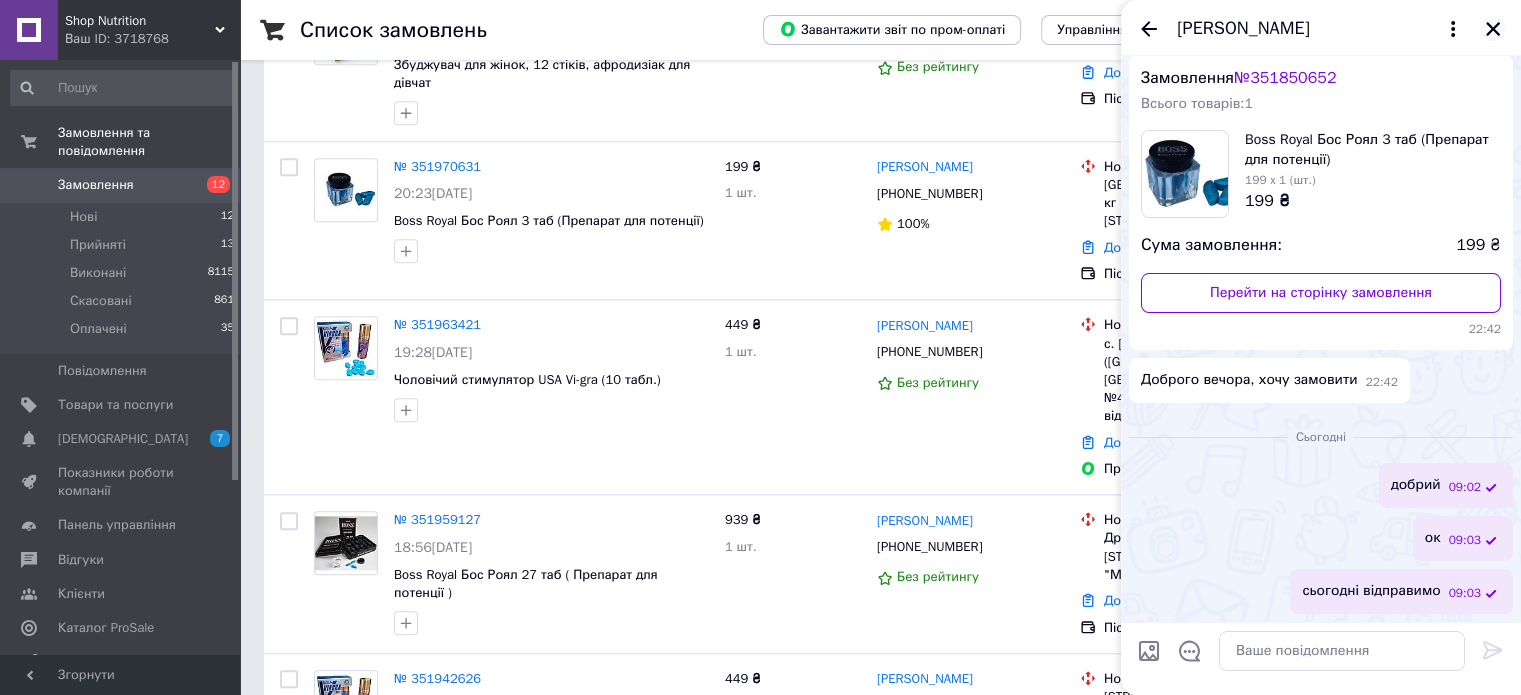 click 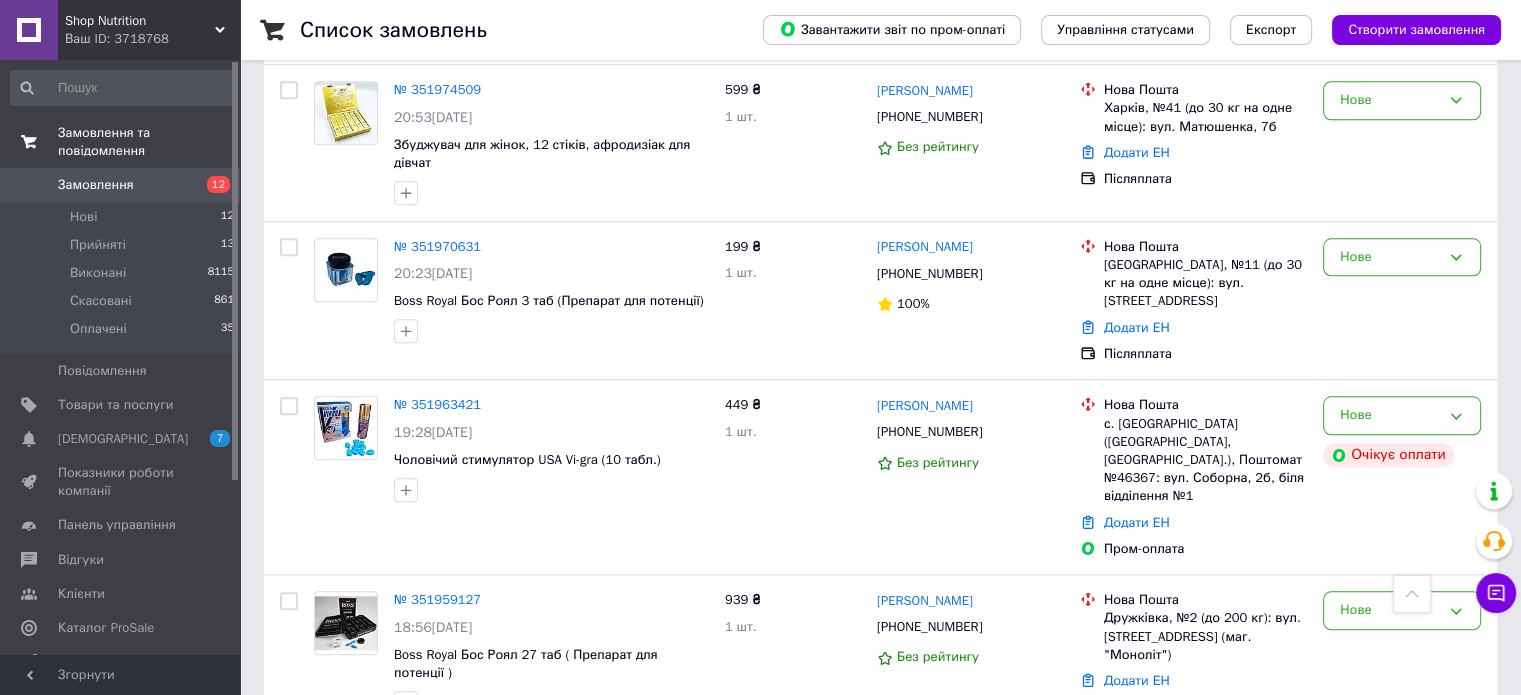 scroll, scrollTop: 1900, scrollLeft: 0, axis: vertical 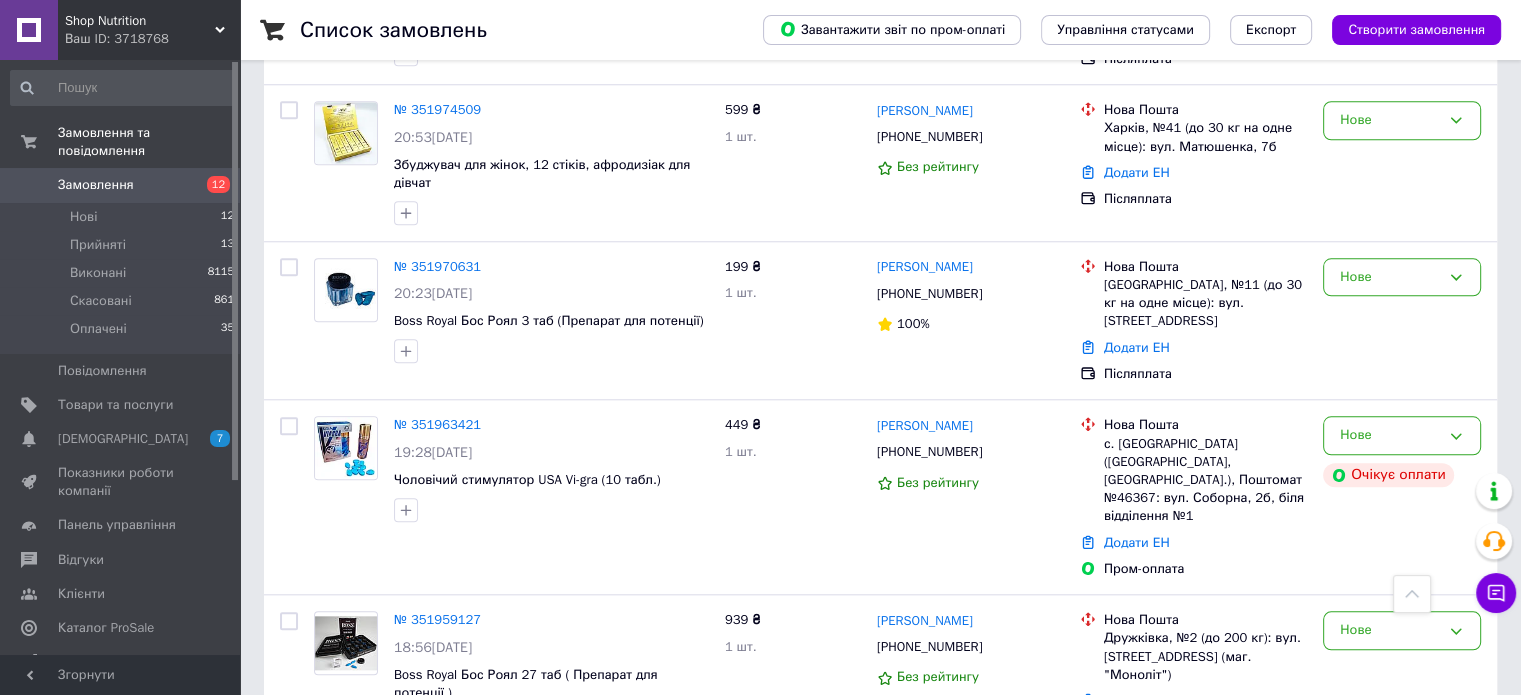 click on "Замовлення" at bounding box center [121, 185] 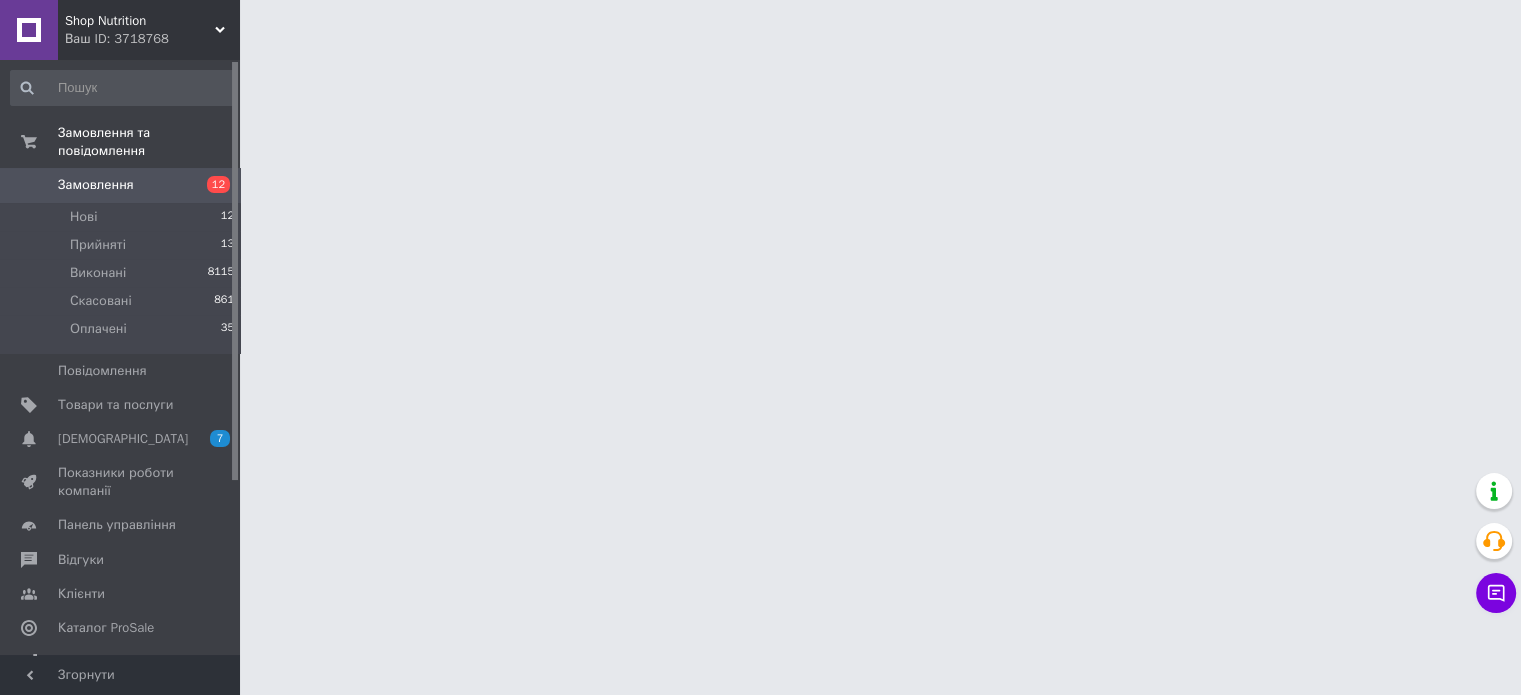 scroll, scrollTop: 0, scrollLeft: 0, axis: both 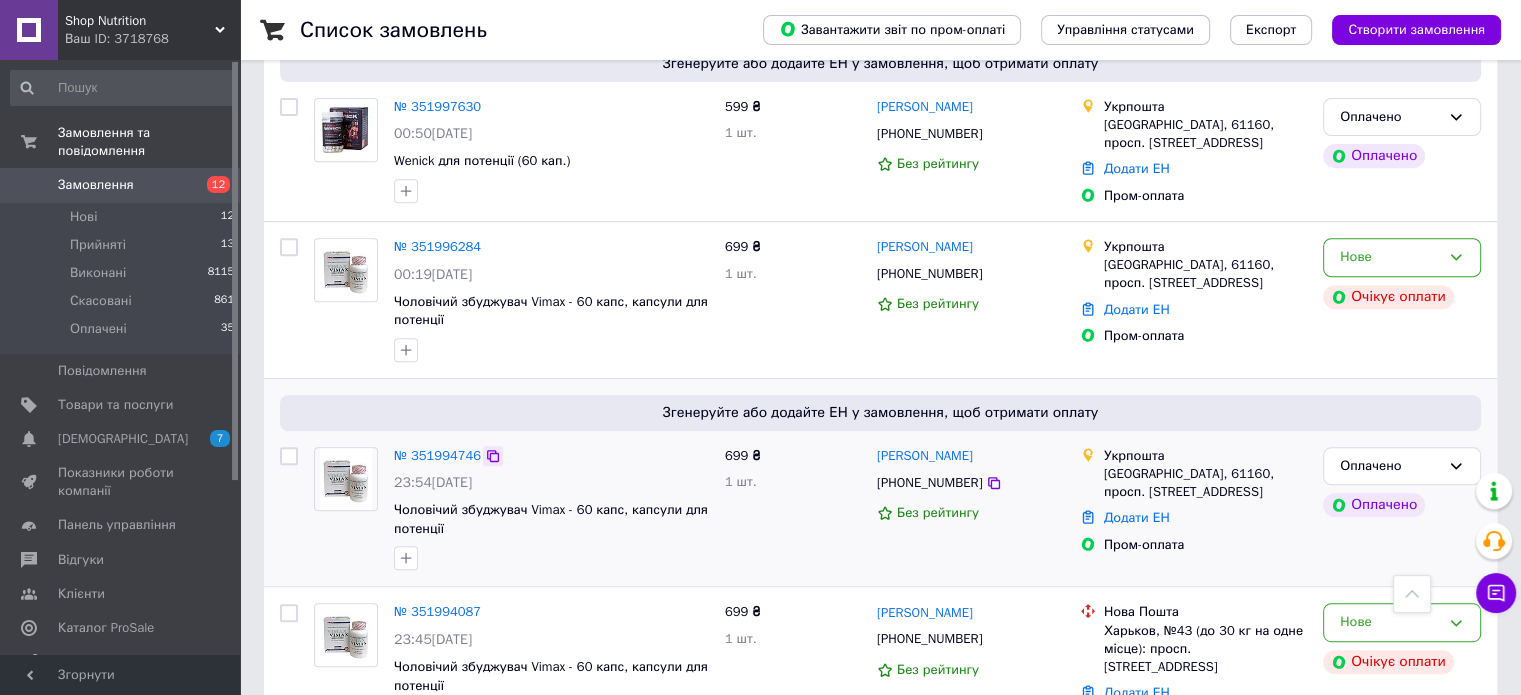 click 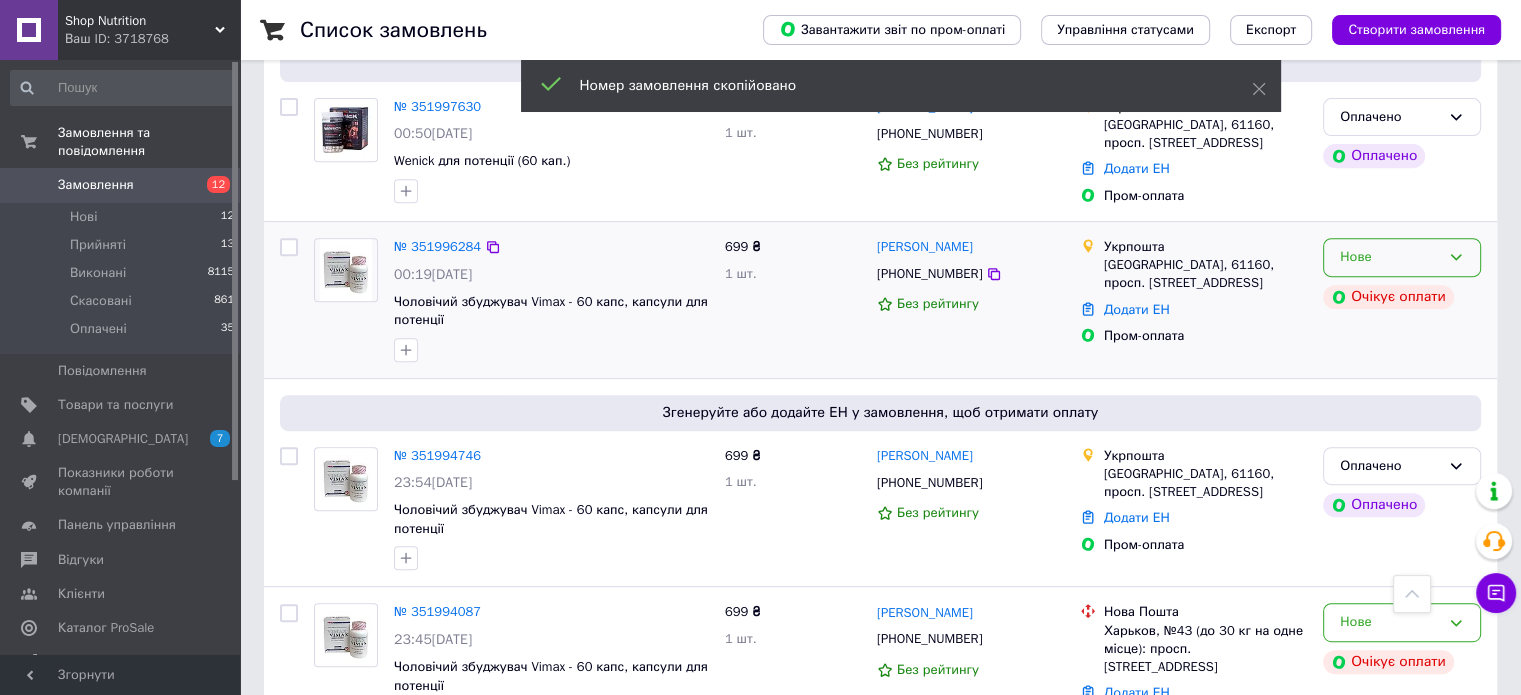 click on "Нове" at bounding box center [1390, 257] 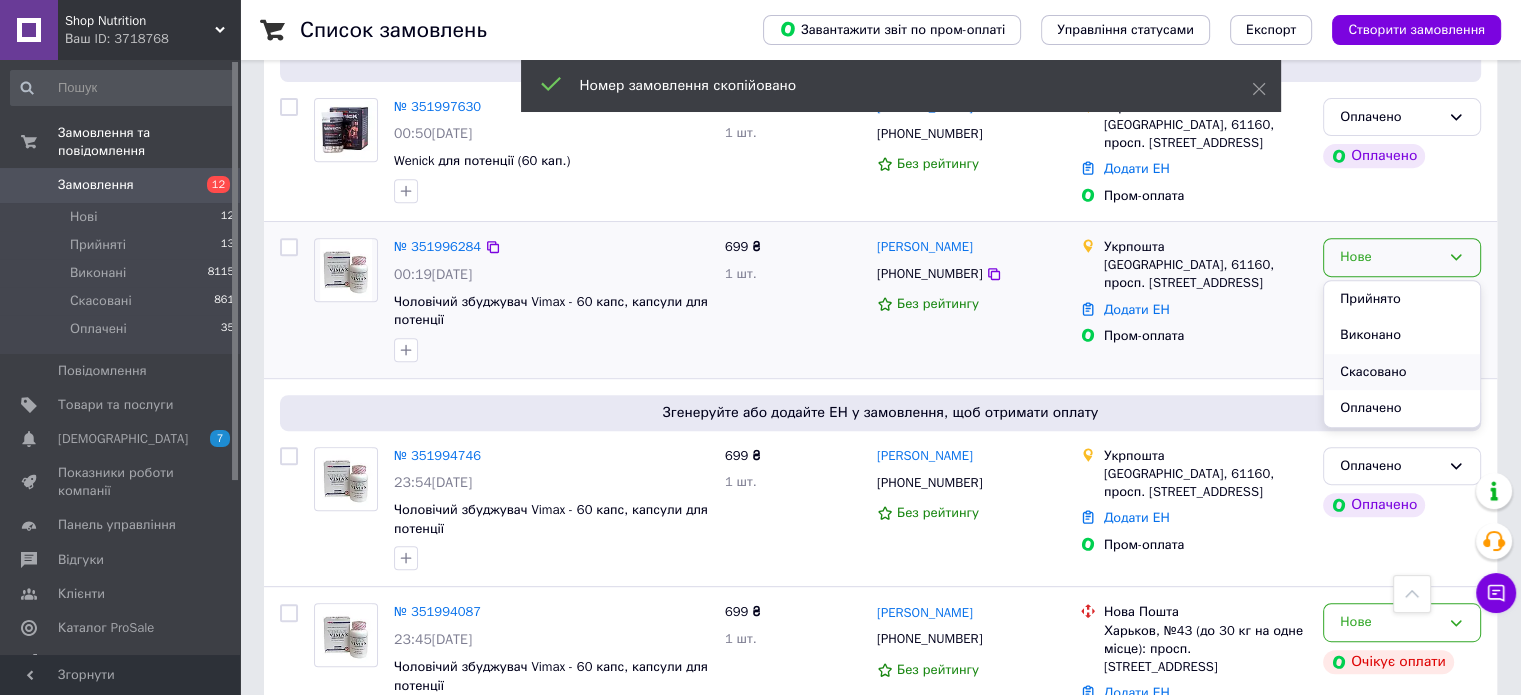 click on "Скасовано" at bounding box center [1402, 372] 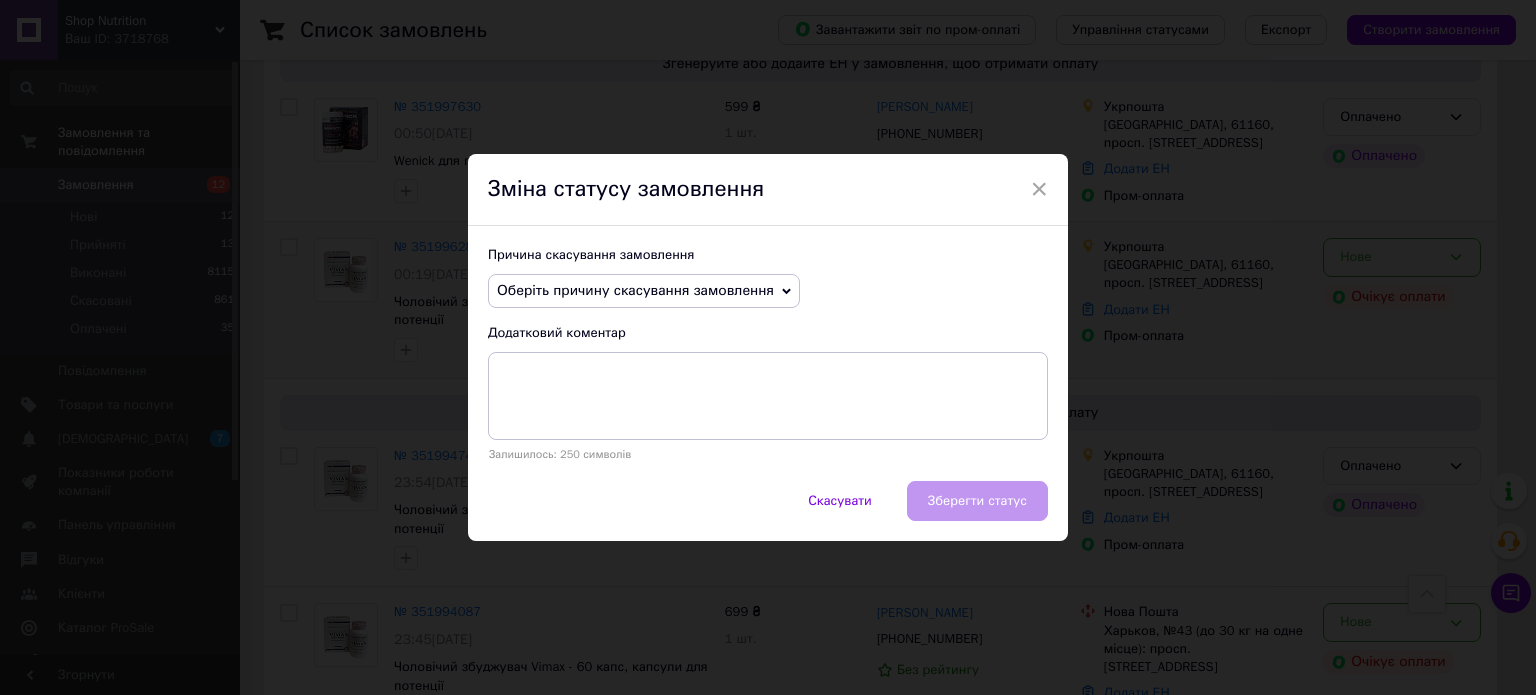 click on "Оберіть причину скасування замовлення" at bounding box center [644, 291] 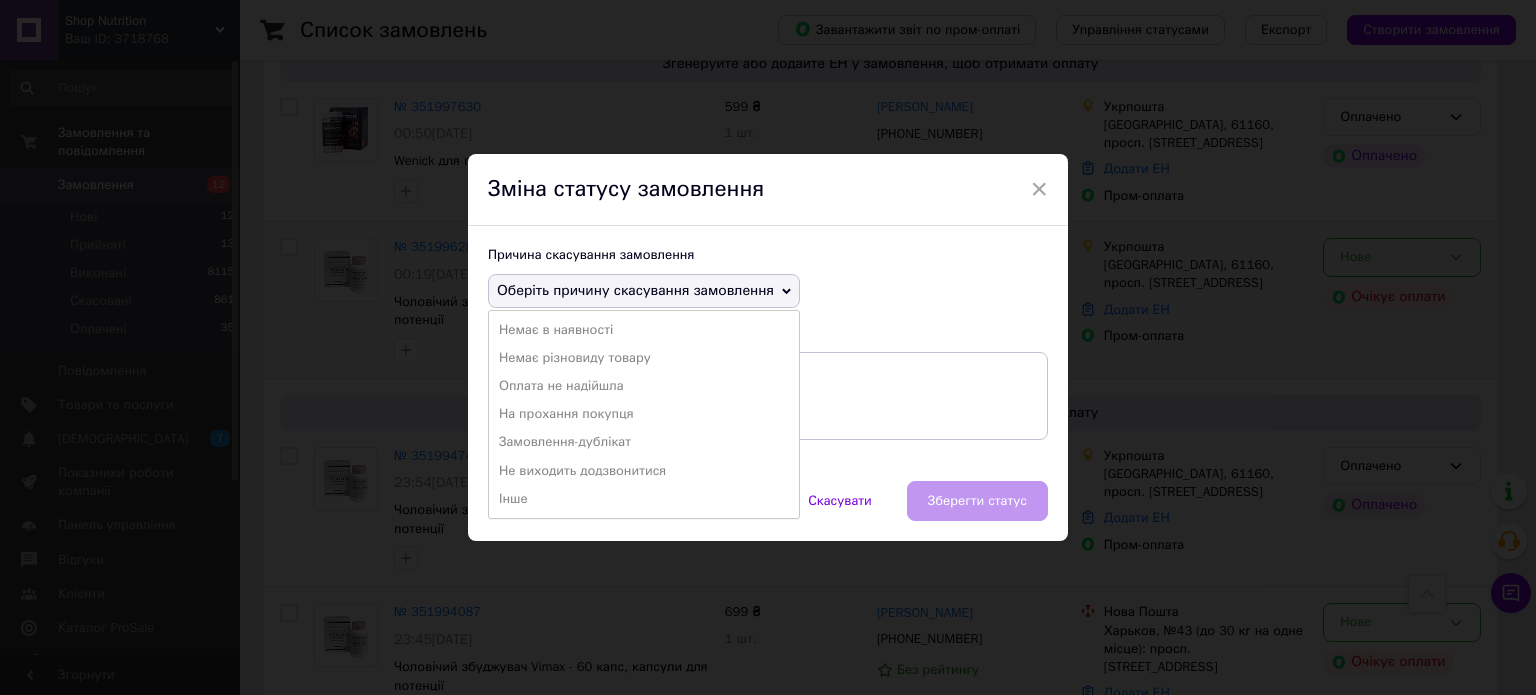 drag, startPoint x: 638, startPoint y: 455, endPoint x: 640, endPoint y: 432, distance: 23.086792 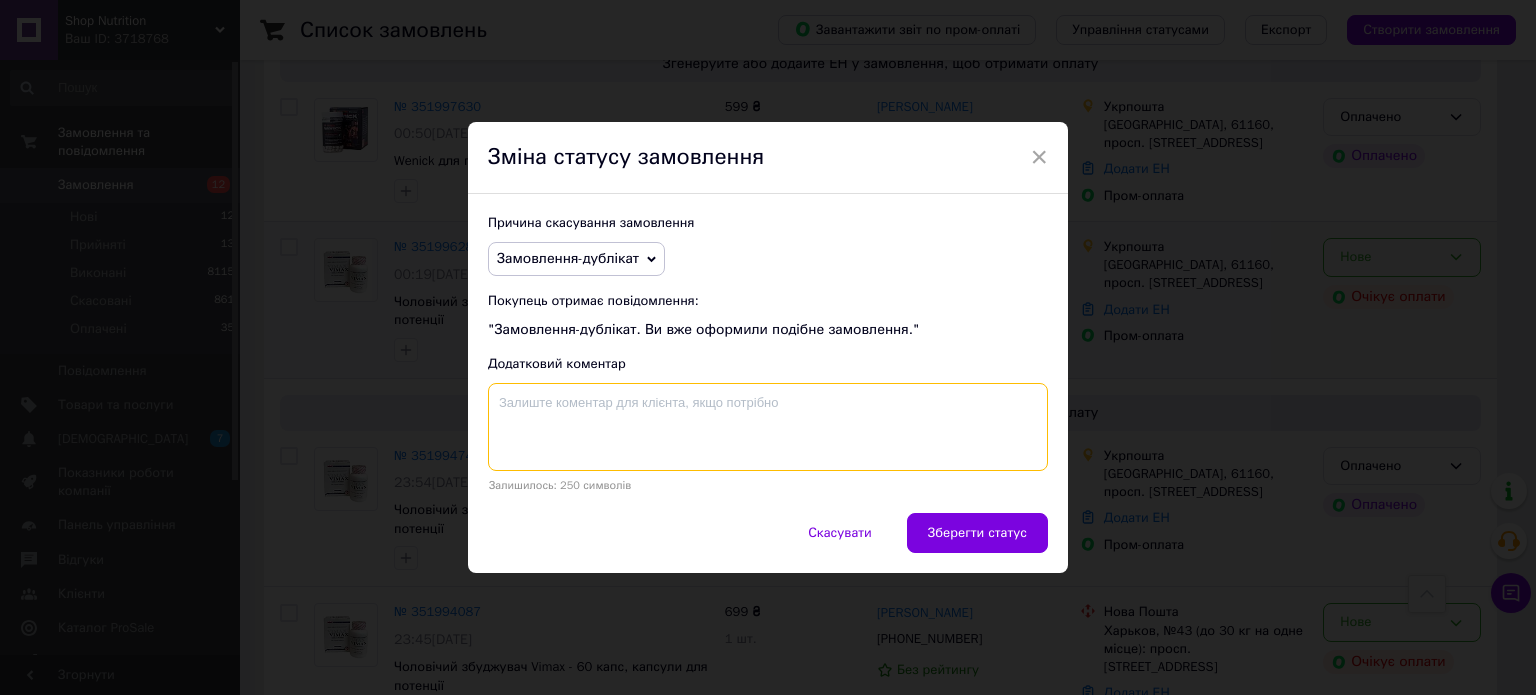 click at bounding box center [768, 427] 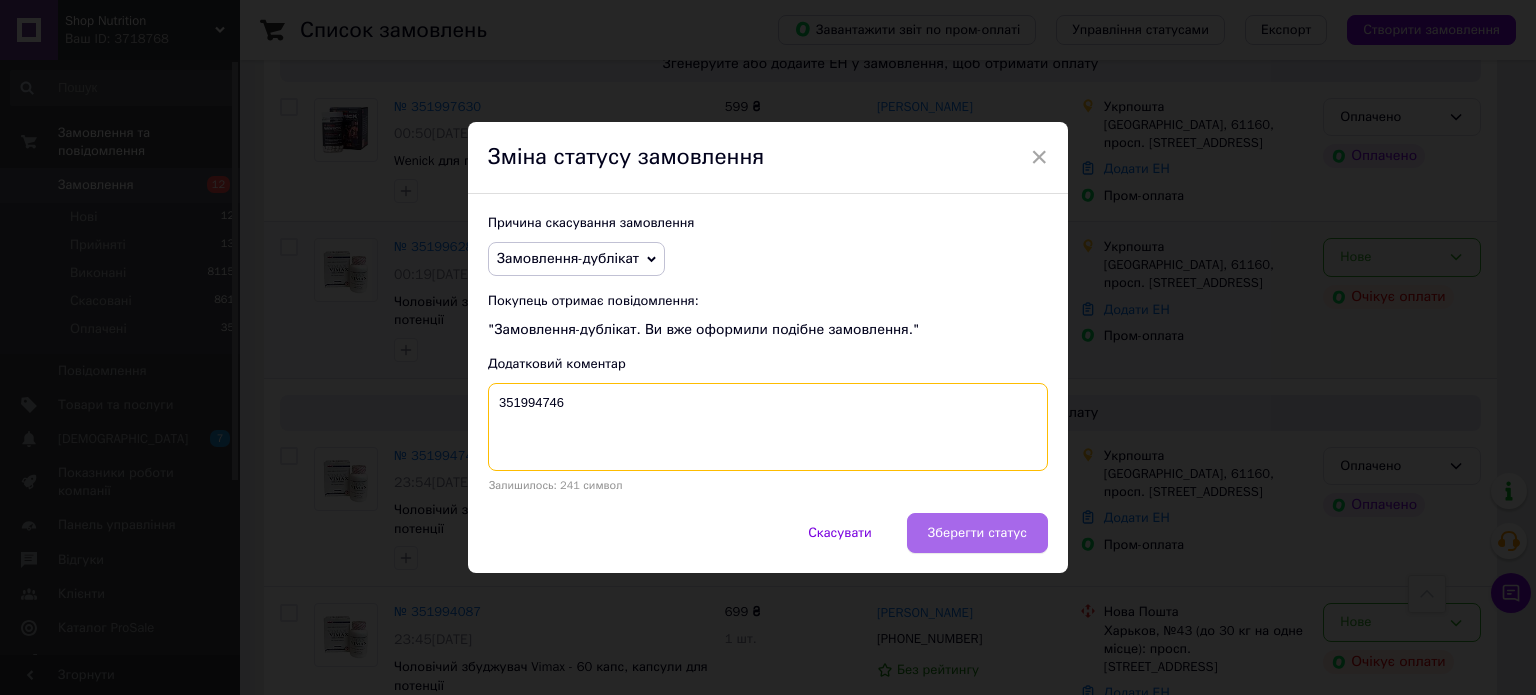 type on "351994746" 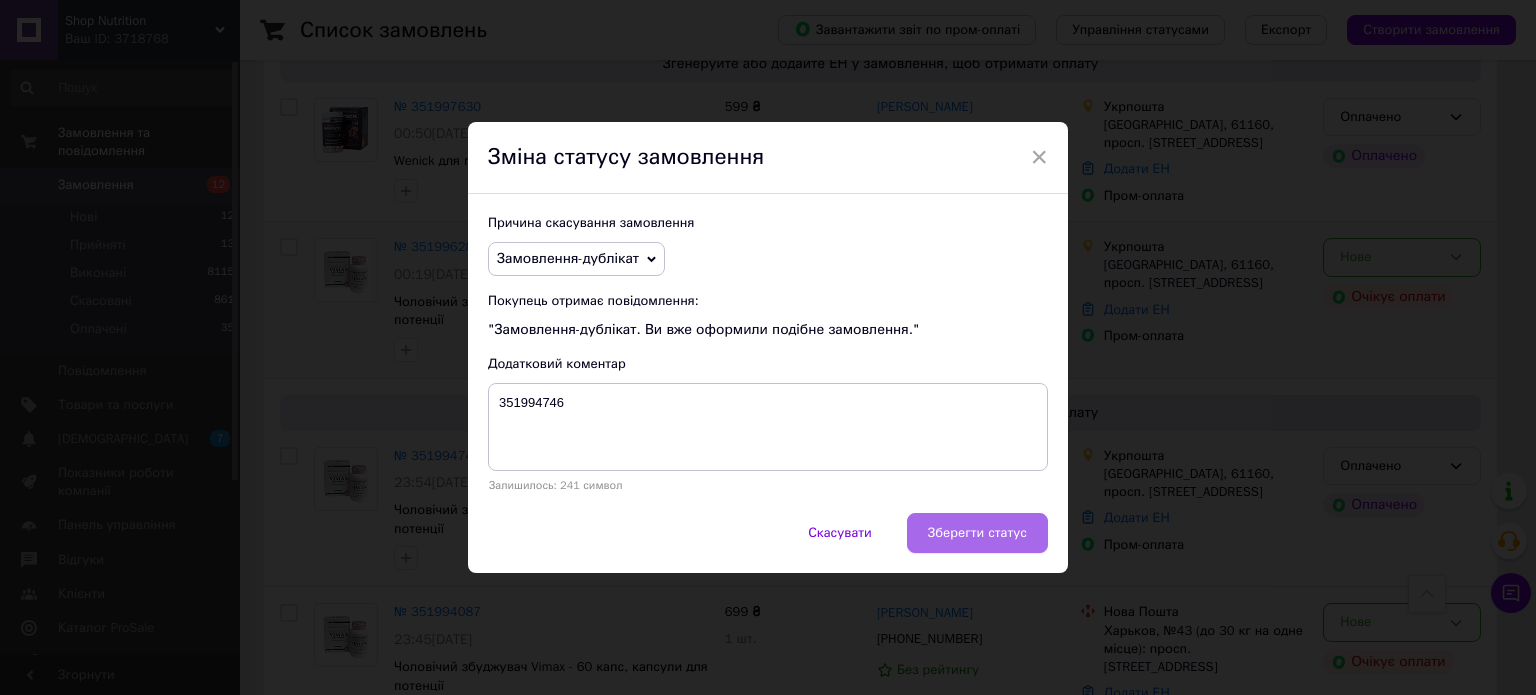 click on "Зберегти статус" at bounding box center (977, 533) 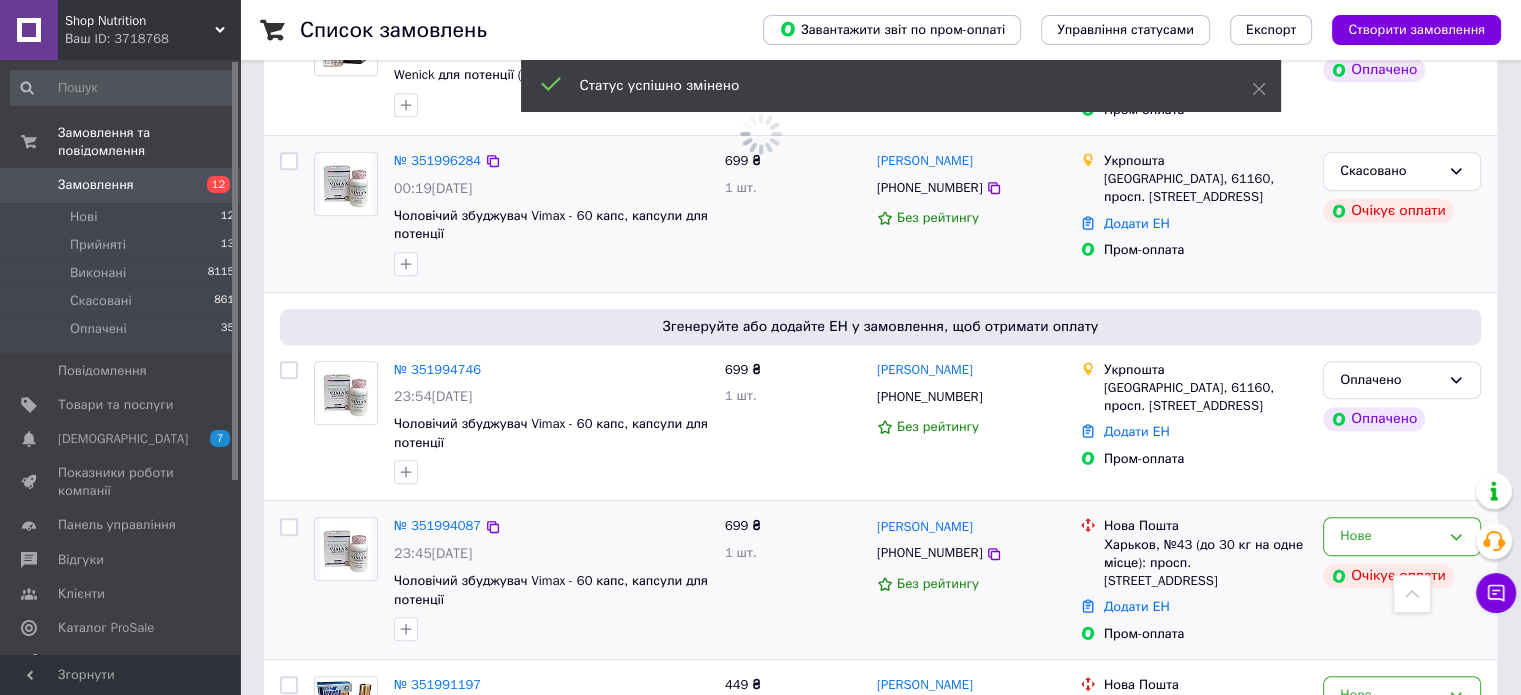 scroll, scrollTop: 800, scrollLeft: 0, axis: vertical 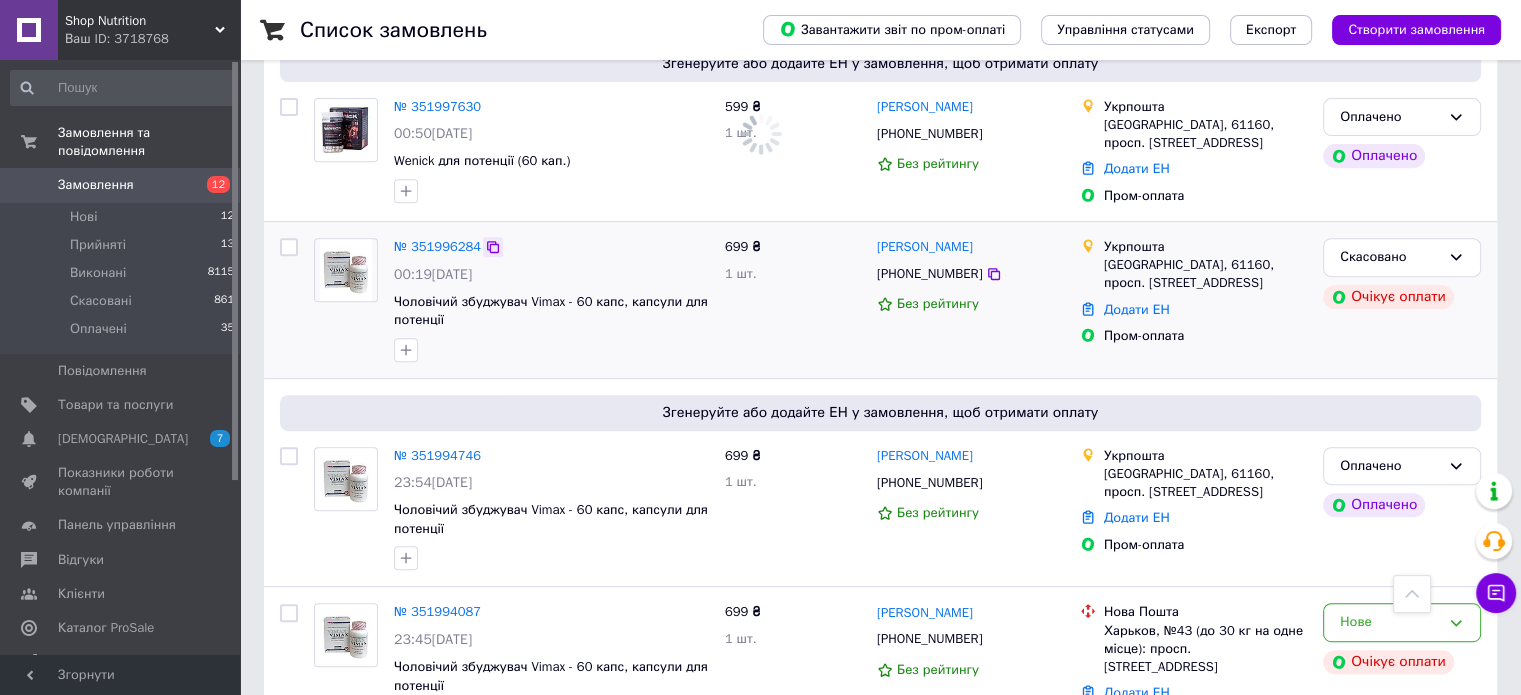 click 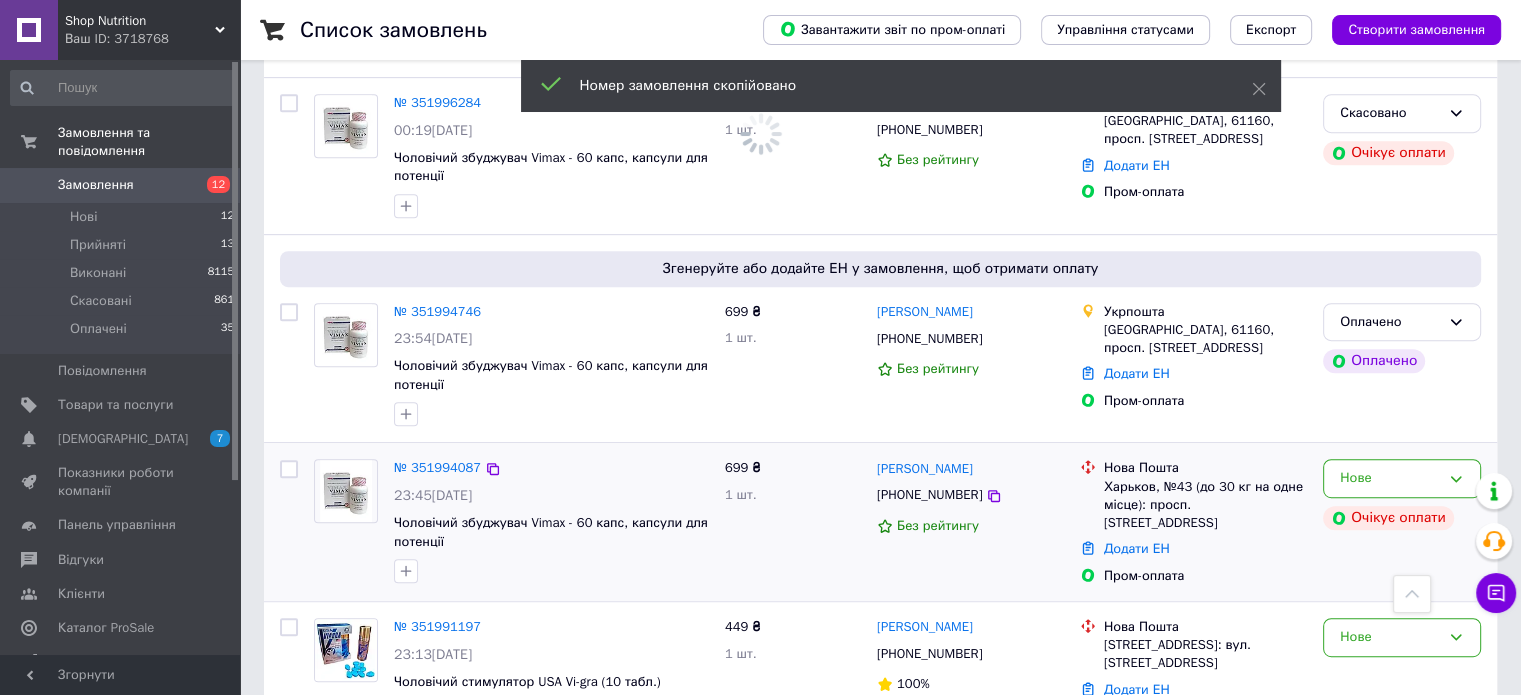 scroll, scrollTop: 1000, scrollLeft: 0, axis: vertical 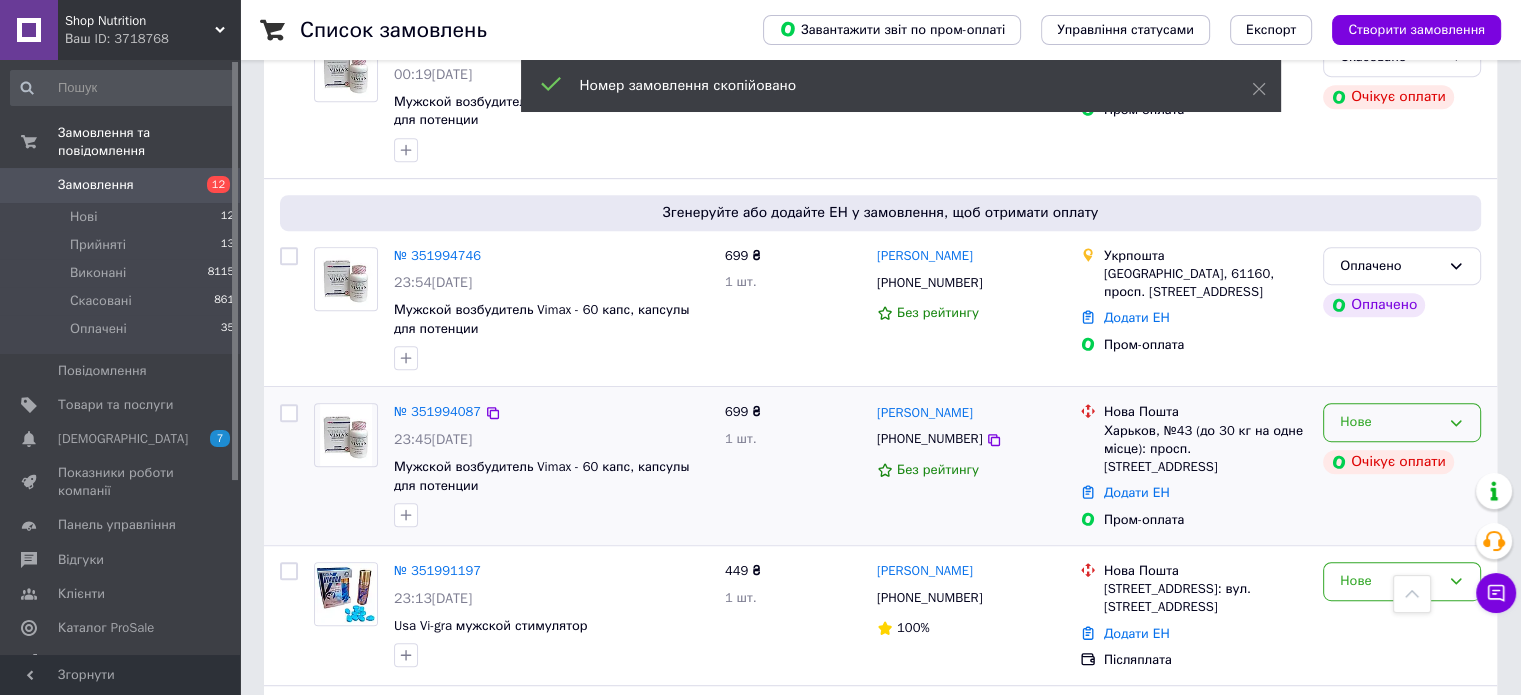 click on "Нове" at bounding box center (1402, 422) 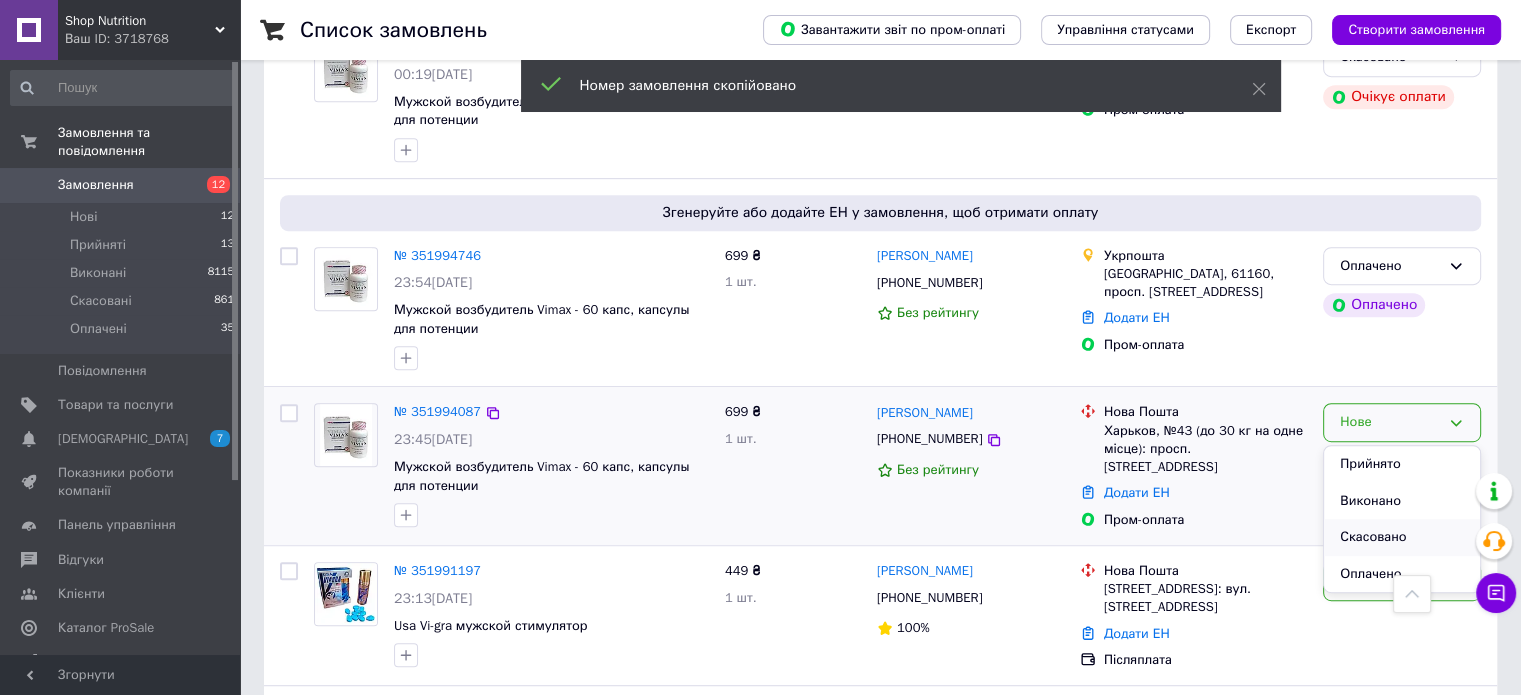 click on "Скасовано" at bounding box center (1402, 537) 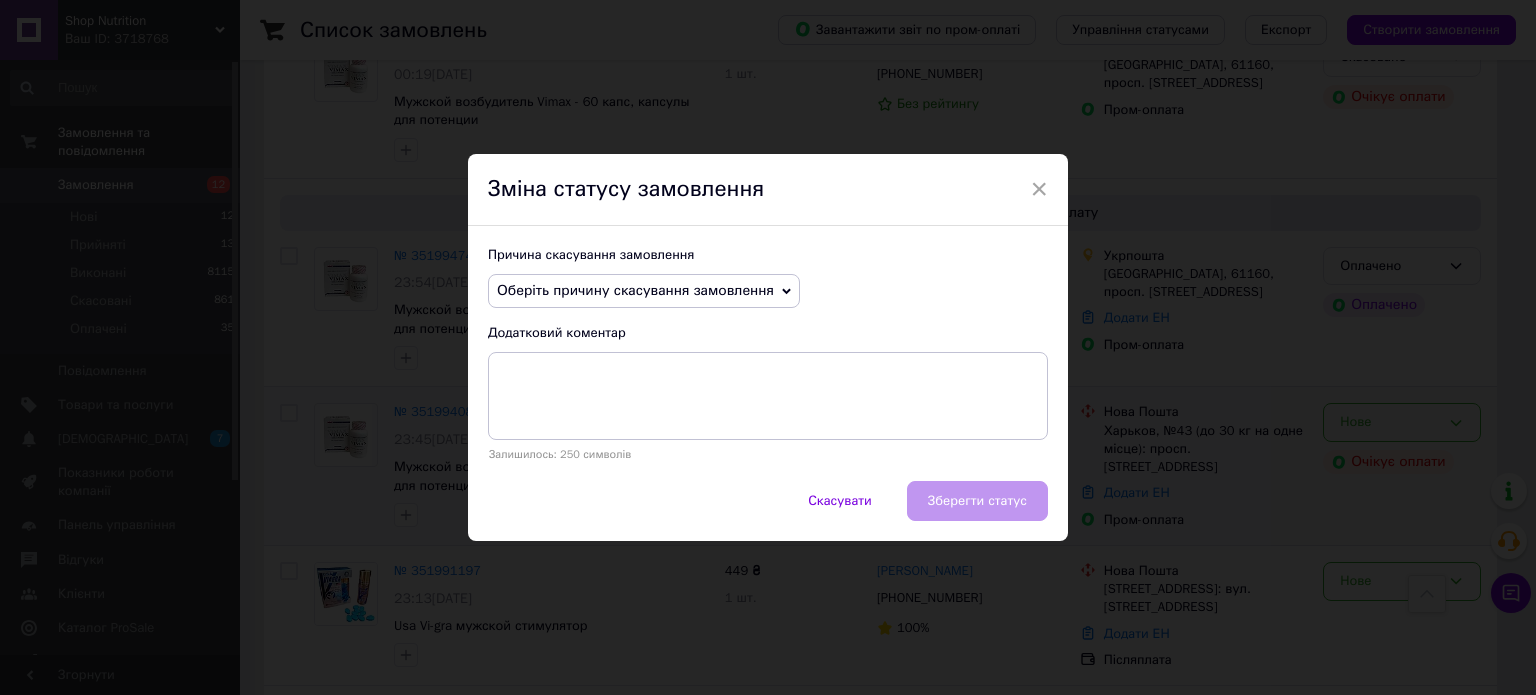 click on "Причина скасування замовлення Оберіть причину скасування замовлення Немає в наявності Немає різновиду товару Оплата не надійшла На прохання покупця Замовлення-дублікат Не виходить додзвонитися Інше Додатковий коментар Залишилось: 250 символів" at bounding box center [768, 353] 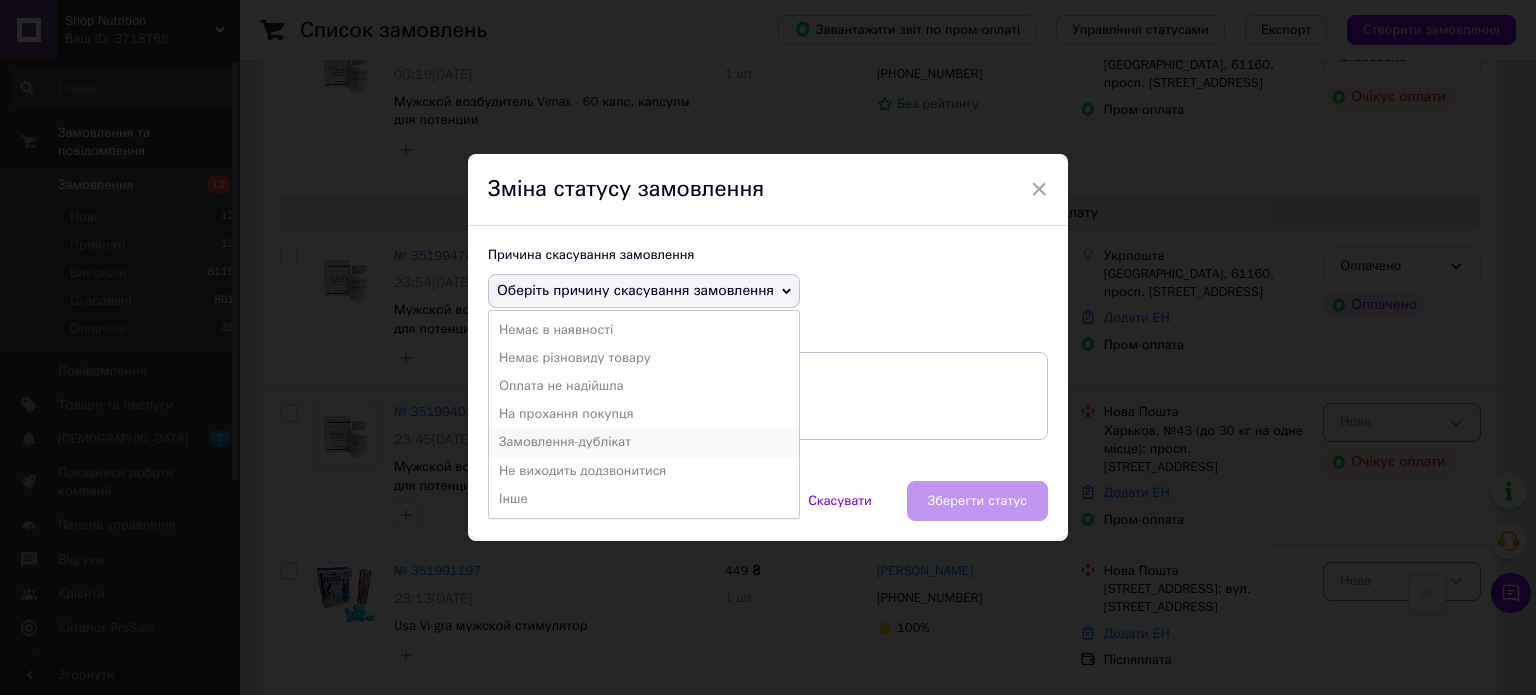 click on "Замовлення-дублікат" at bounding box center (644, 442) 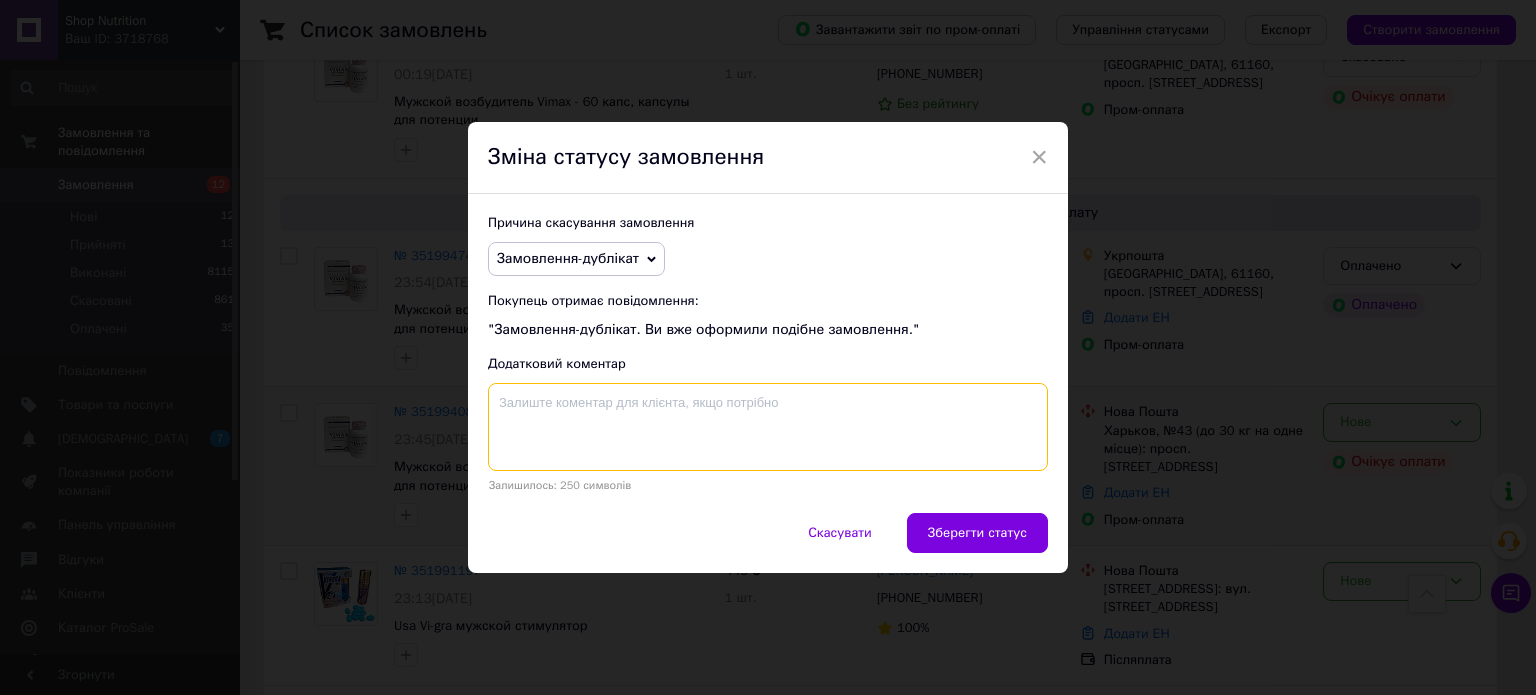 click at bounding box center (768, 427) 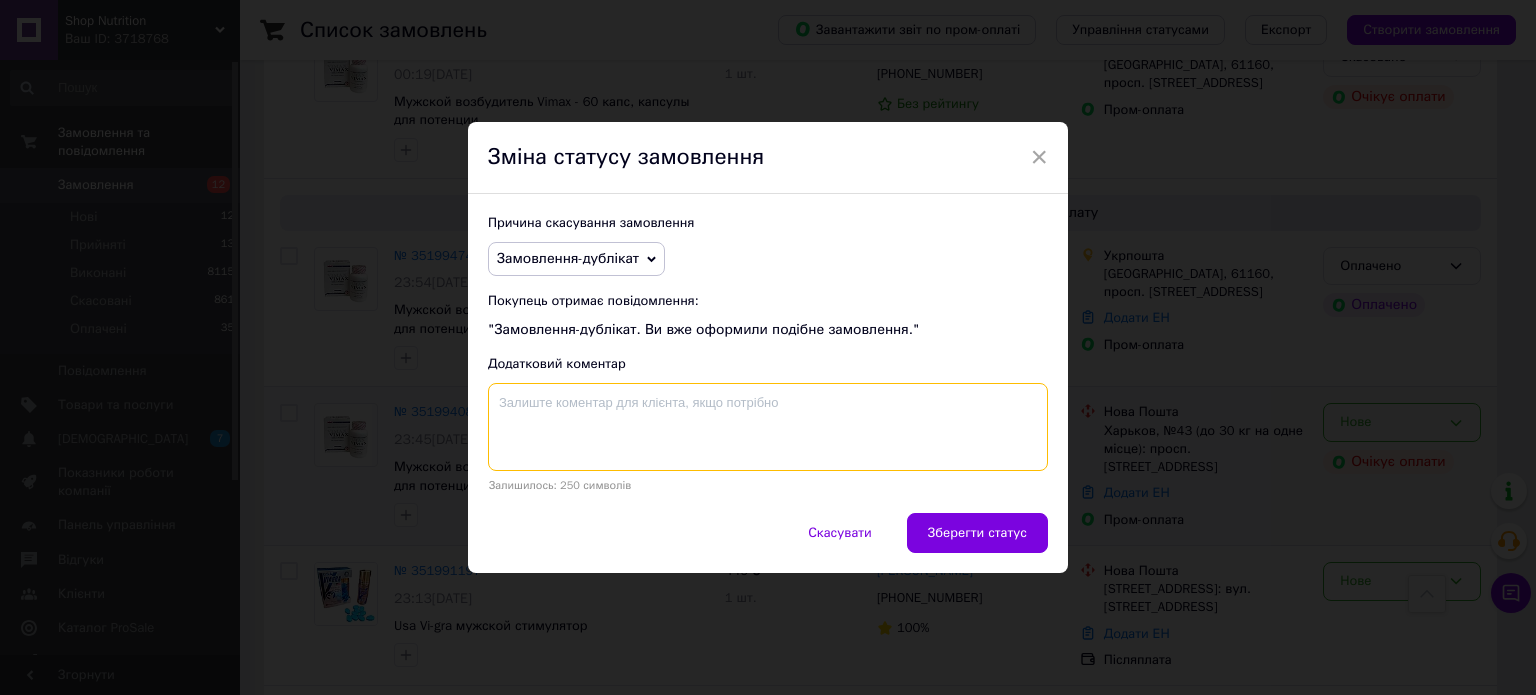 paste on "351996284" 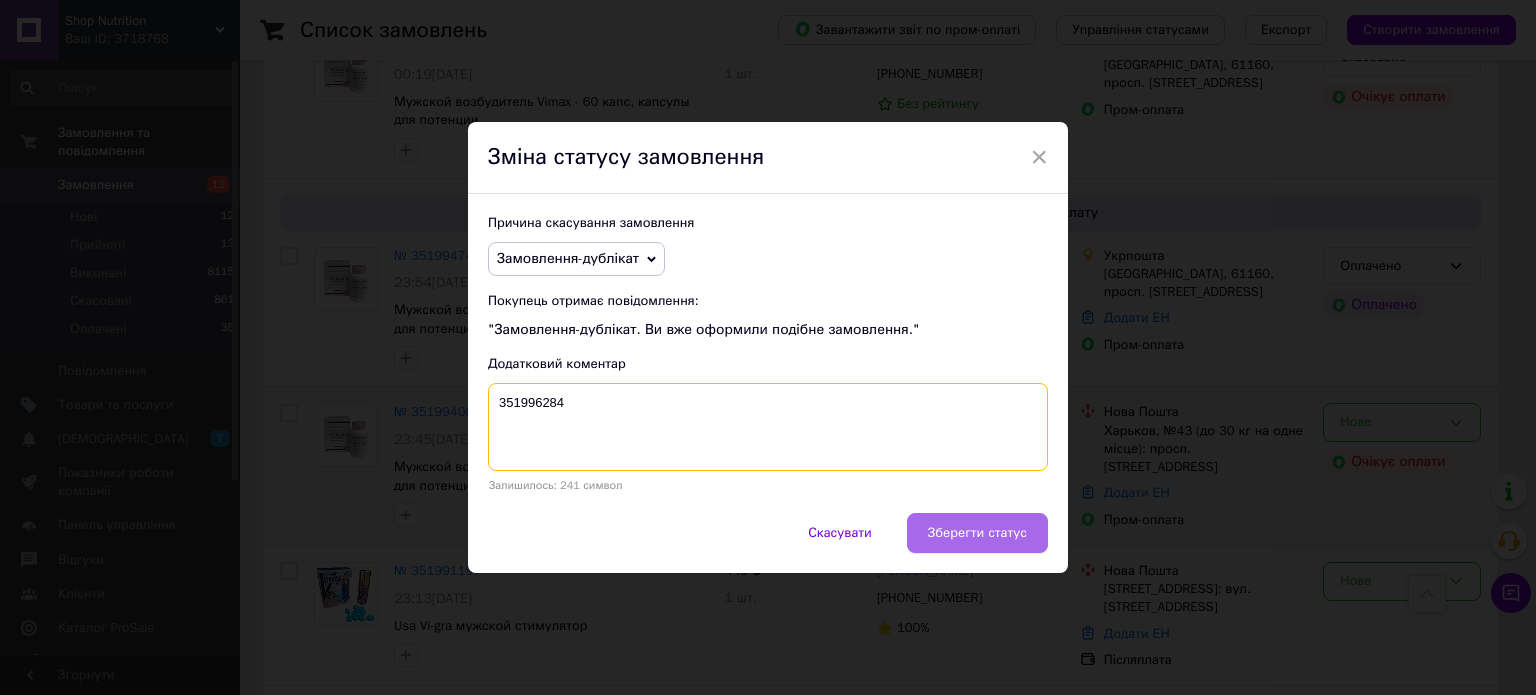 type on "351996284" 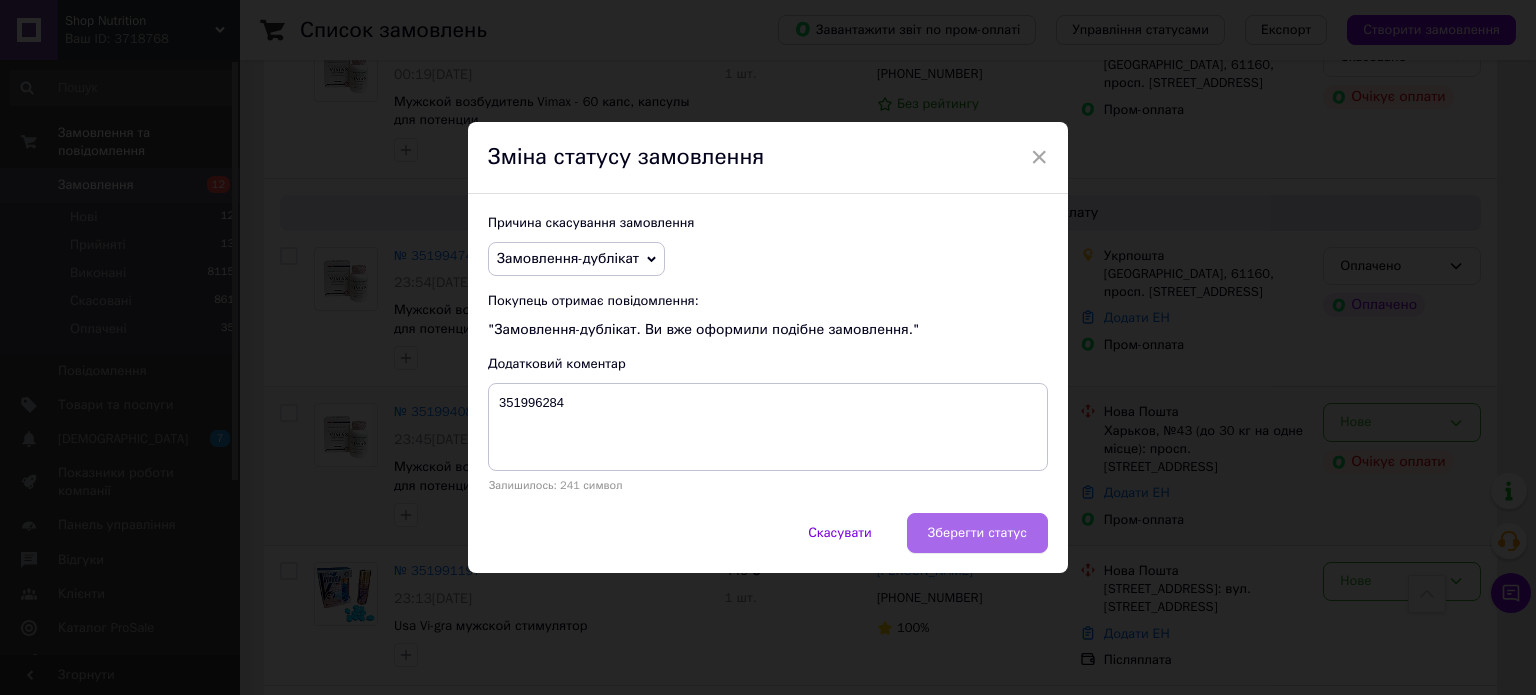 click on "Зберегти статус" at bounding box center (977, 533) 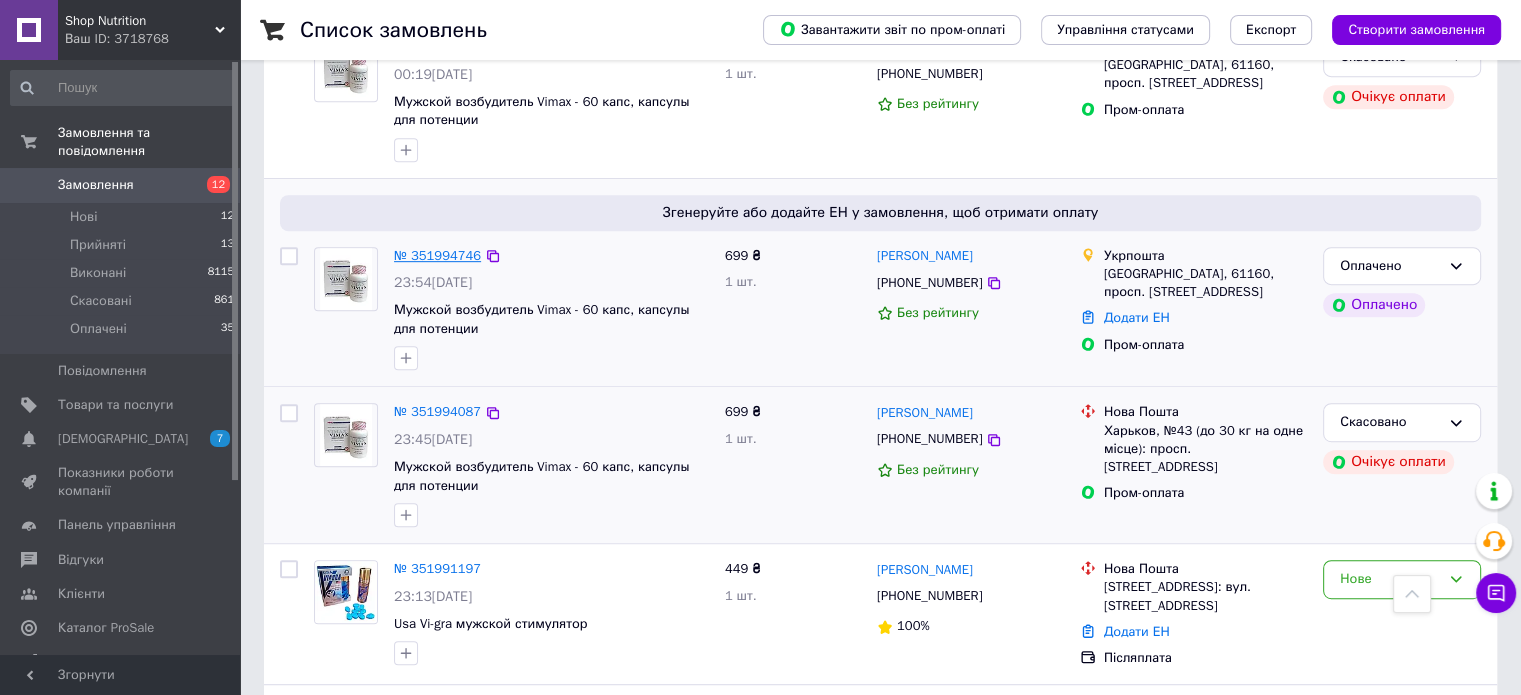 click on "№ 351994746" at bounding box center (437, 255) 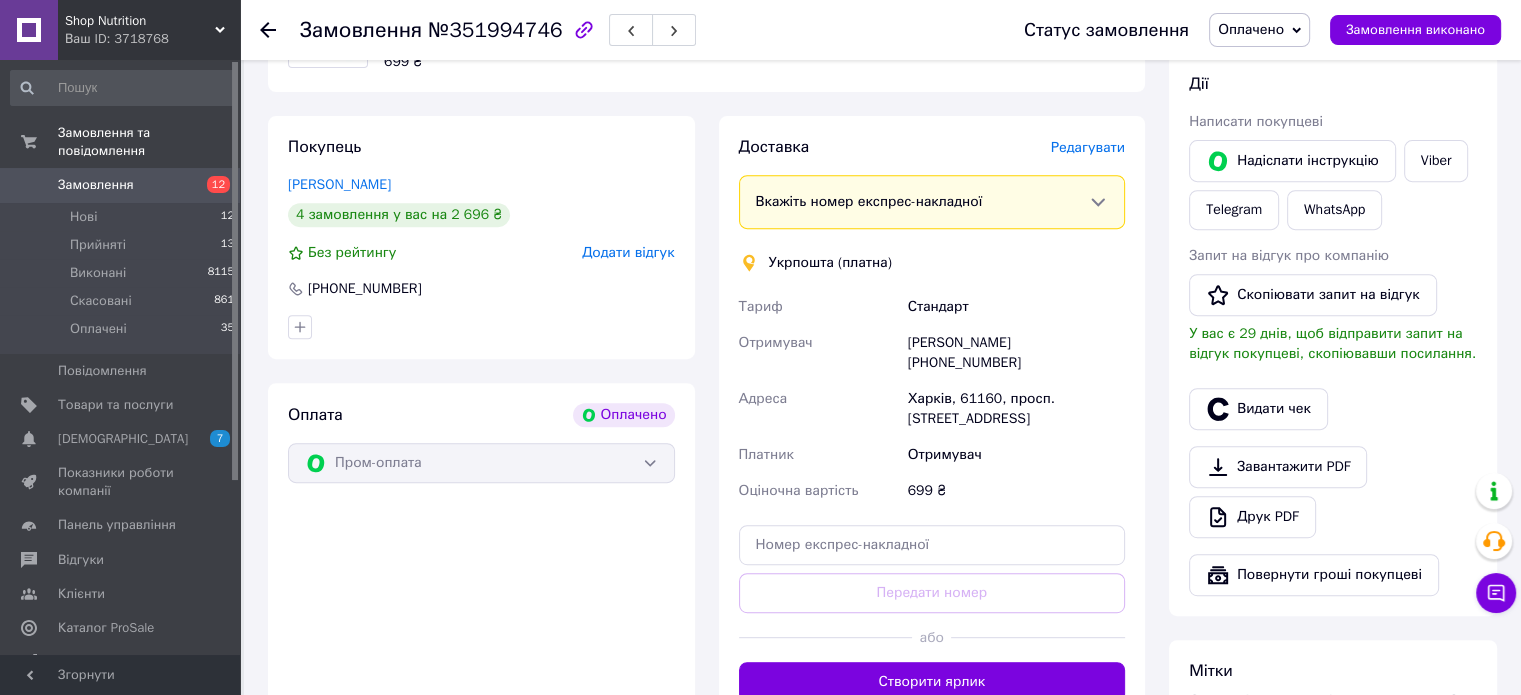 scroll, scrollTop: 900, scrollLeft: 0, axis: vertical 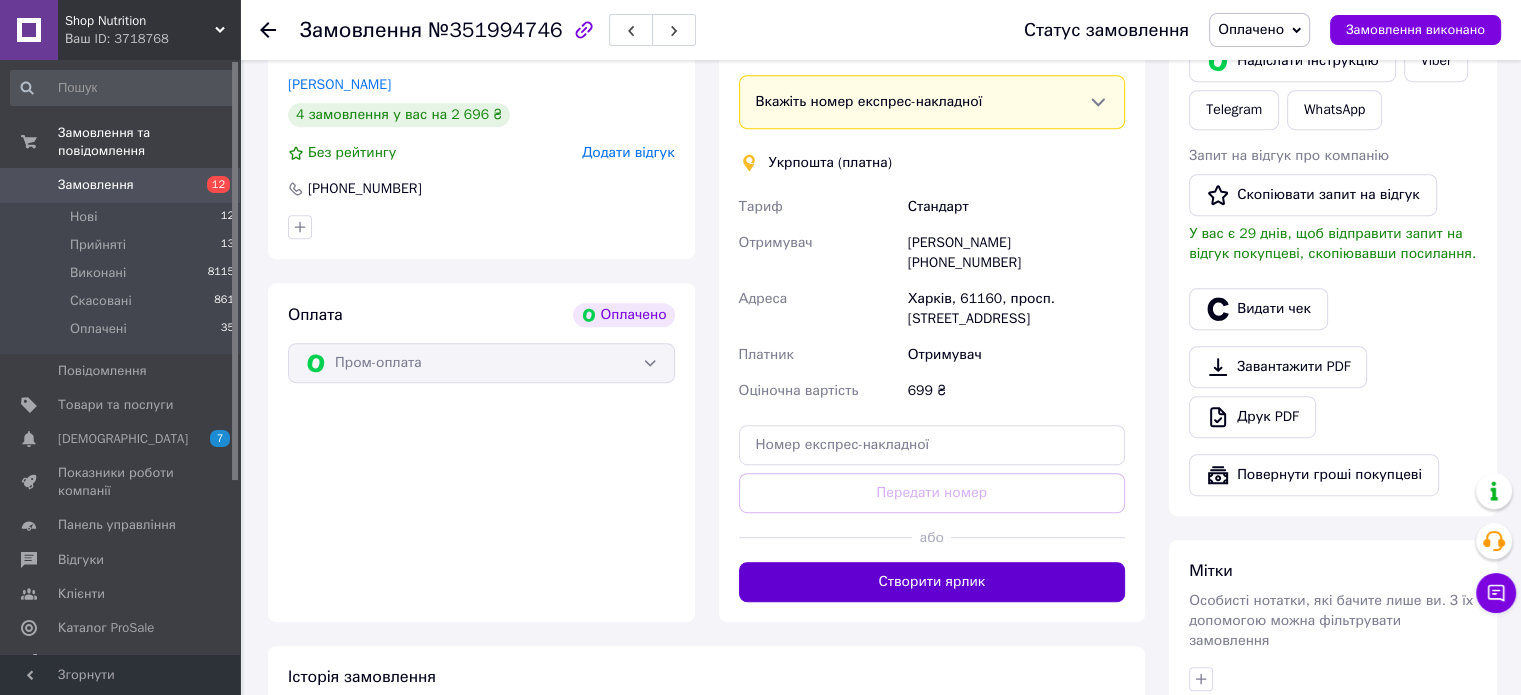 click on "Створити ярлик" at bounding box center (932, 582) 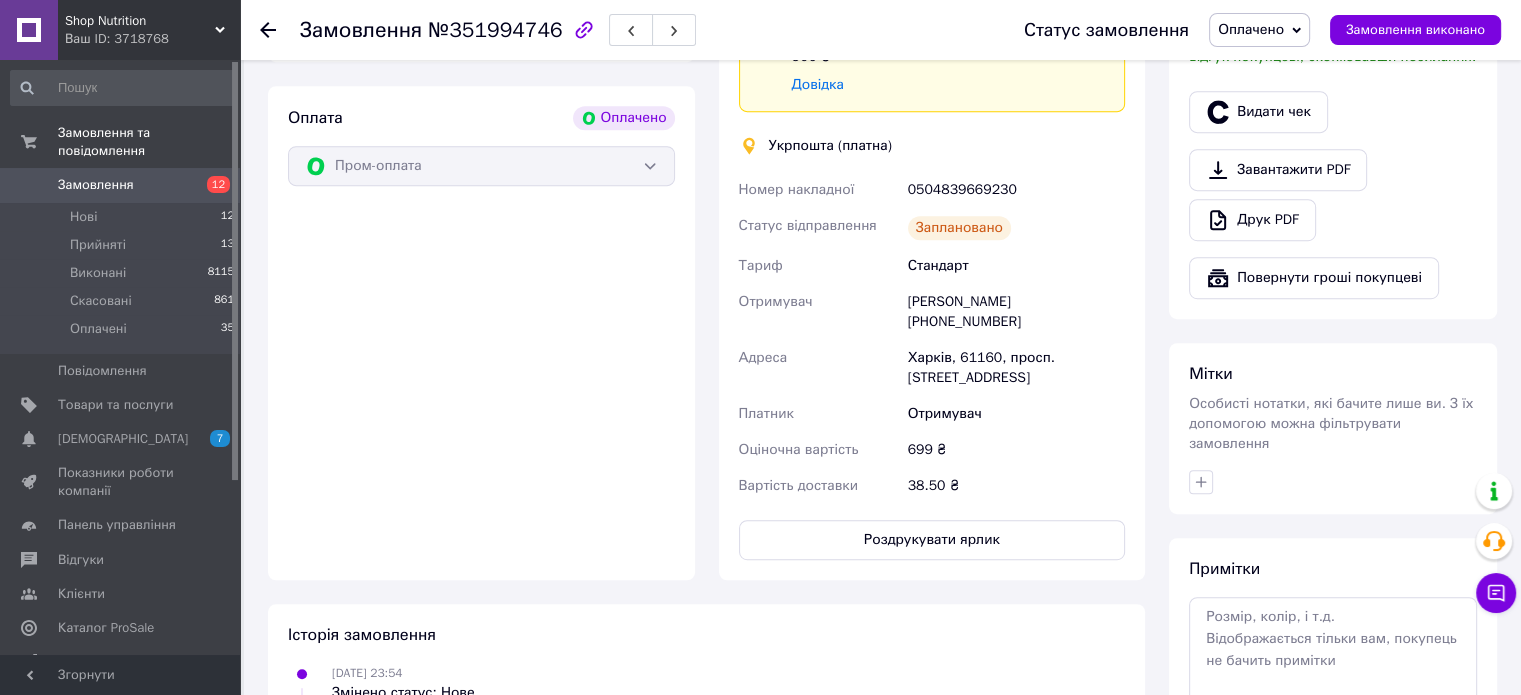scroll, scrollTop: 1207, scrollLeft: 0, axis: vertical 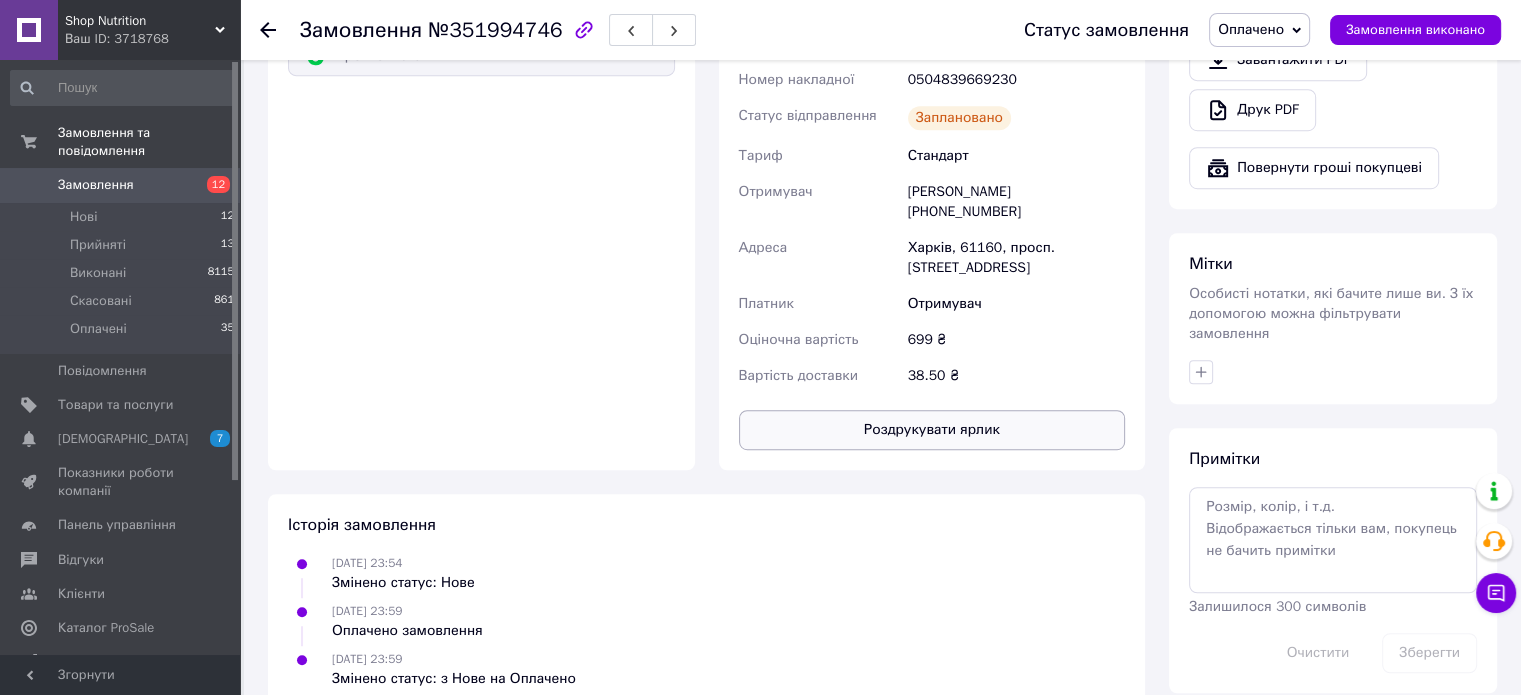 click on "Роздрукувати ярлик" at bounding box center [932, 430] 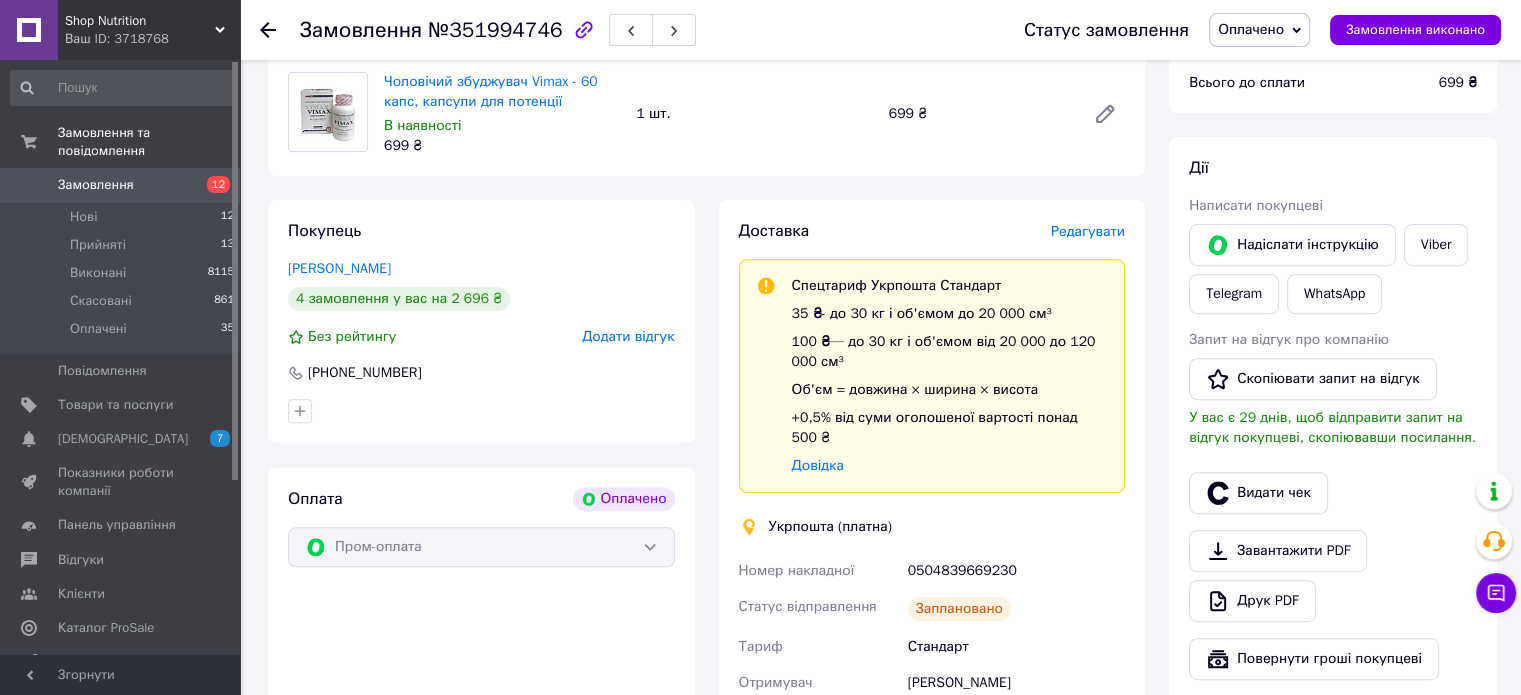 scroll, scrollTop: 707, scrollLeft: 0, axis: vertical 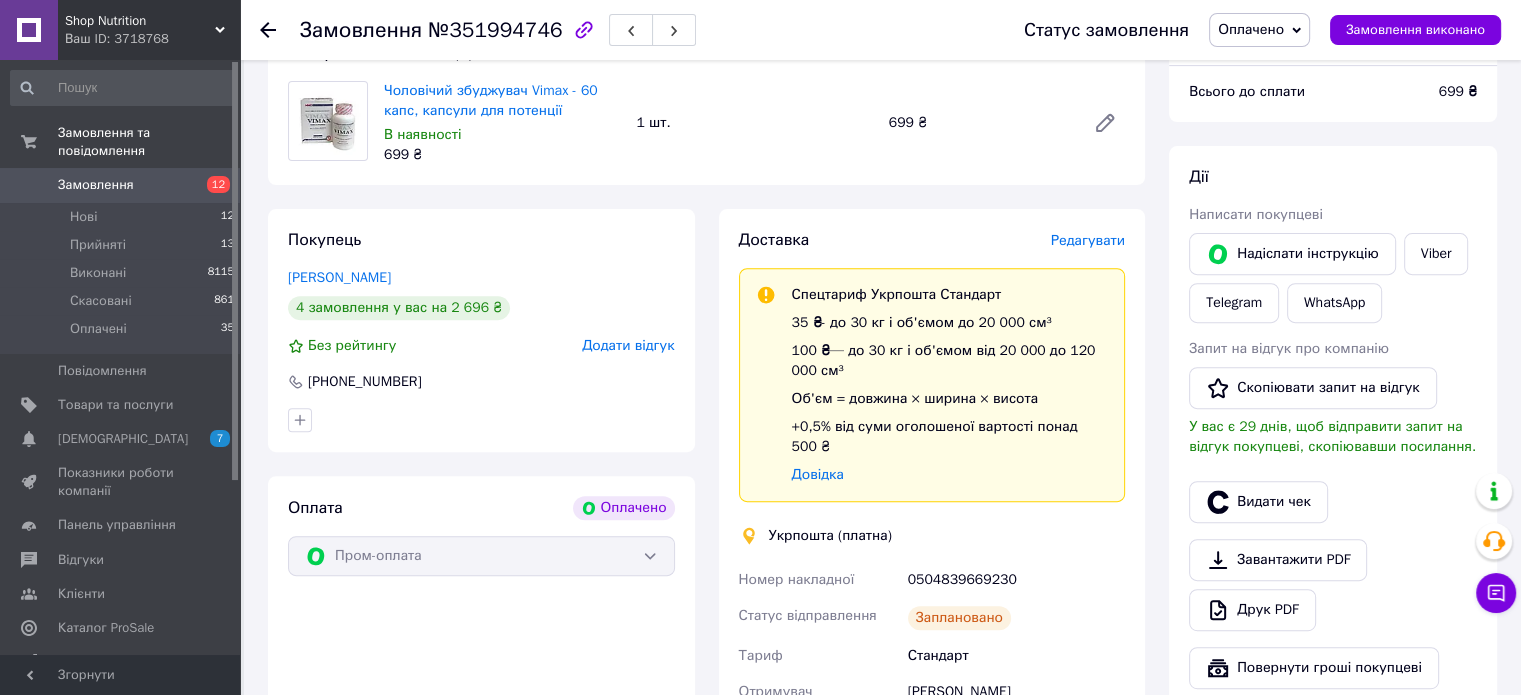 click on "Замовлення" at bounding box center [121, 185] 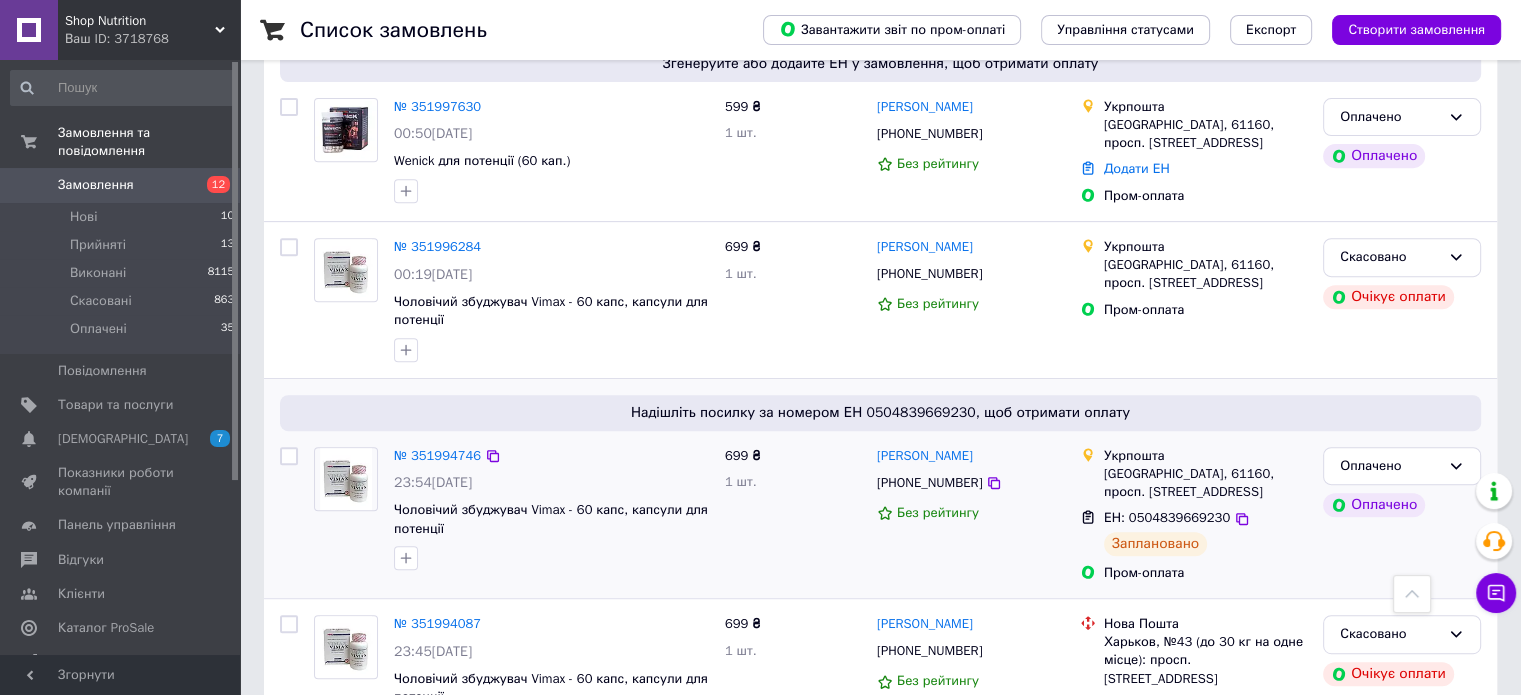 scroll, scrollTop: 700, scrollLeft: 0, axis: vertical 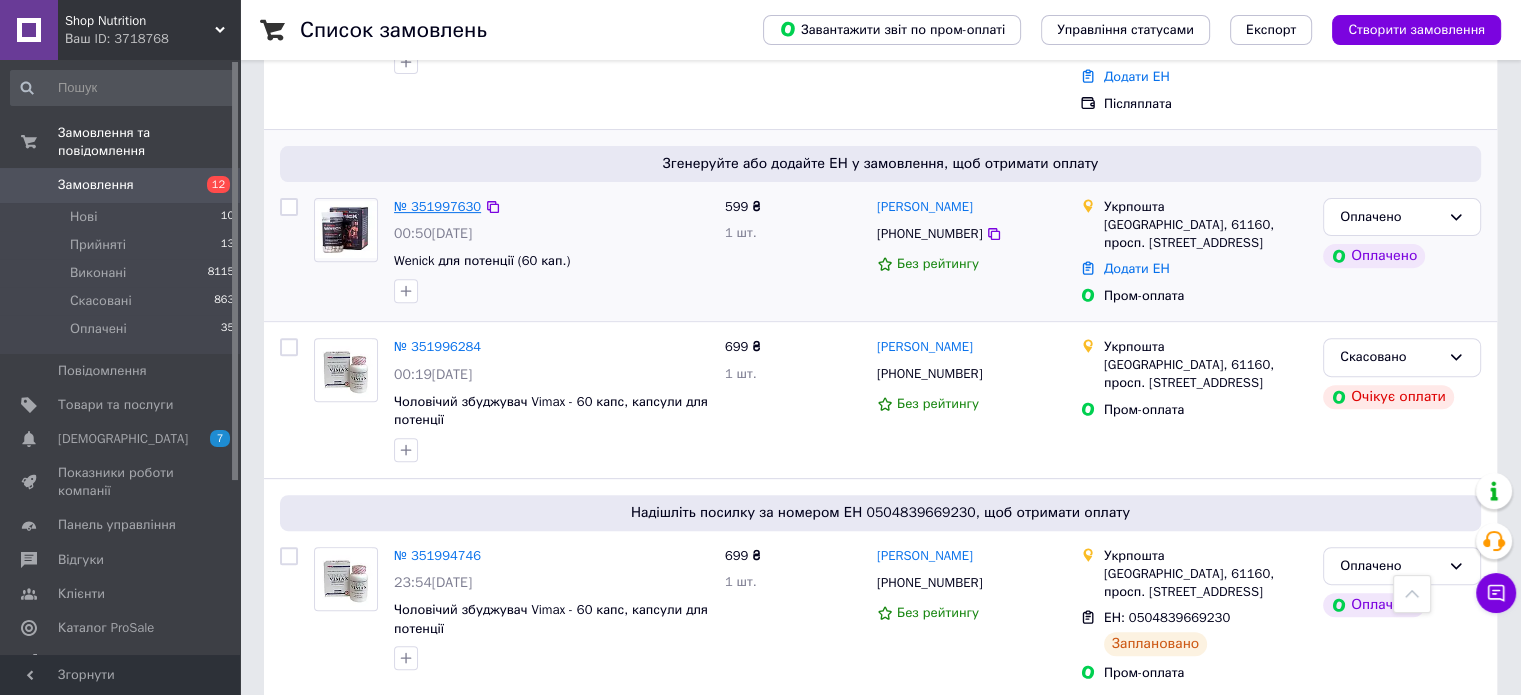 click on "№ 351997630" at bounding box center (437, 206) 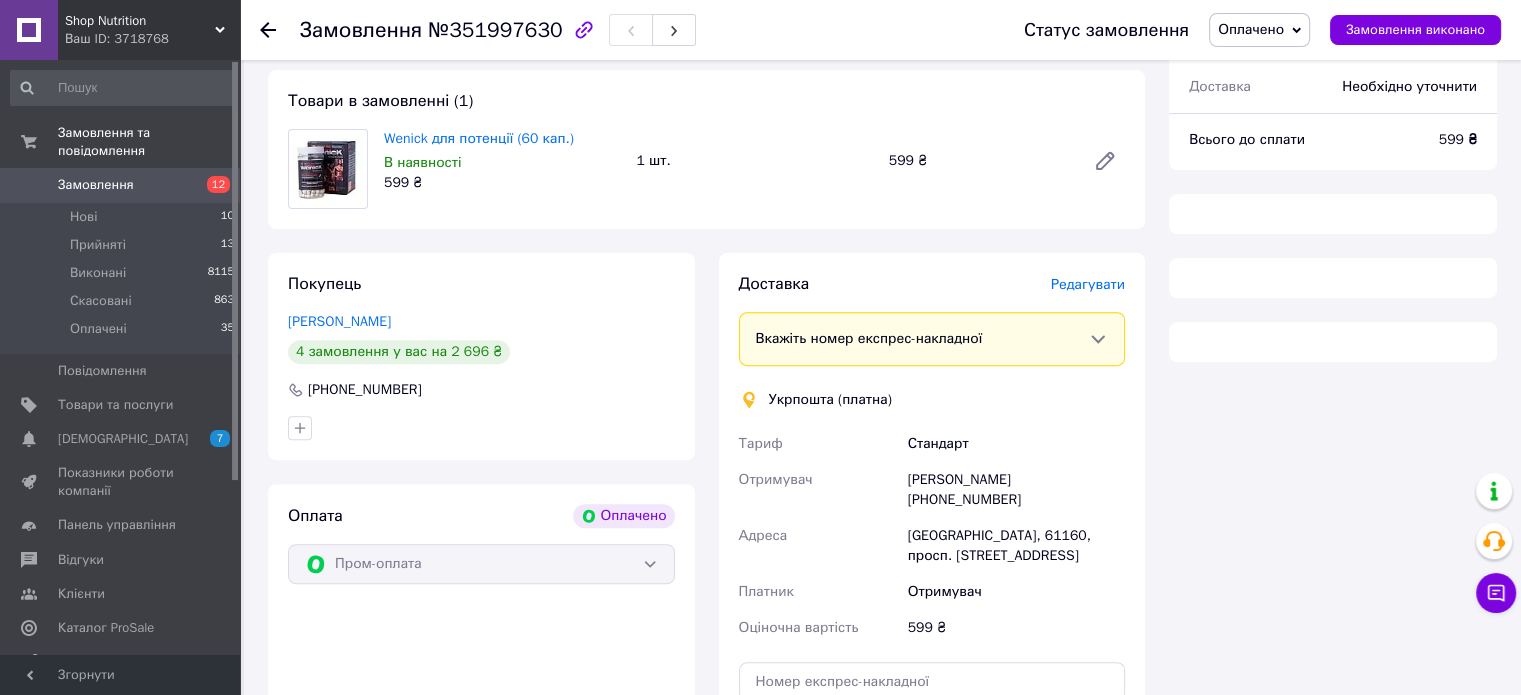 scroll, scrollTop: 700, scrollLeft: 0, axis: vertical 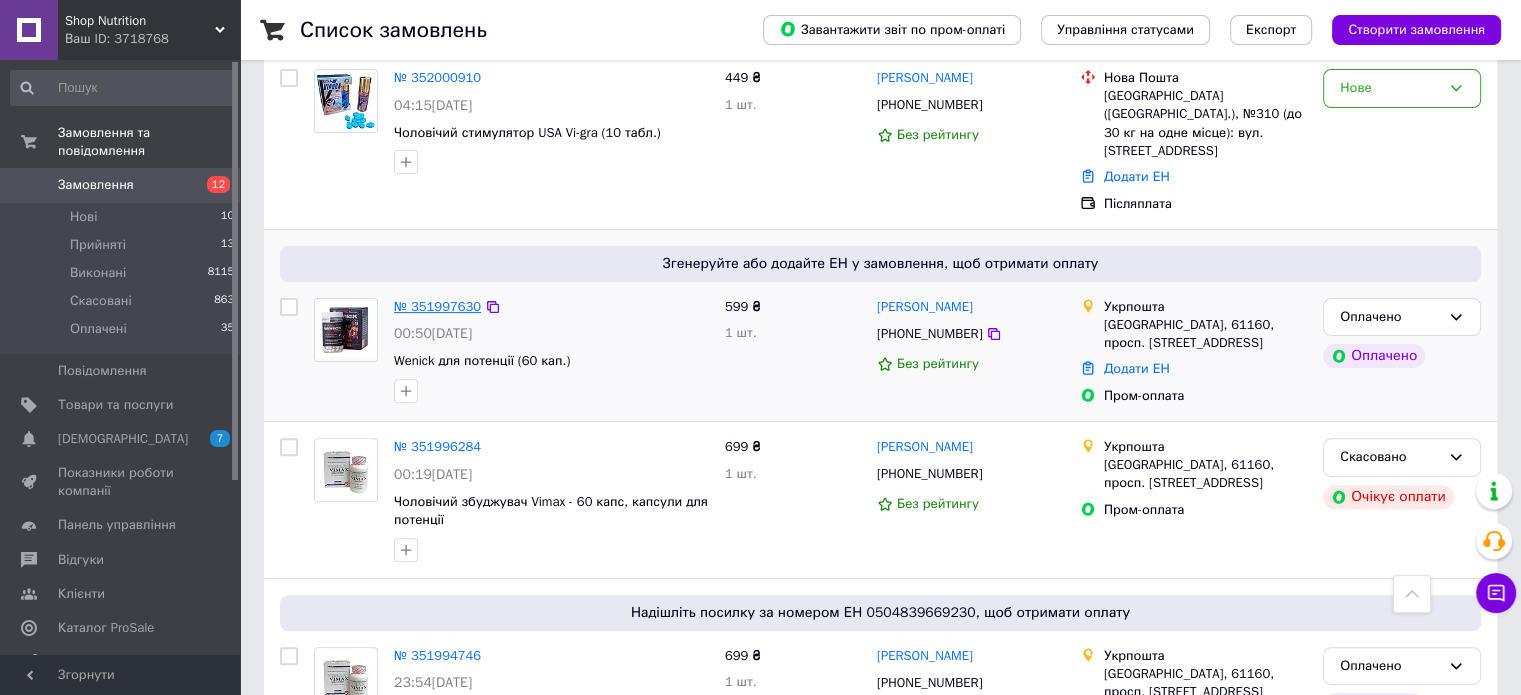 click on "№ 351997630" at bounding box center [437, 306] 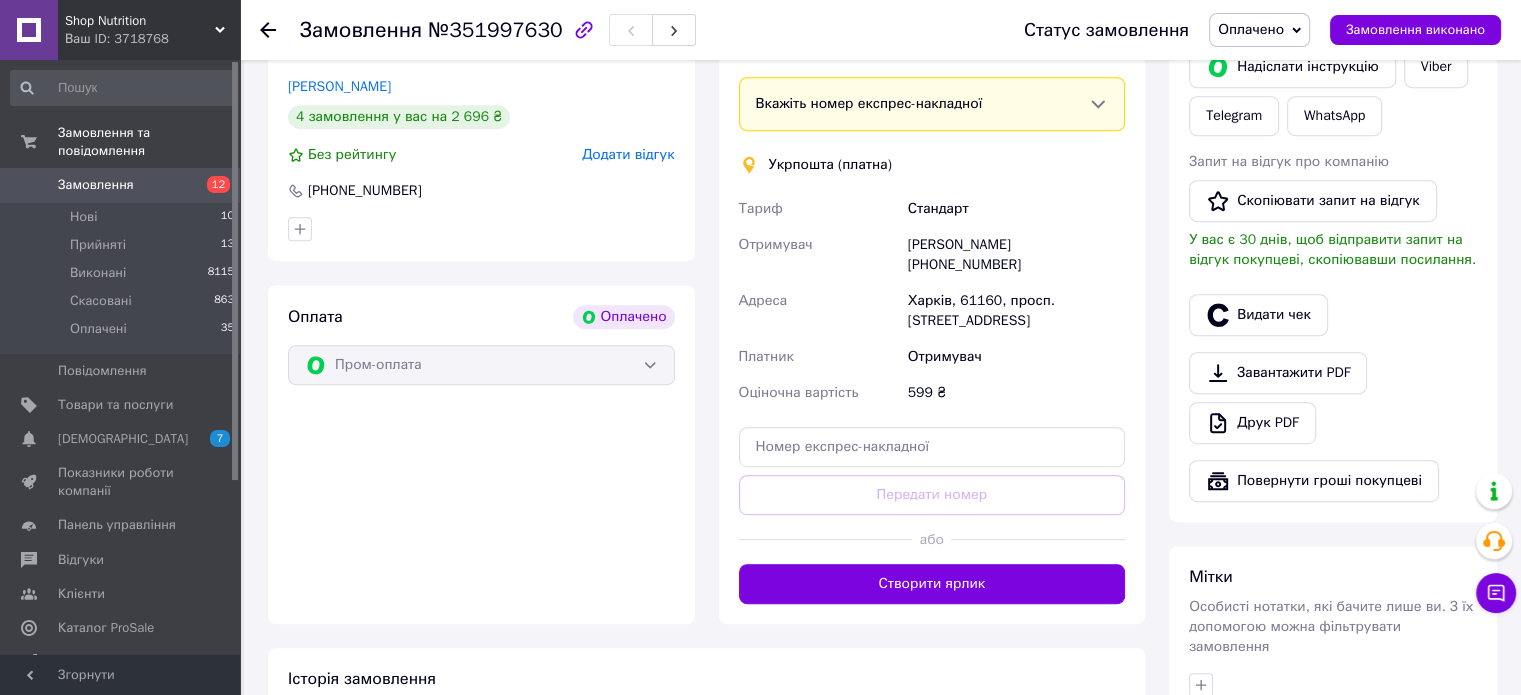 scroll, scrollTop: 1000, scrollLeft: 0, axis: vertical 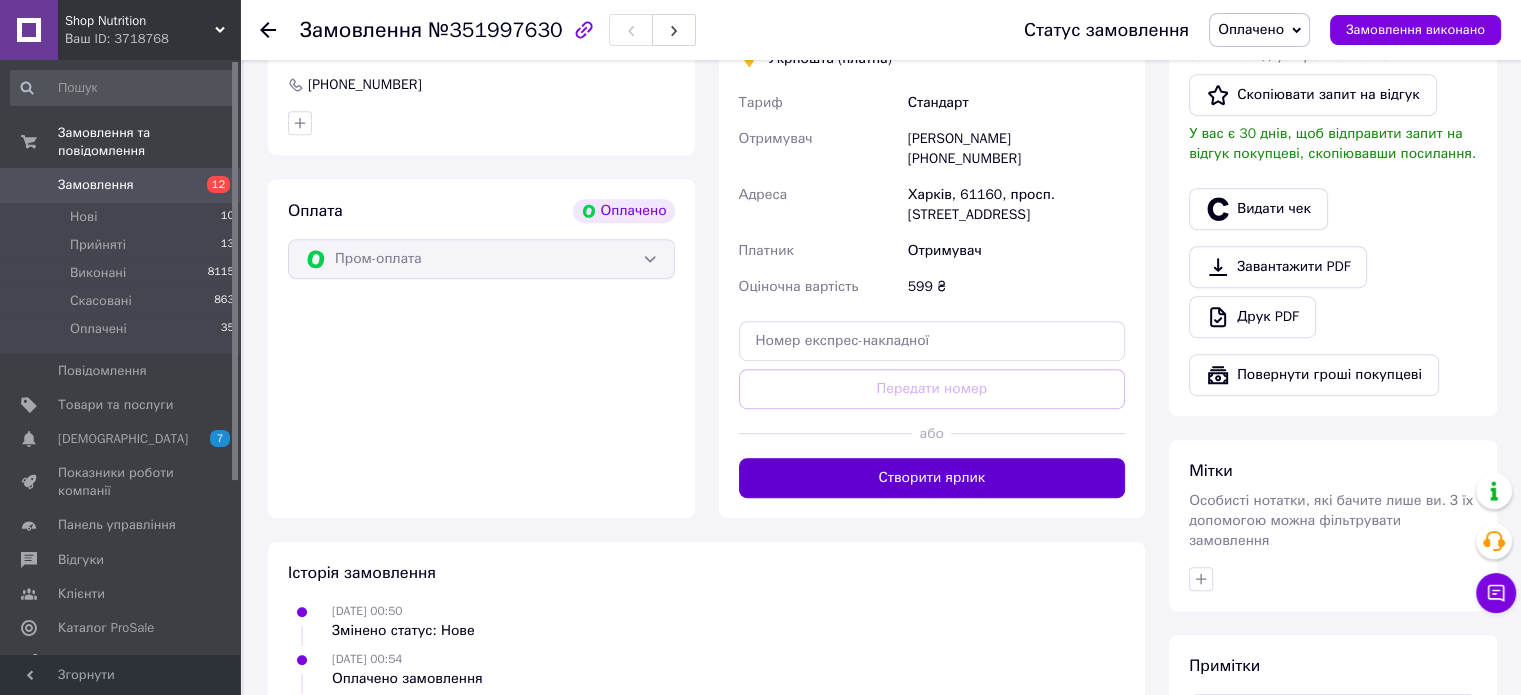 click on "Створити ярлик" at bounding box center (932, 478) 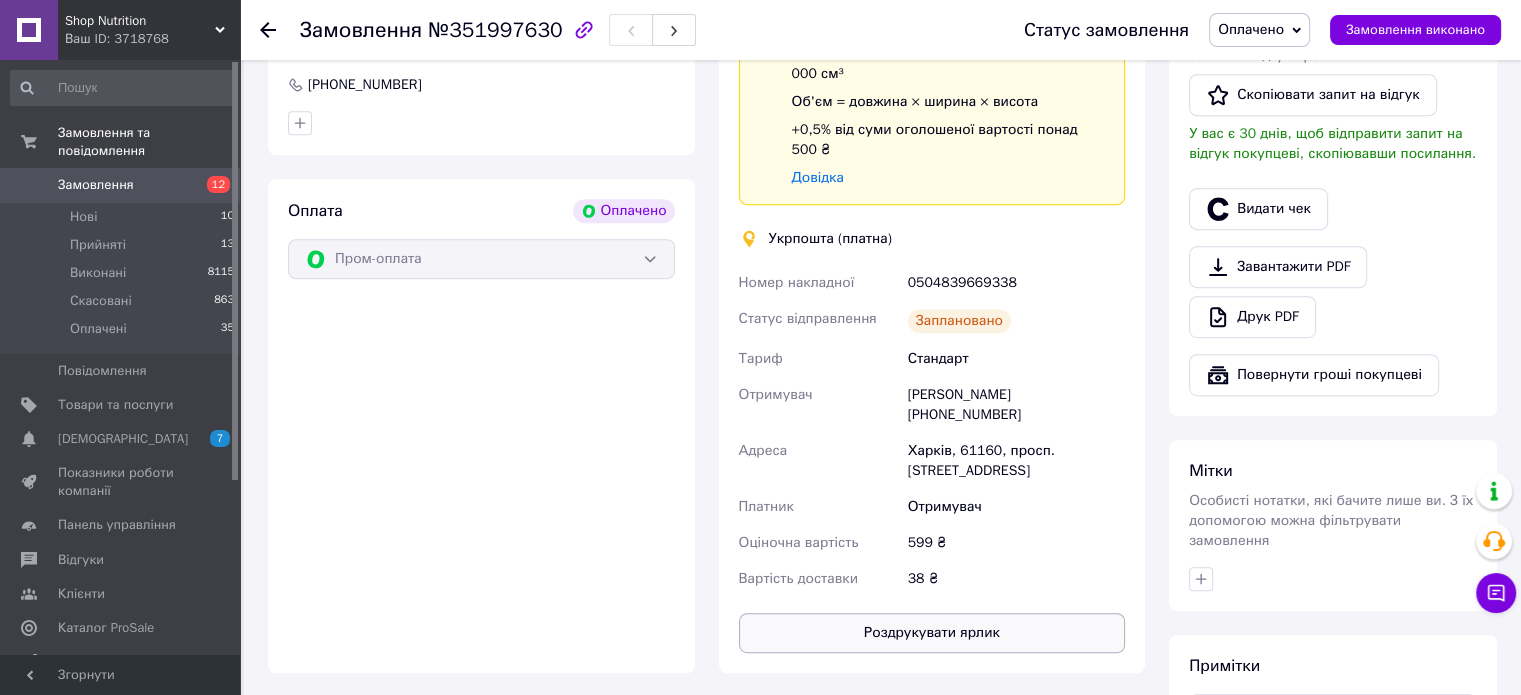 click on "Роздрукувати ярлик" at bounding box center [932, 633] 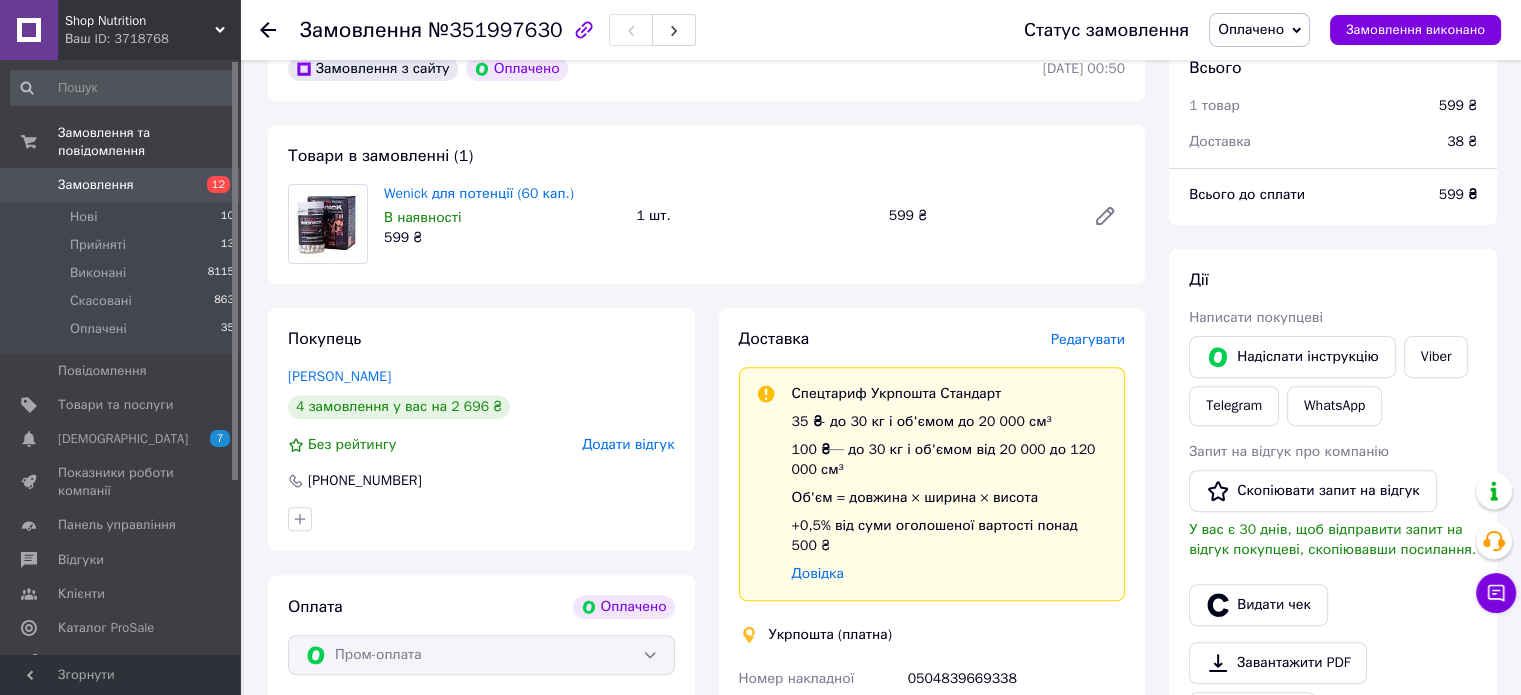 scroll, scrollTop: 600, scrollLeft: 0, axis: vertical 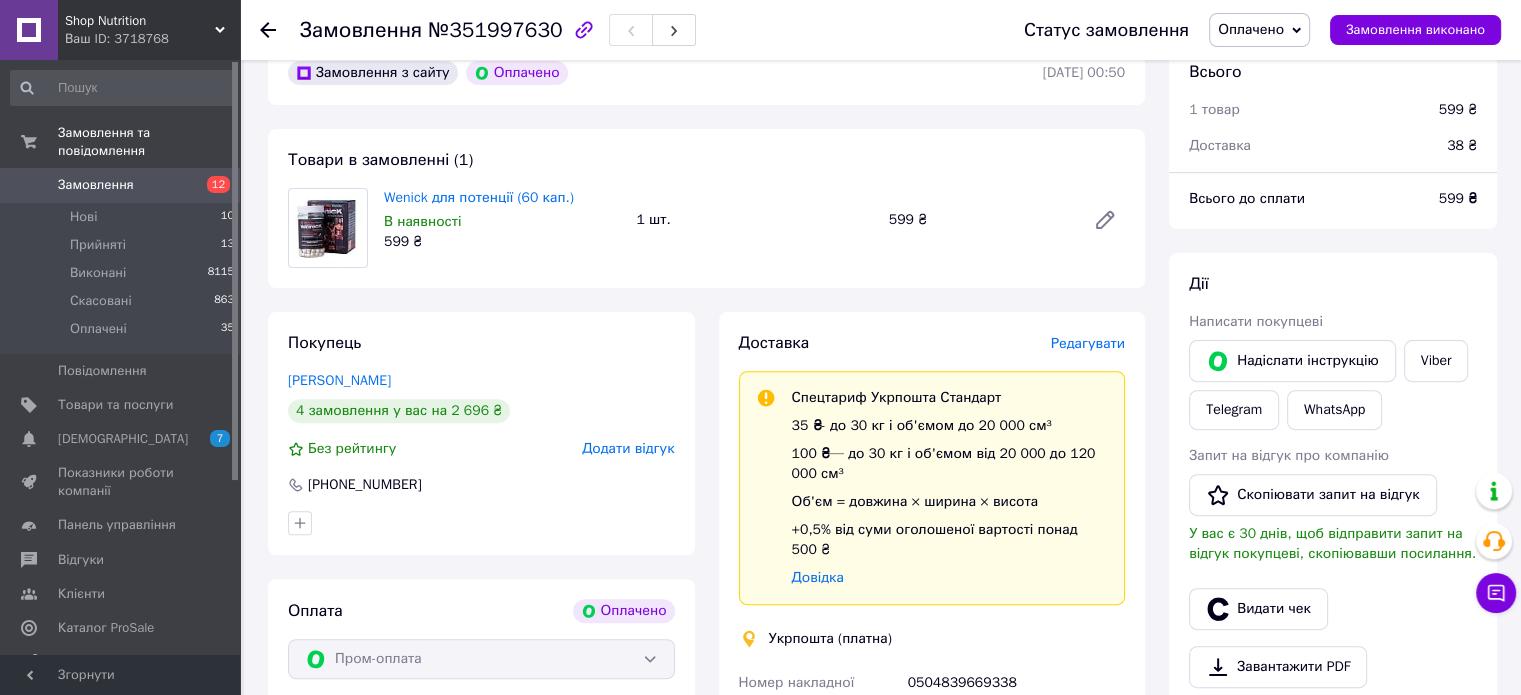 click on "Замовлення 12" at bounding box center [123, 185] 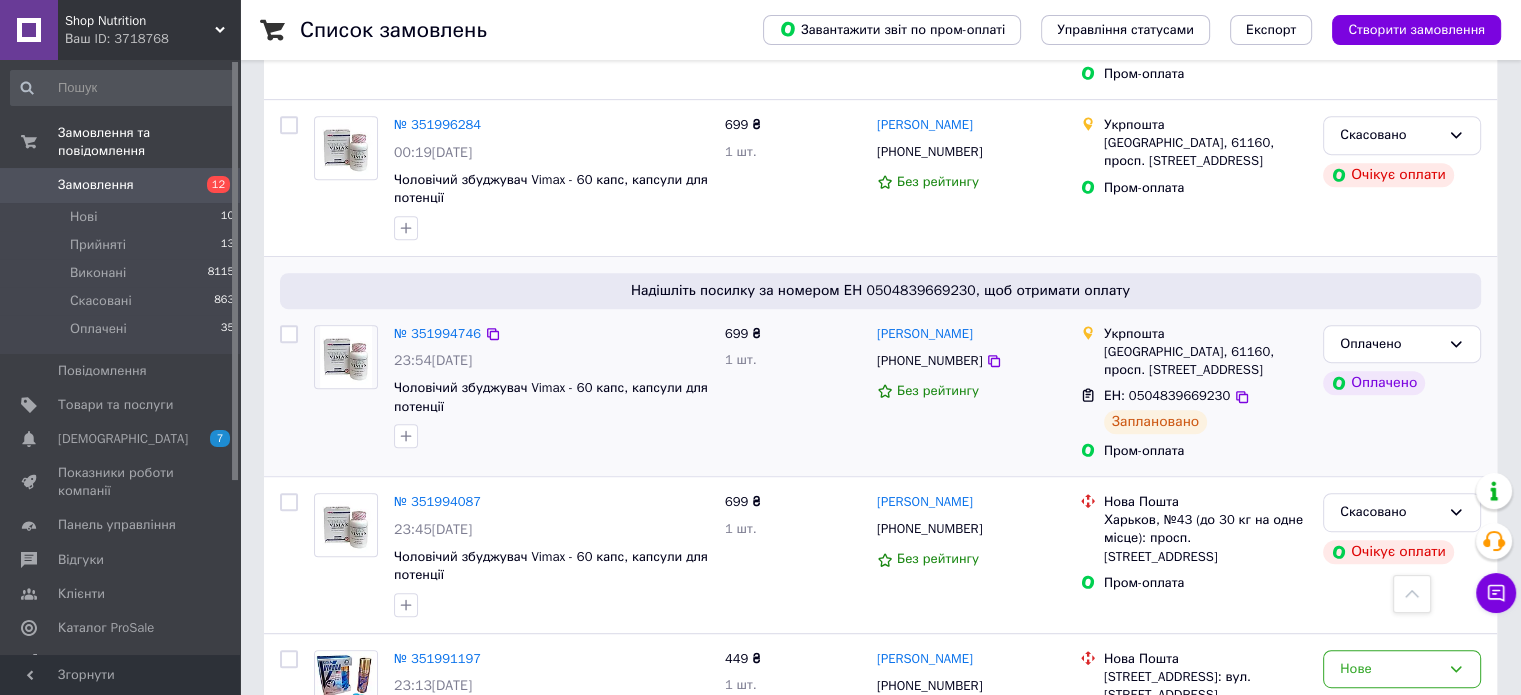 scroll, scrollTop: 1000, scrollLeft: 0, axis: vertical 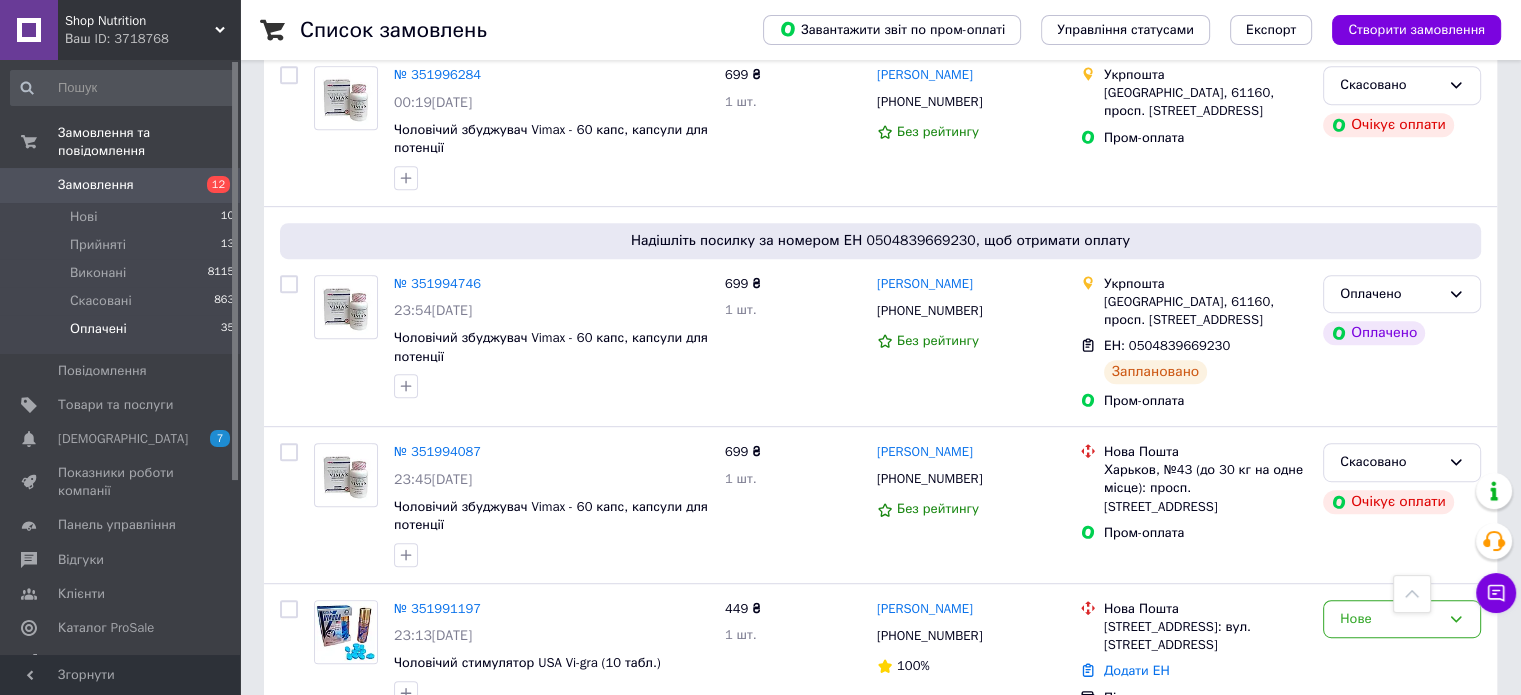 click on "Оплачені" at bounding box center [98, 329] 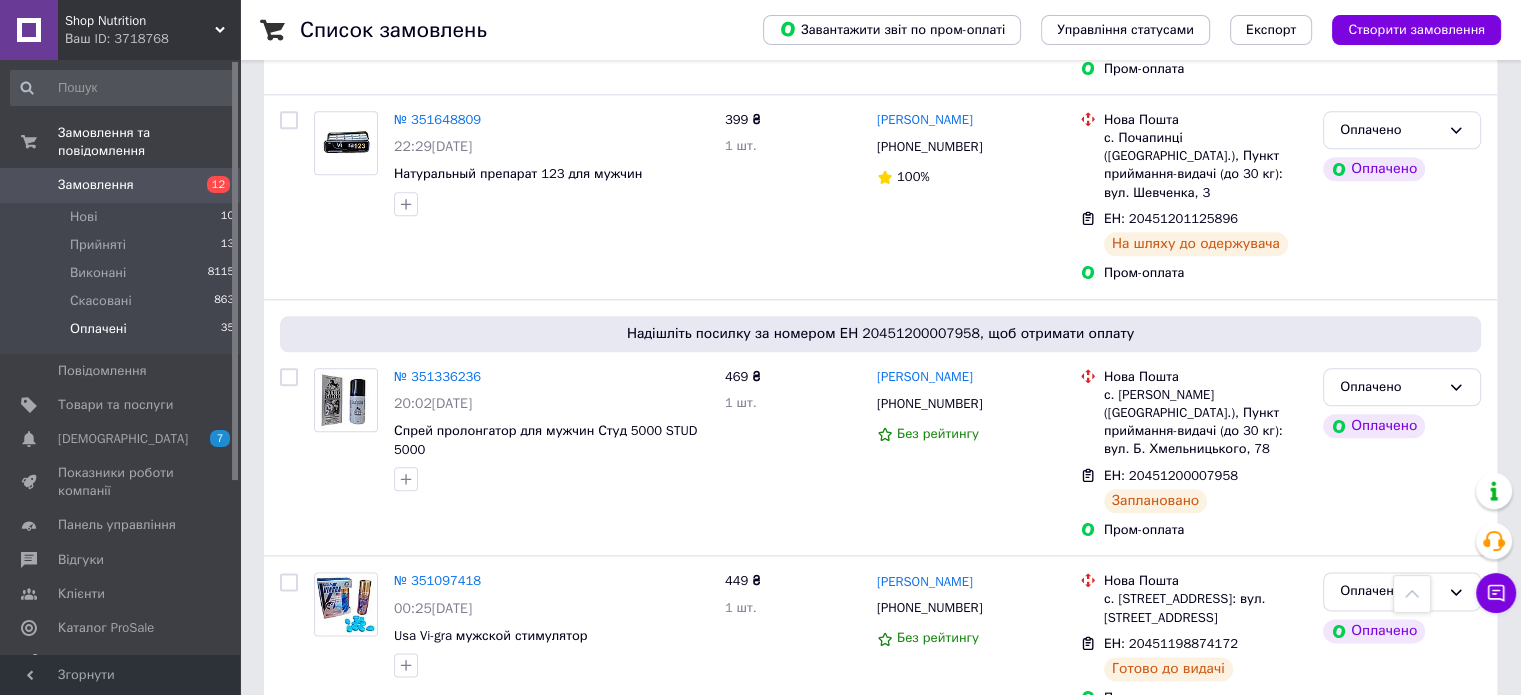 scroll, scrollTop: 2400, scrollLeft: 0, axis: vertical 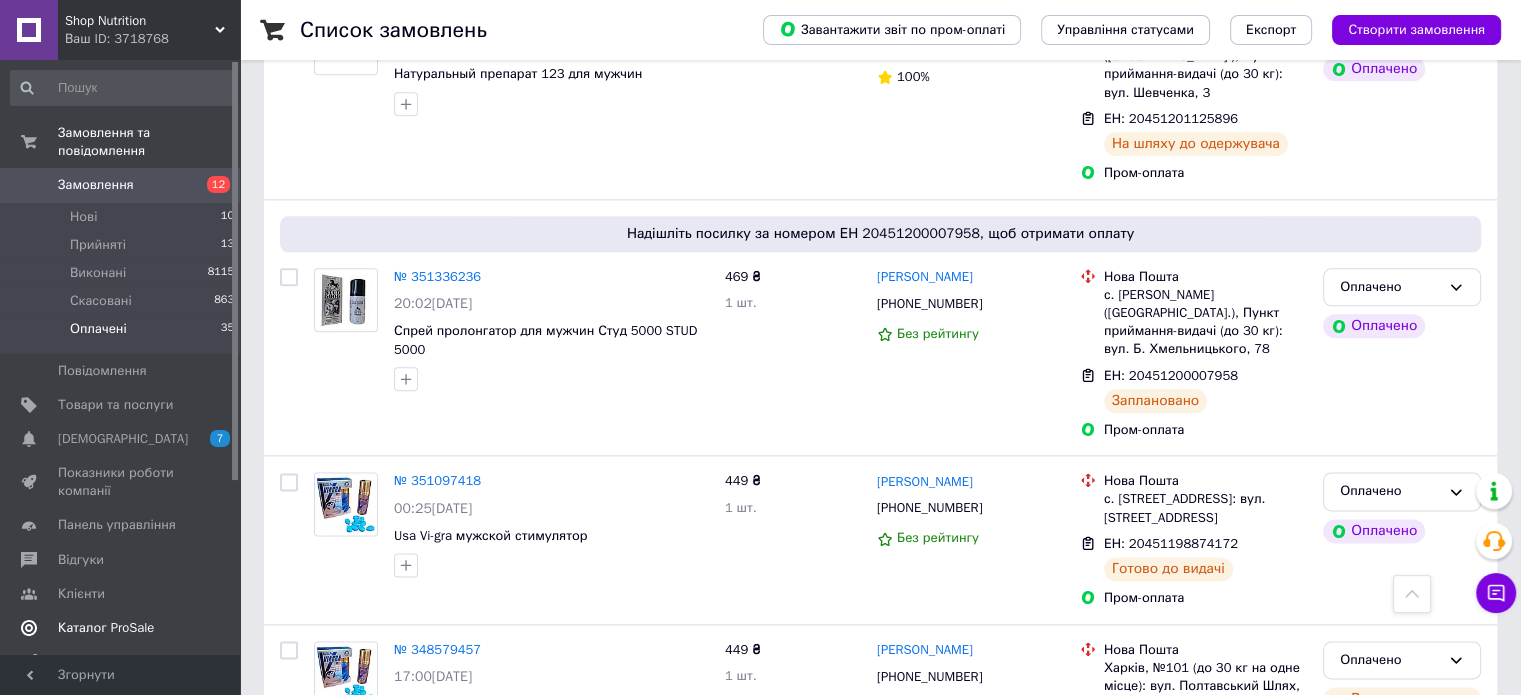 click on "Каталог ProSale" at bounding box center (106, 628) 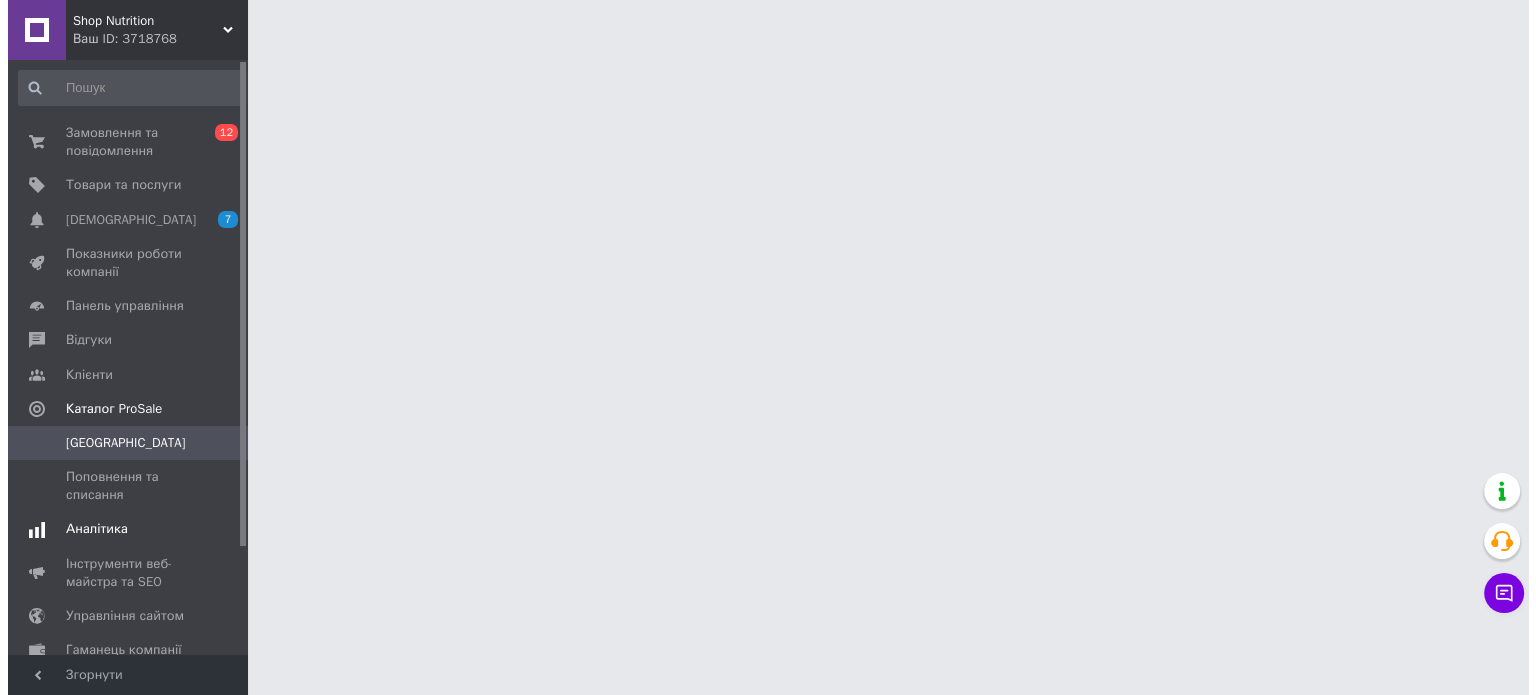scroll, scrollTop: 0, scrollLeft: 0, axis: both 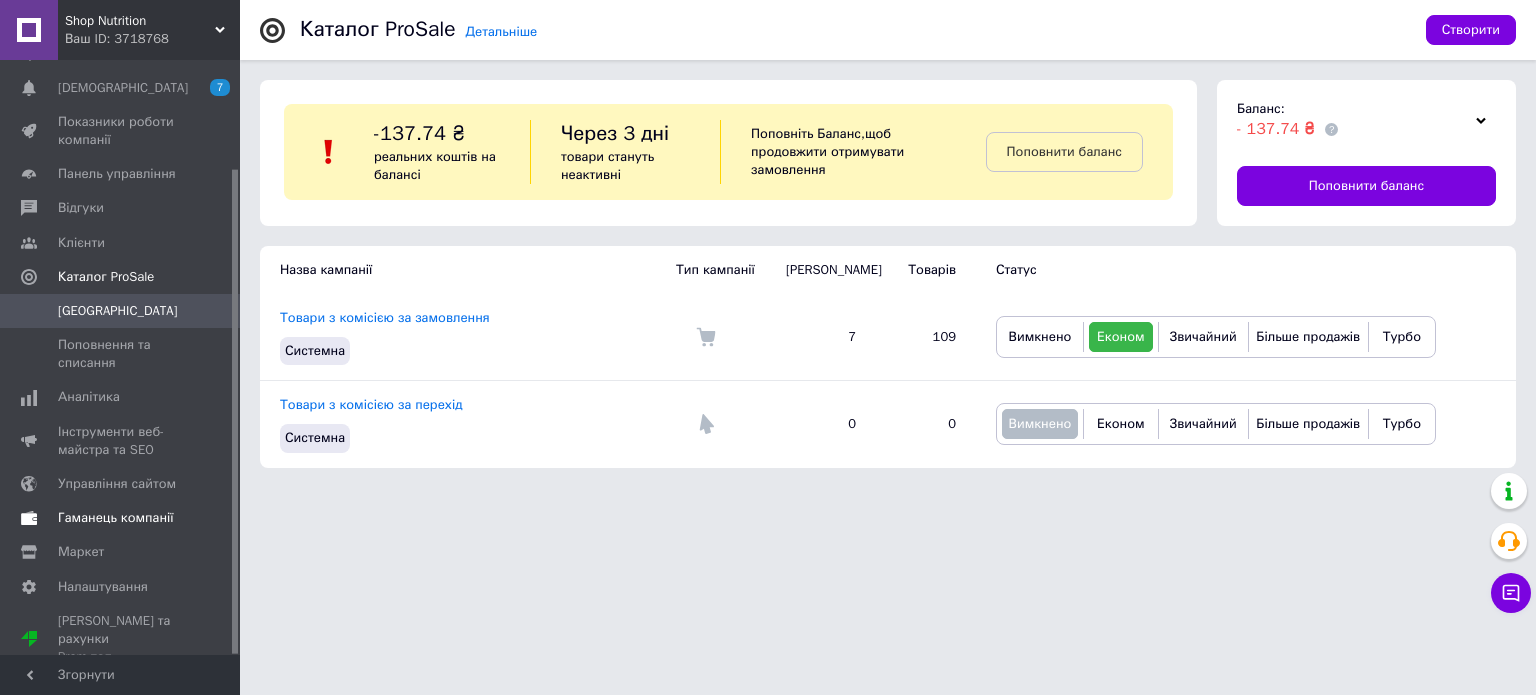 click on "Гаманець компанії" at bounding box center (123, 518) 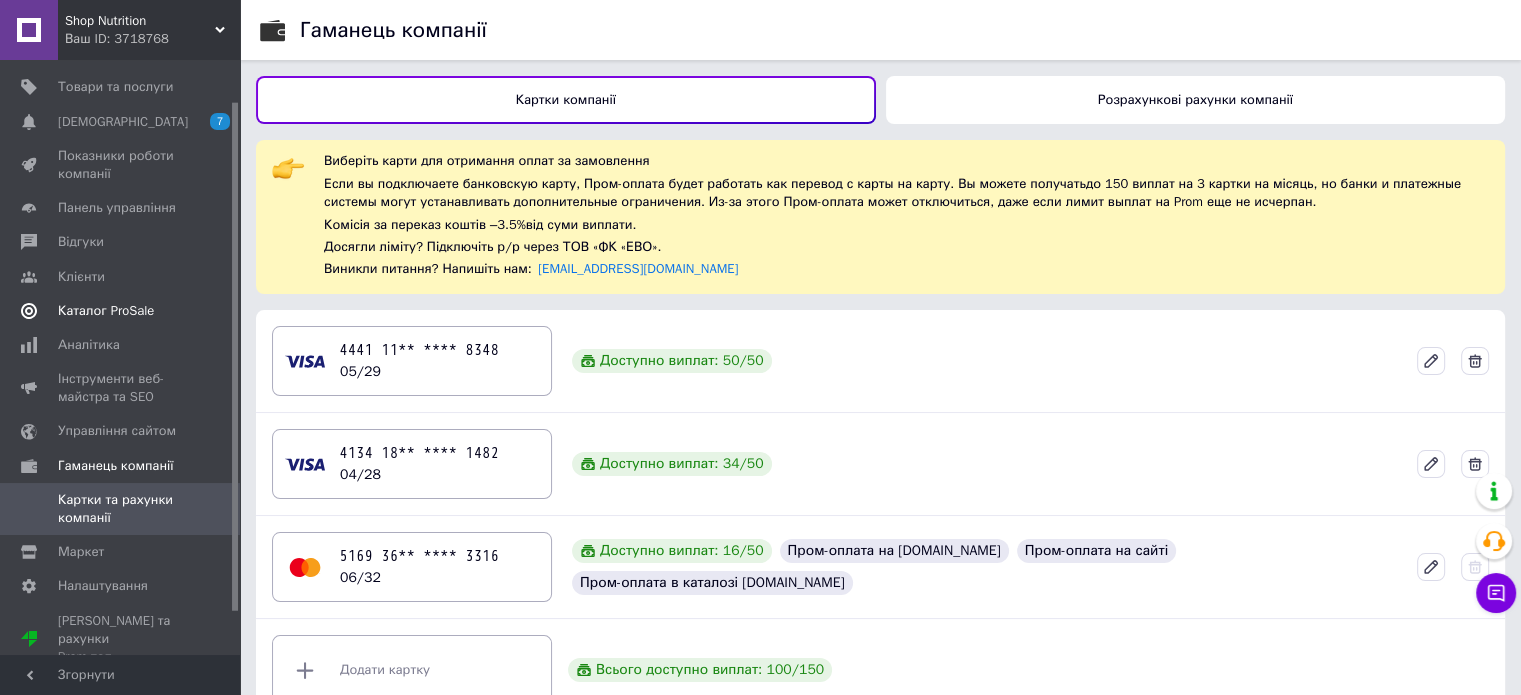 scroll, scrollTop: 0, scrollLeft: 0, axis: both 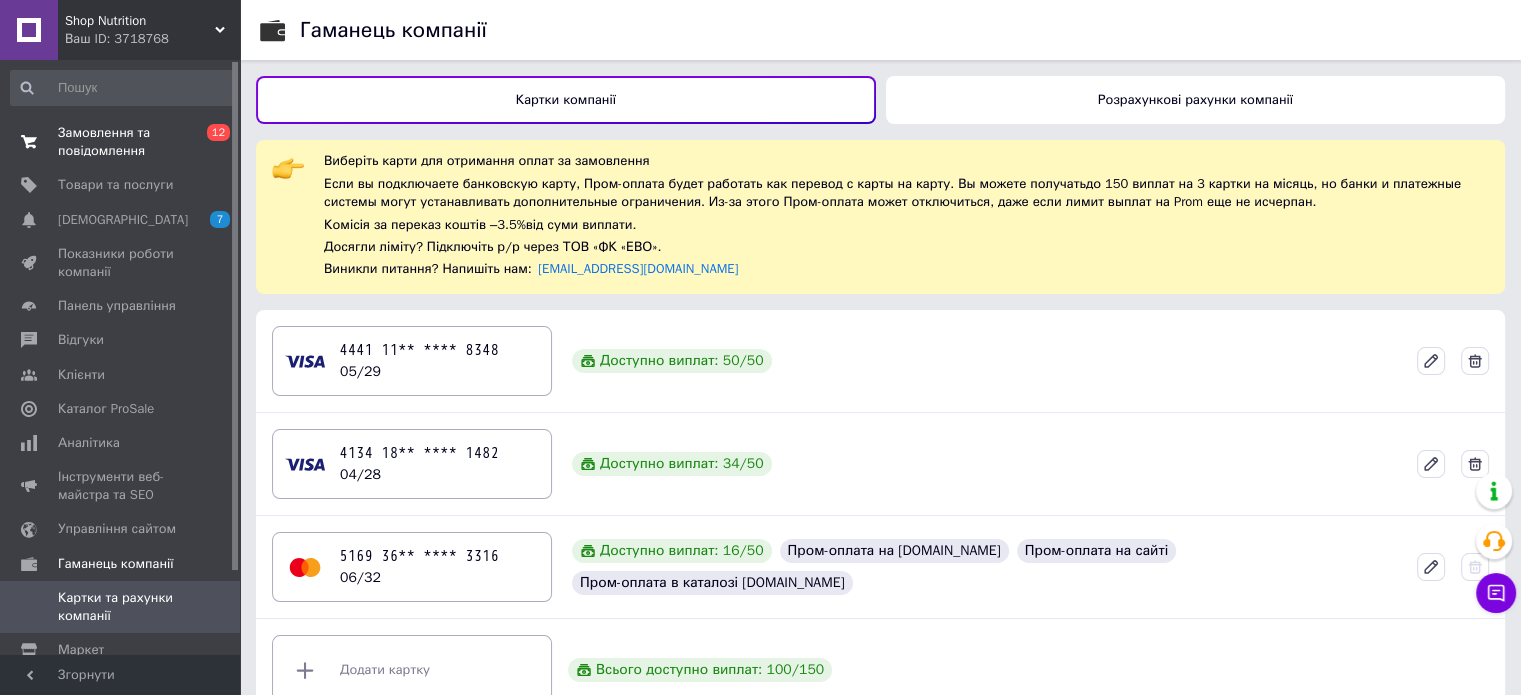 click on "Замовлення та повідомлення" at bounding box center (121, 142) 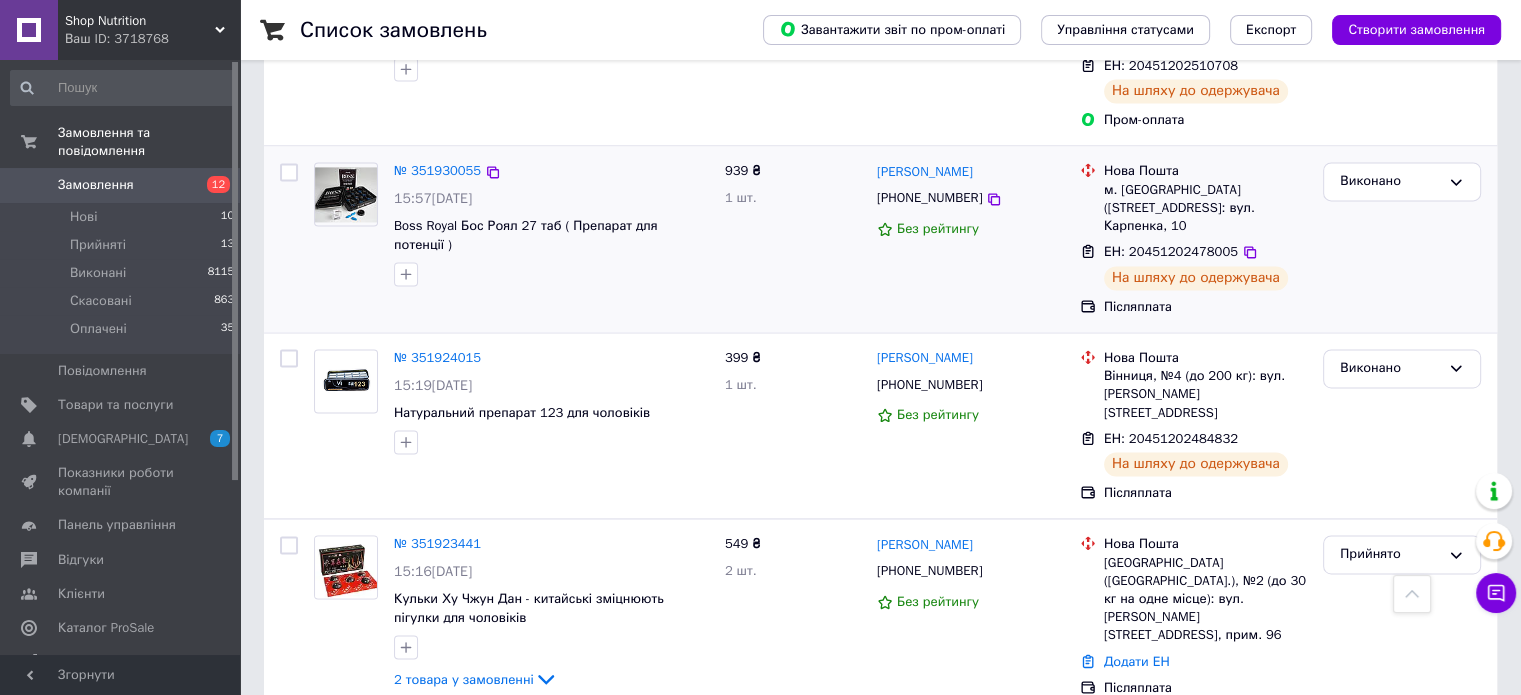scroll, scrollTop: 3000, scrollLeft: 0, axis: vertical 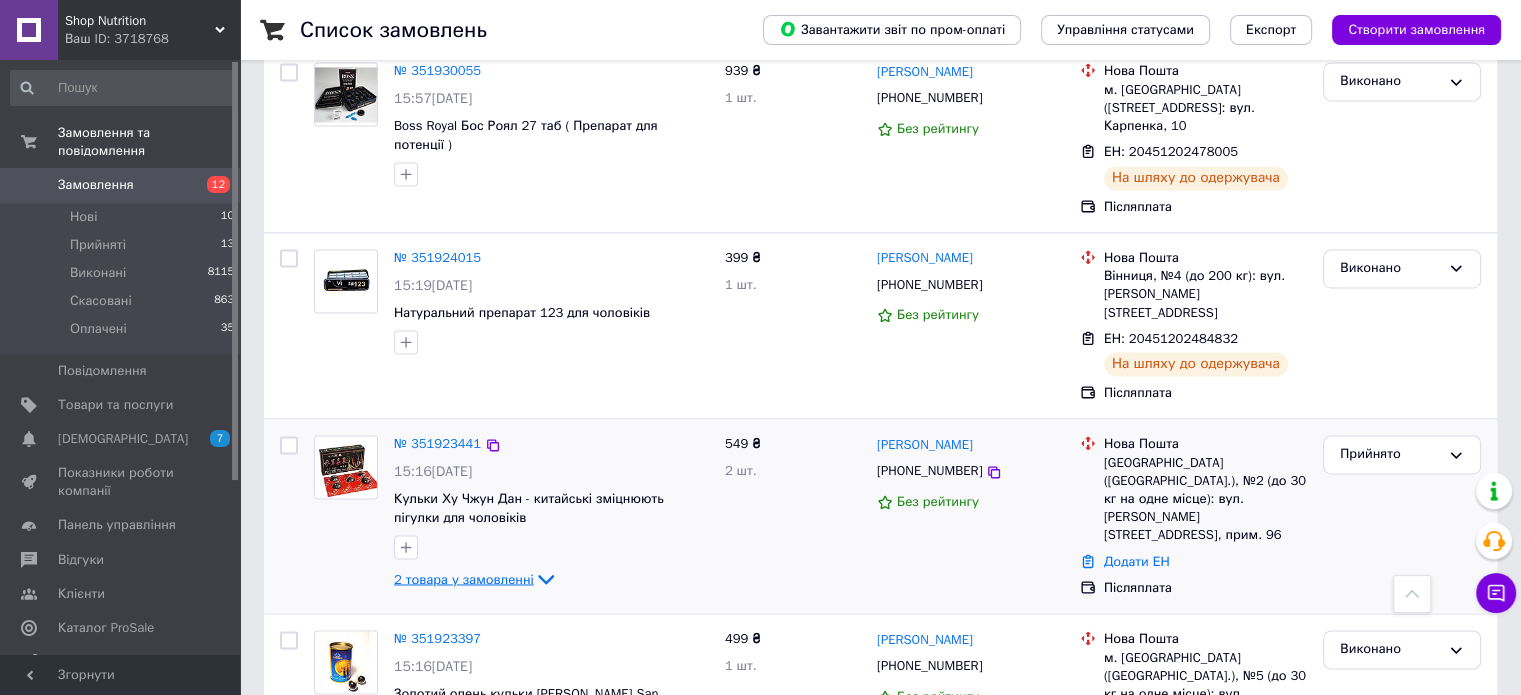 click 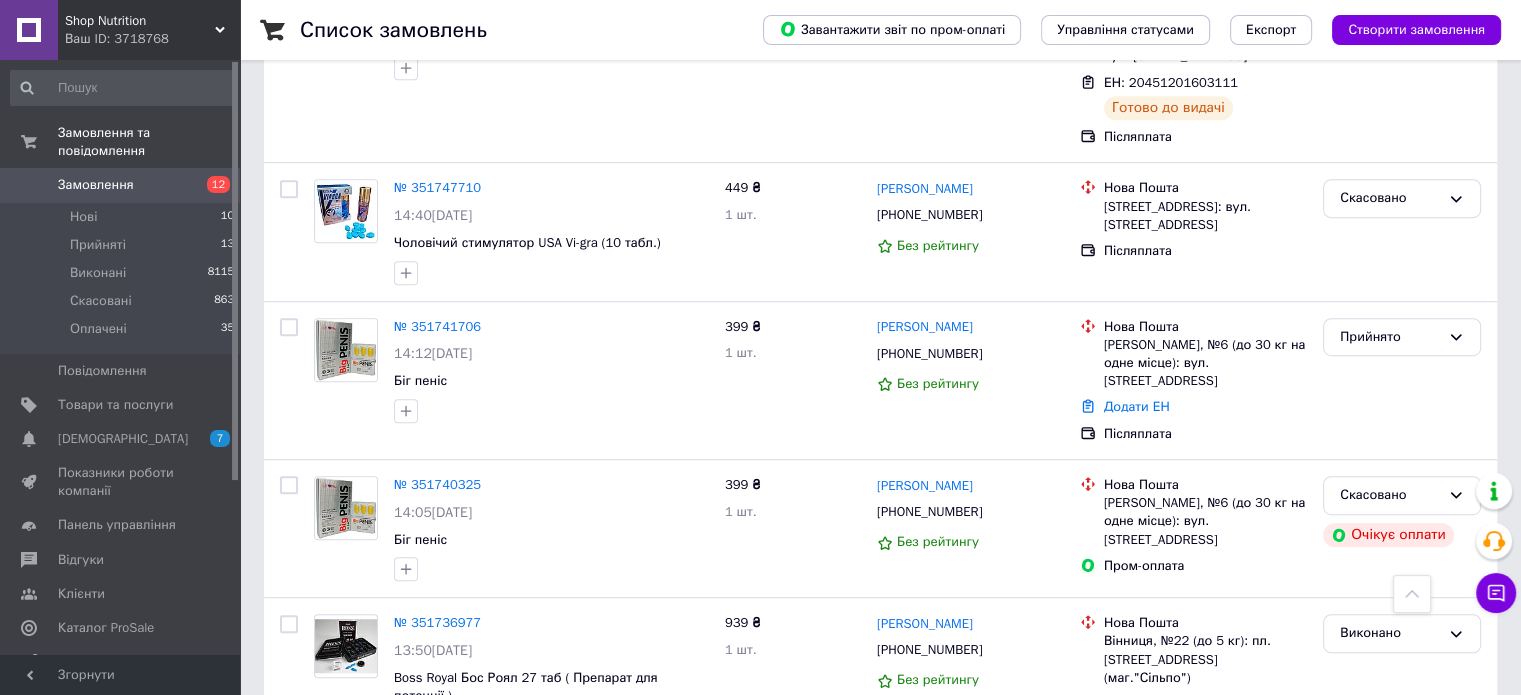 scroll, scrollTop: 8800, scrollLeft: 0, axis: vertical 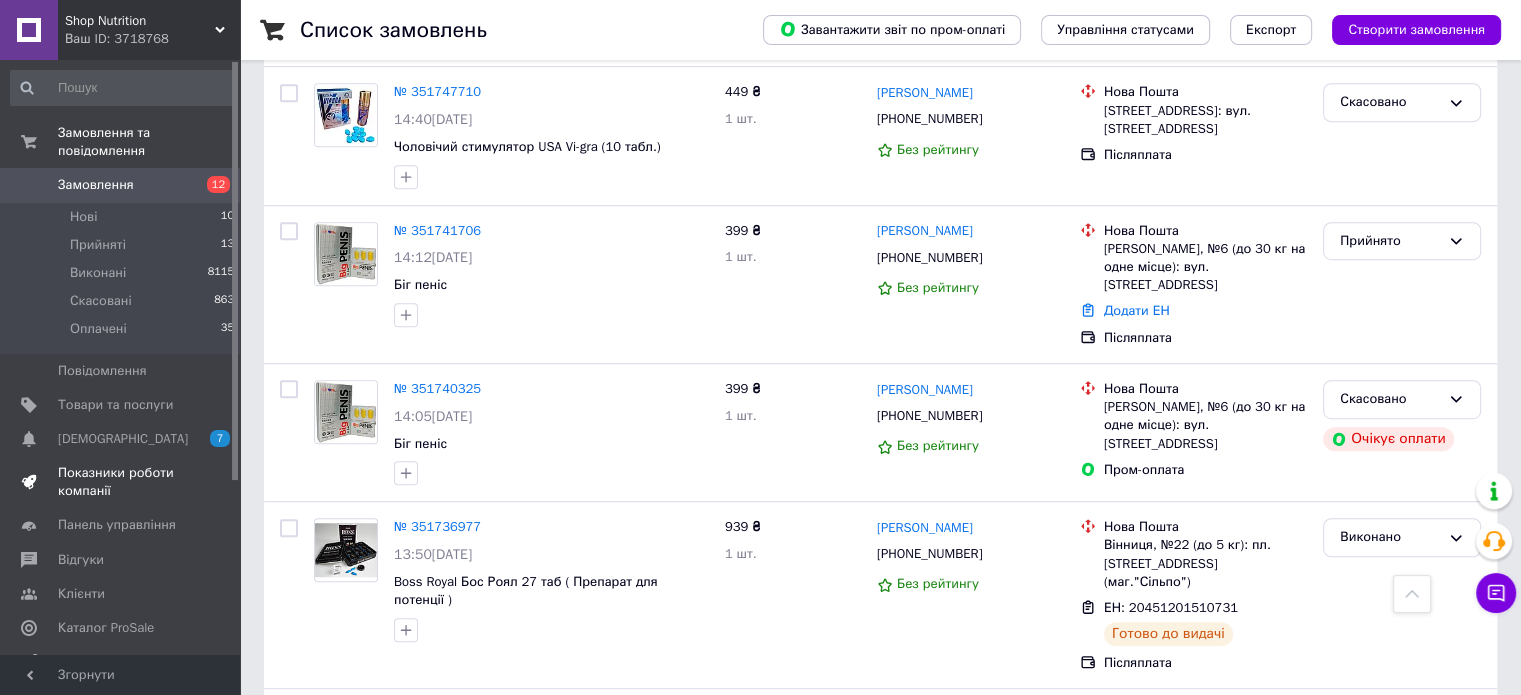 click on "Показники роботи компанії" at bounding box center (121, 482) 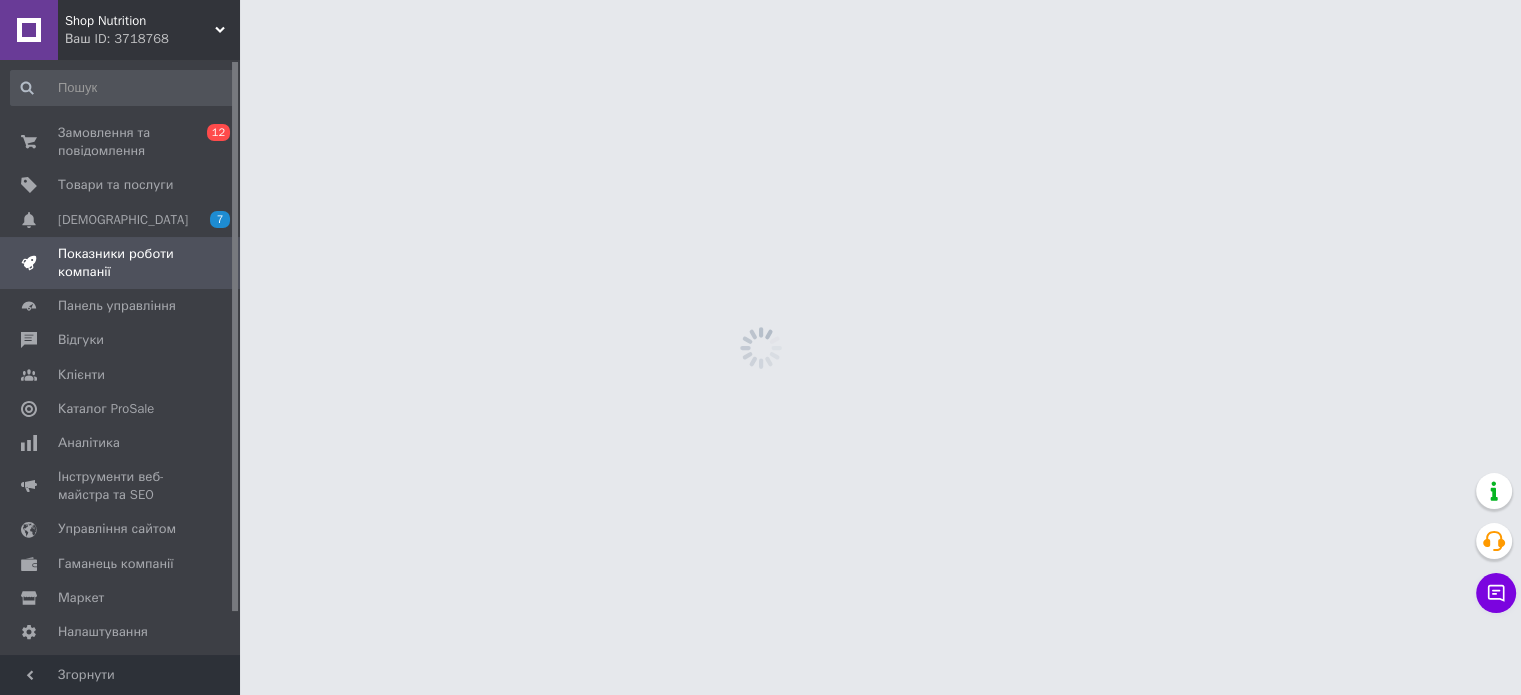 scroll, scrollTop: 0, scrollLeft: 0, axis: both 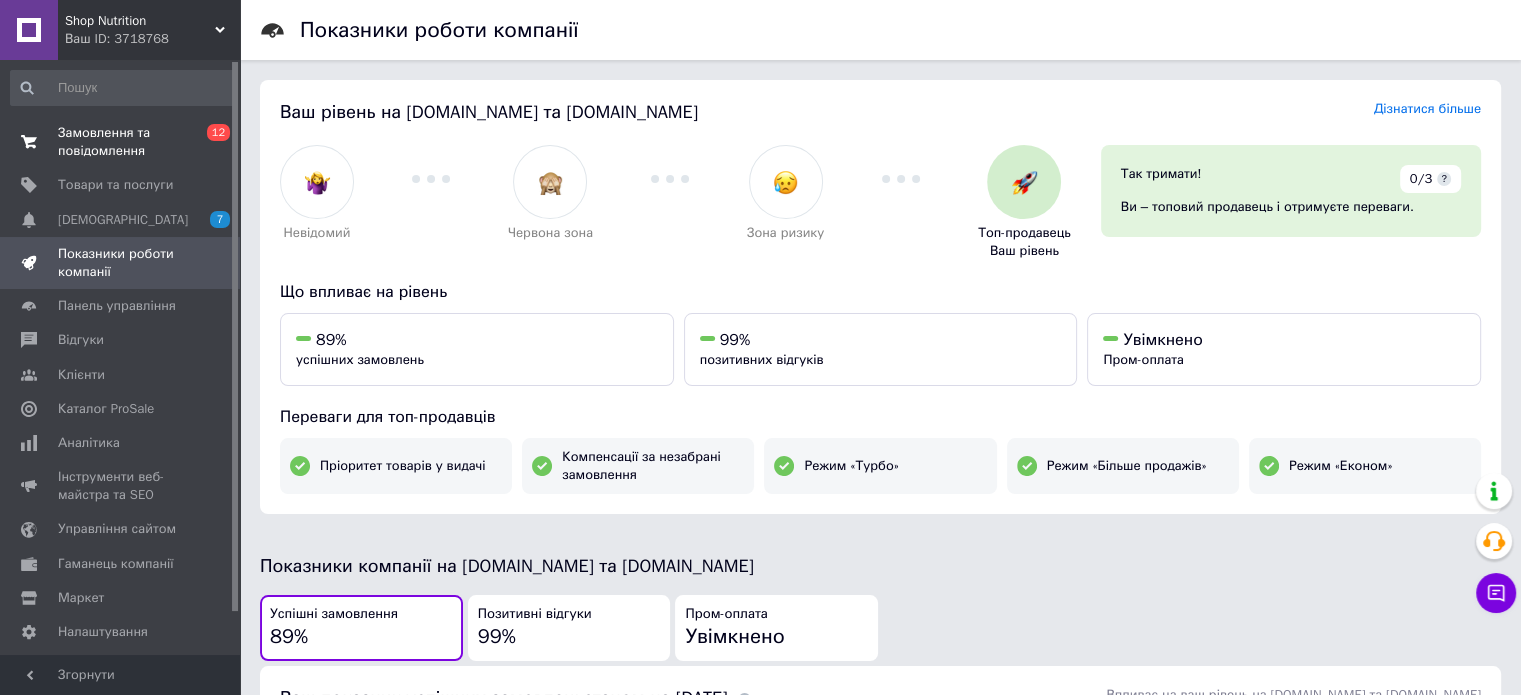 click on "Замовлення та повідомлення" at bounding box center [121, 142] 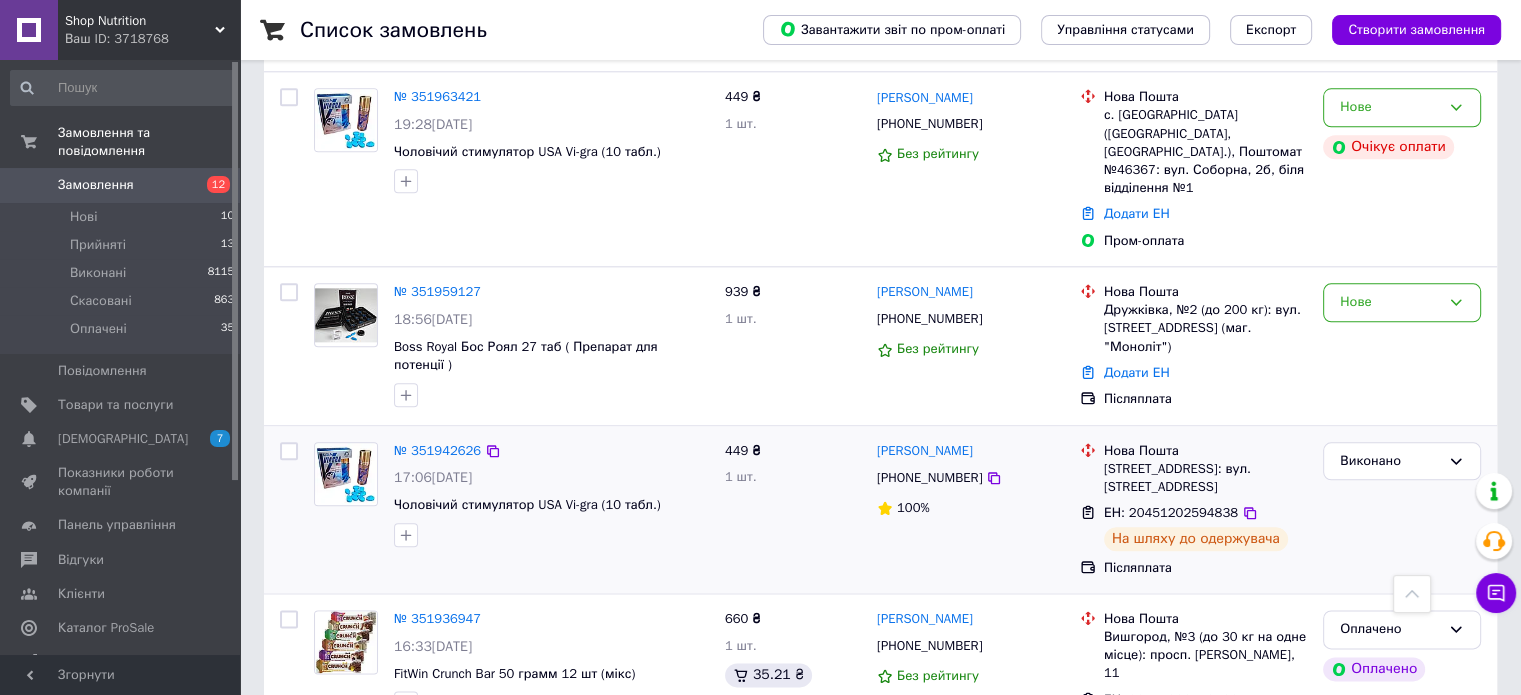 scroll, scrollTop: 2300, scrollLeft: 0, axis: vertical 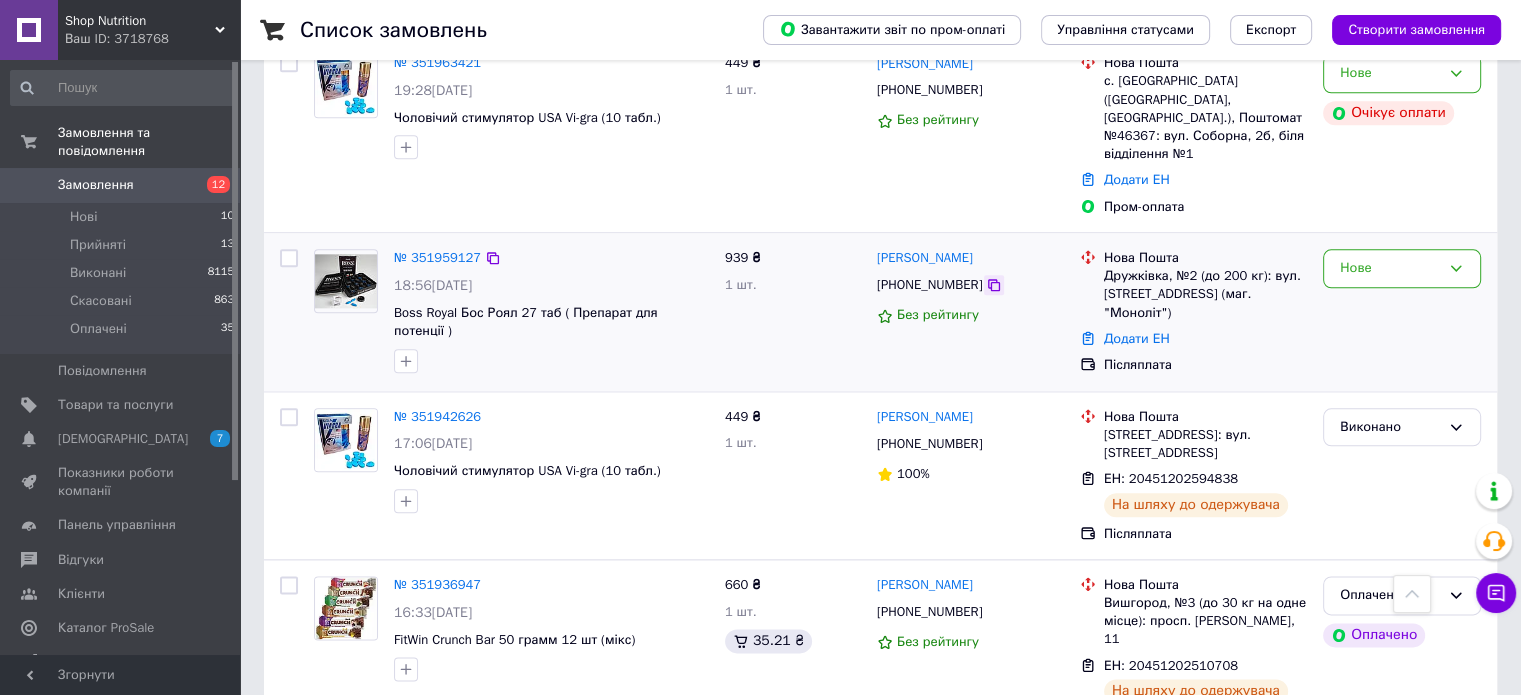 click 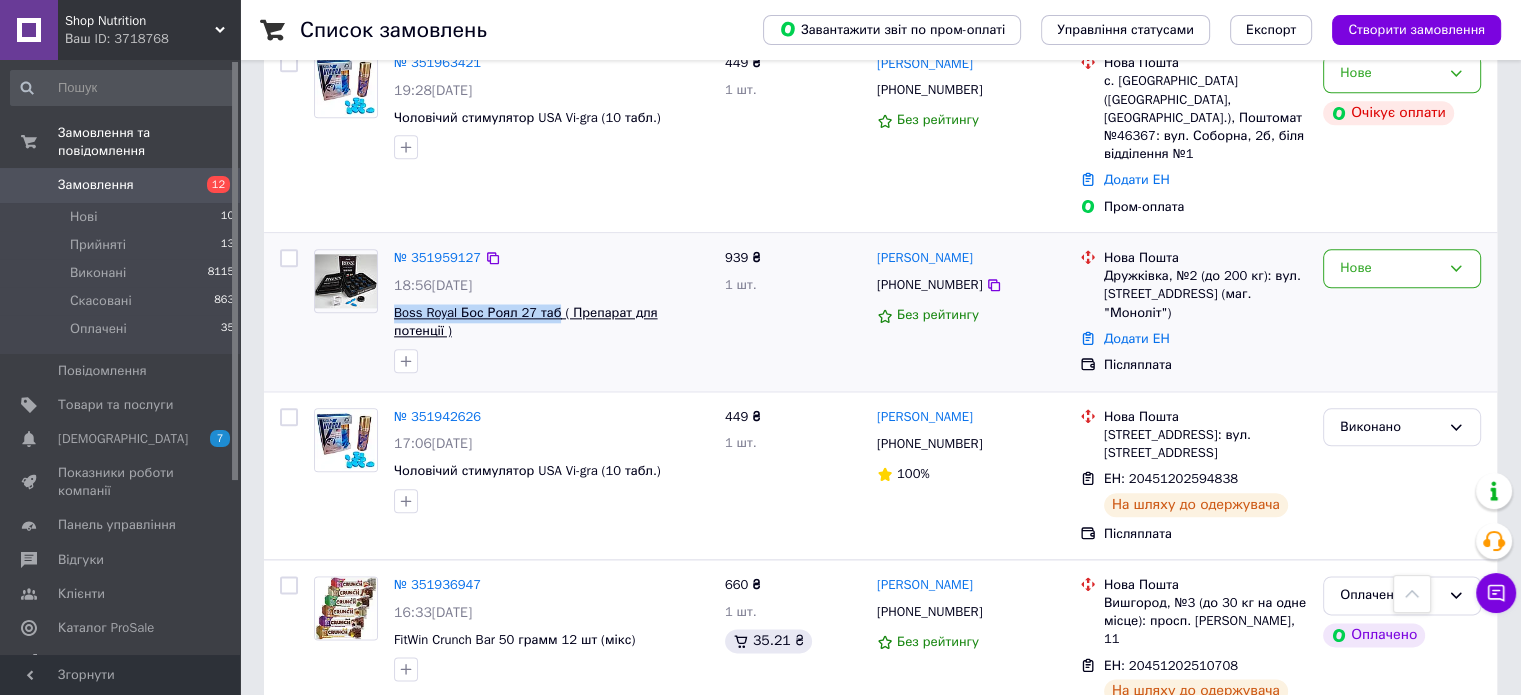 drag, startPoint x: 389, startPoint y: 237, endPoint x: 550, endPoint y: 235, distance: 161.01242 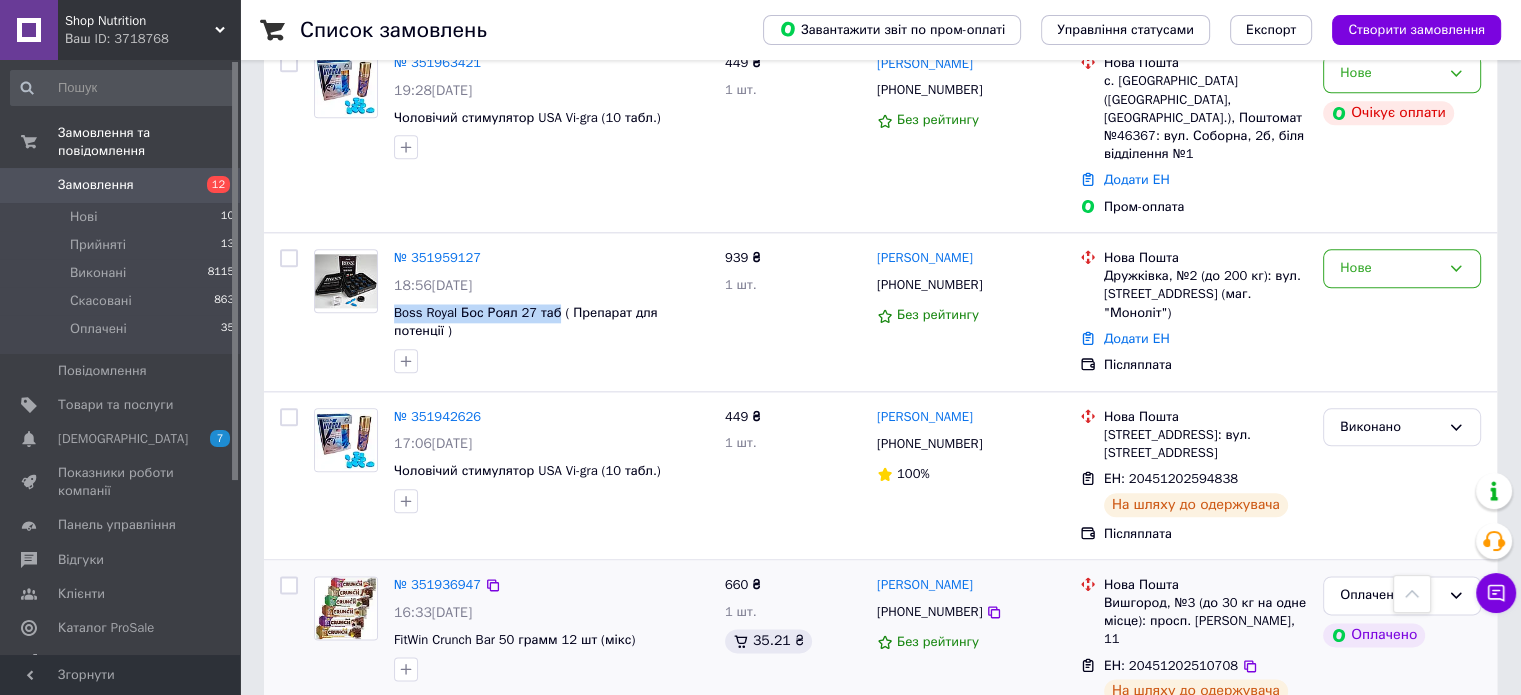 copy on "Boss Royal Бос Роял 27 таб" 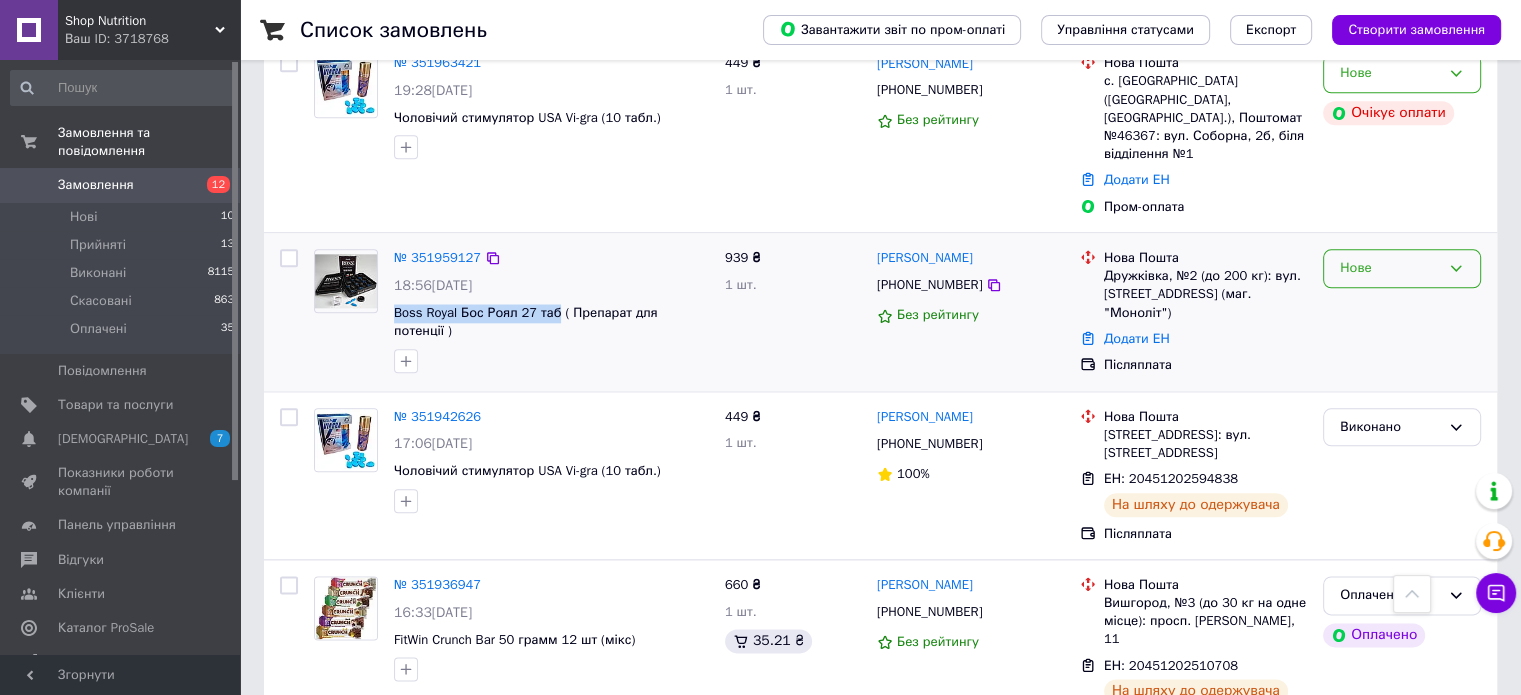drag, startPoint x: 1404, startPoint y: 186, endPoint x: 1395, endPoint y: 199, distance: 15.811388 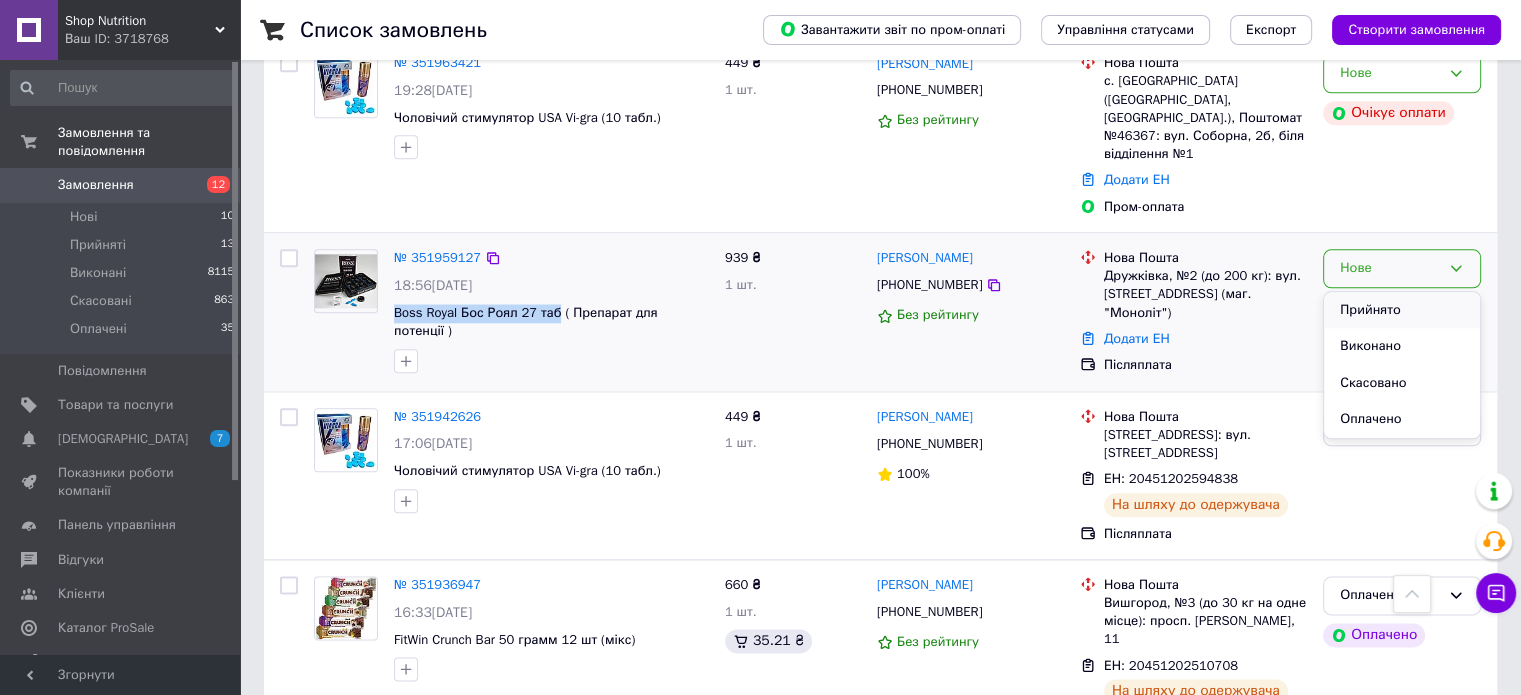 click on "Прийнято" at bounding box center (1402, 310) 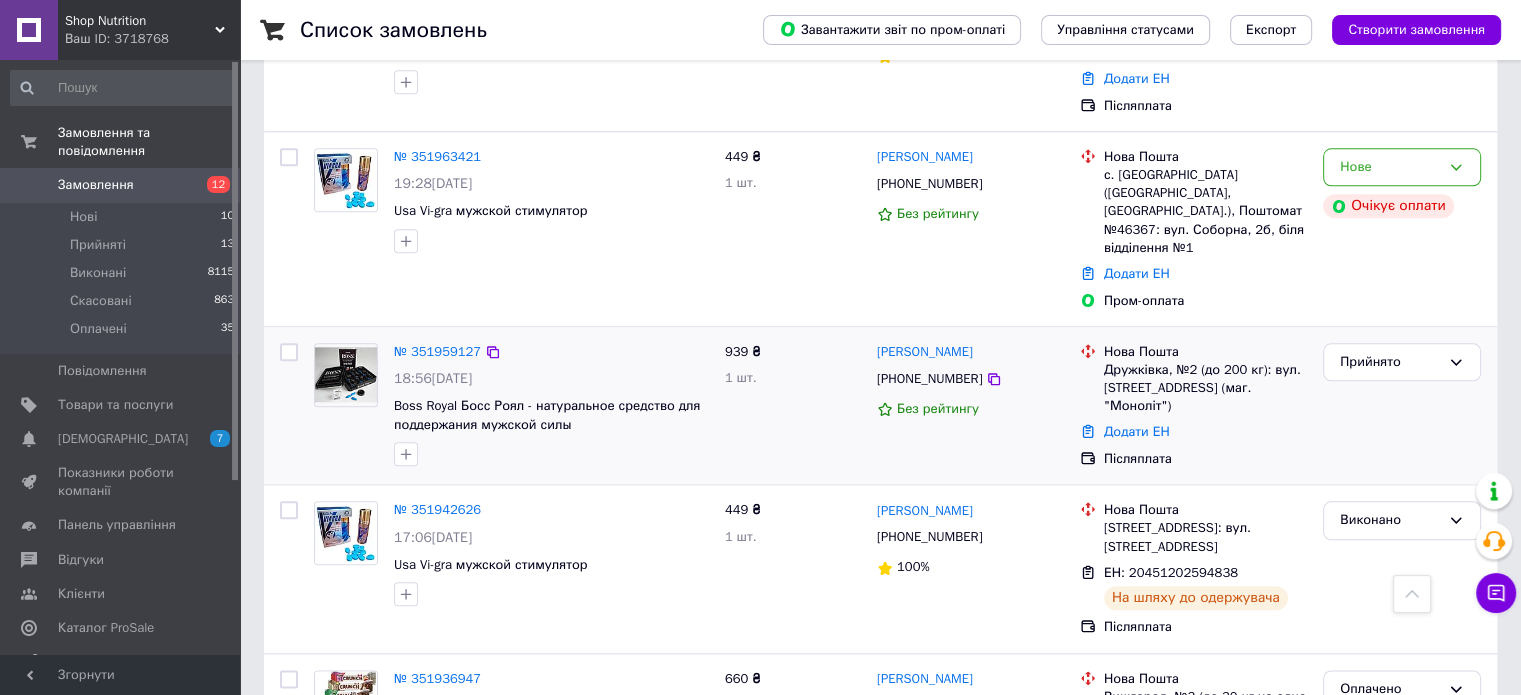 scroll, scrollTop: 2168, scrollLeft: 0, axis: vertical 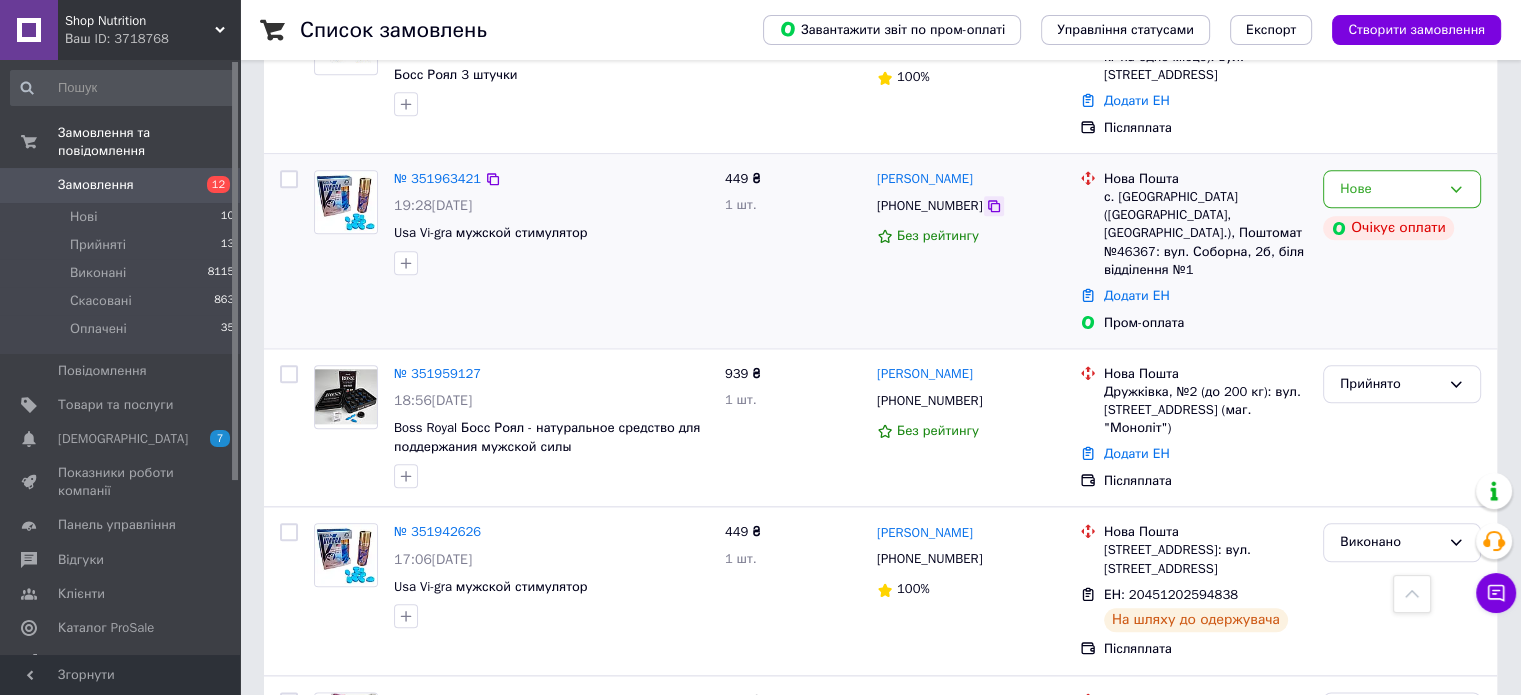 click 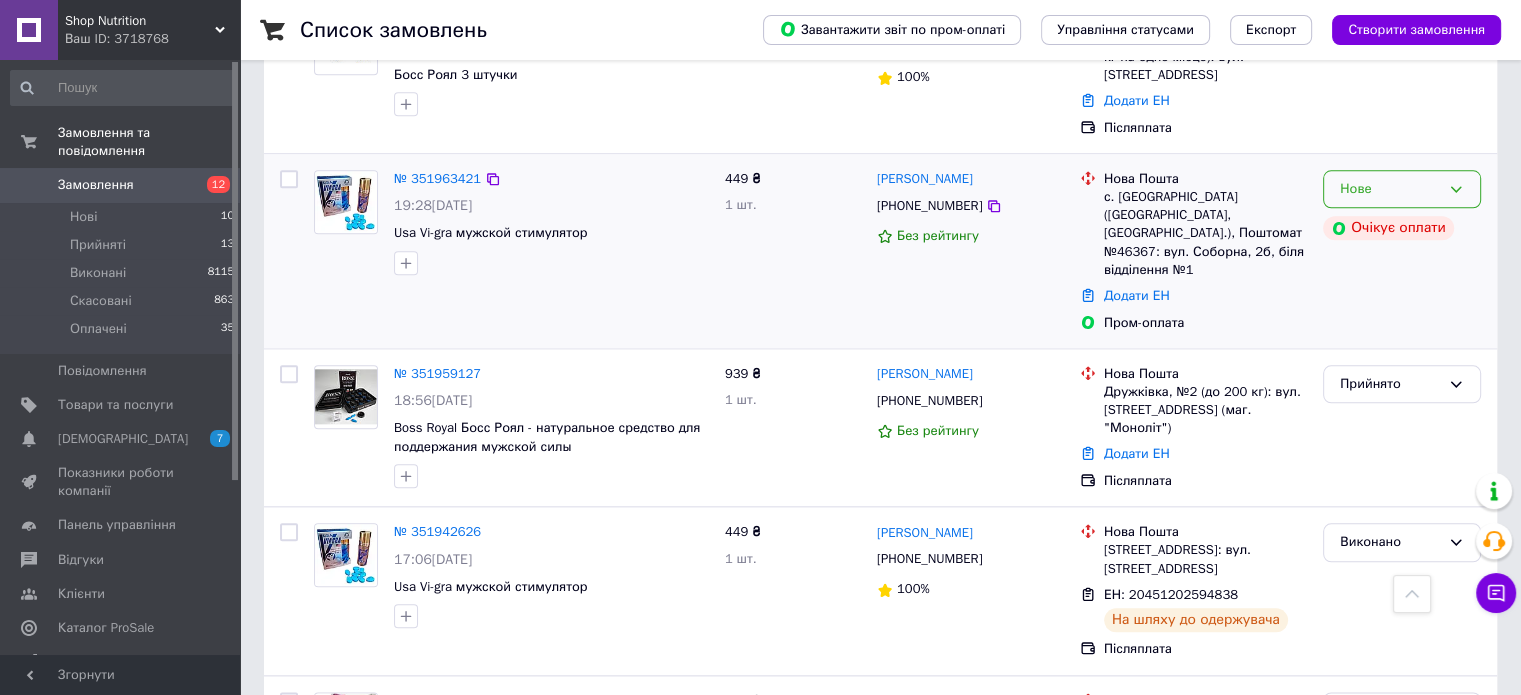 click on "Нове" at bounding box center (1402, 189) 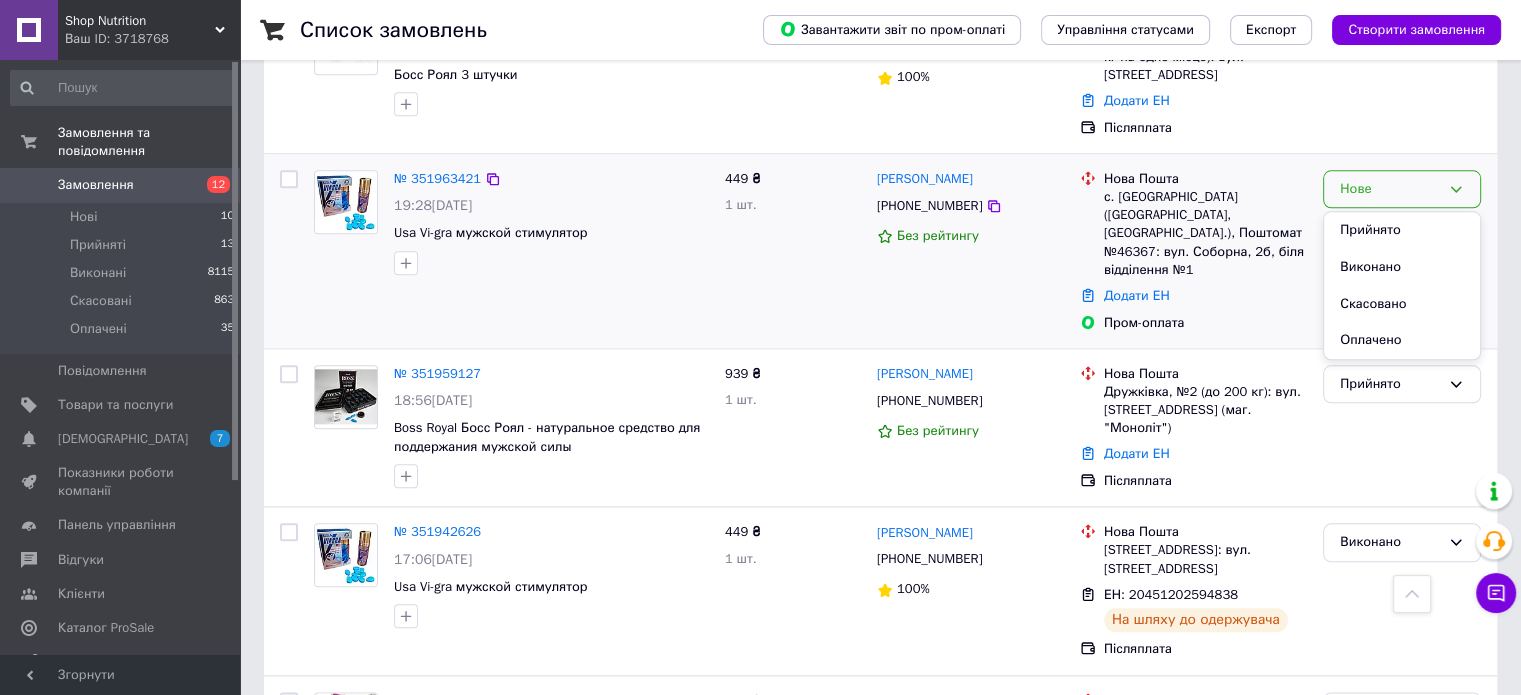 click on "Прийнято" at bounding box center (1402, 230) 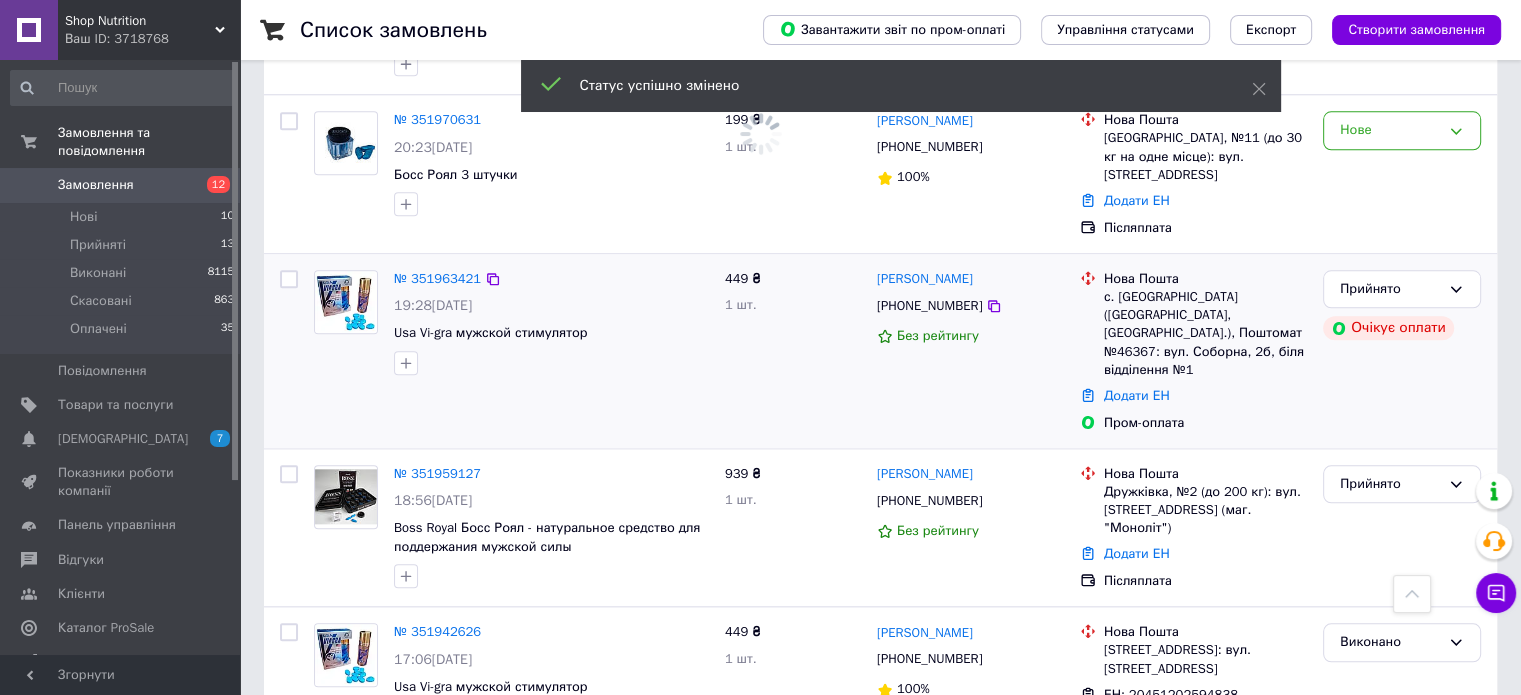 scroll, scrollTop: 1968, scrollLeft: 0, axis: vertical 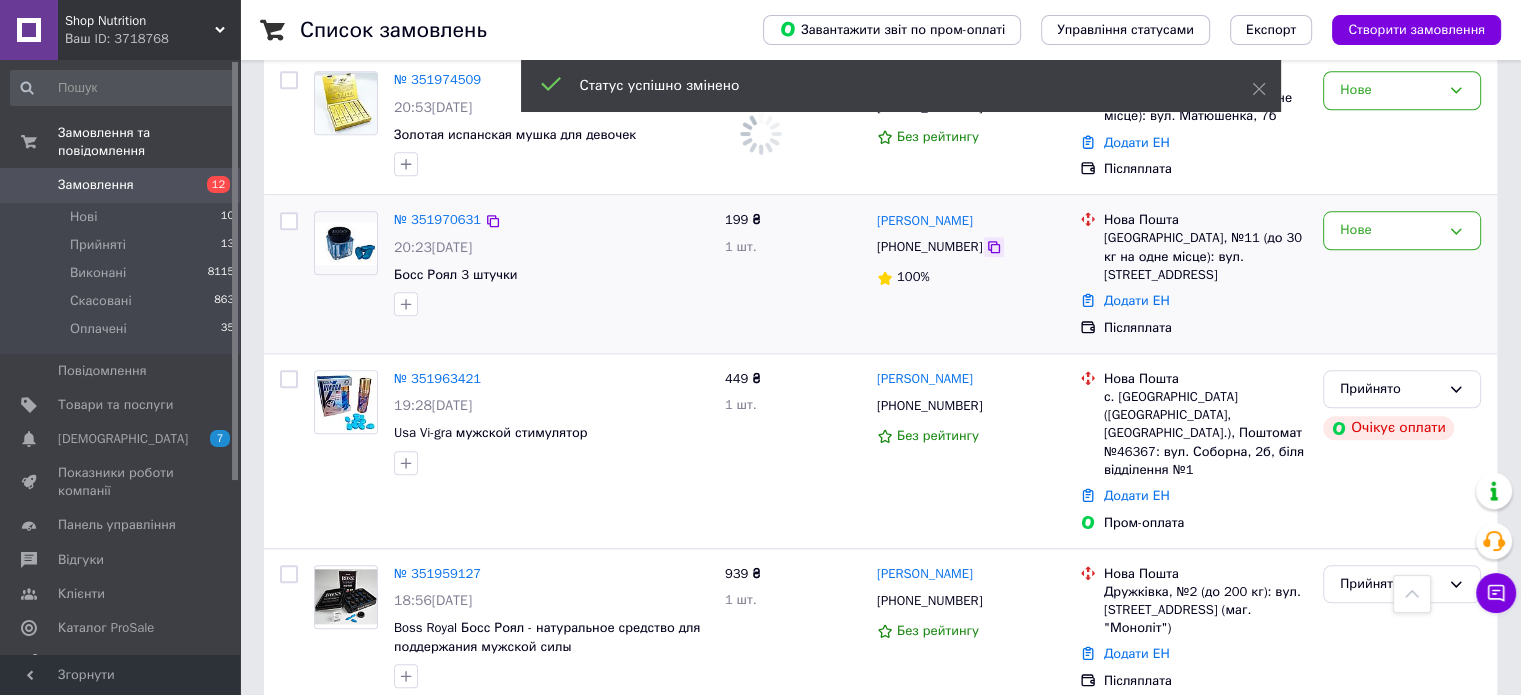 click 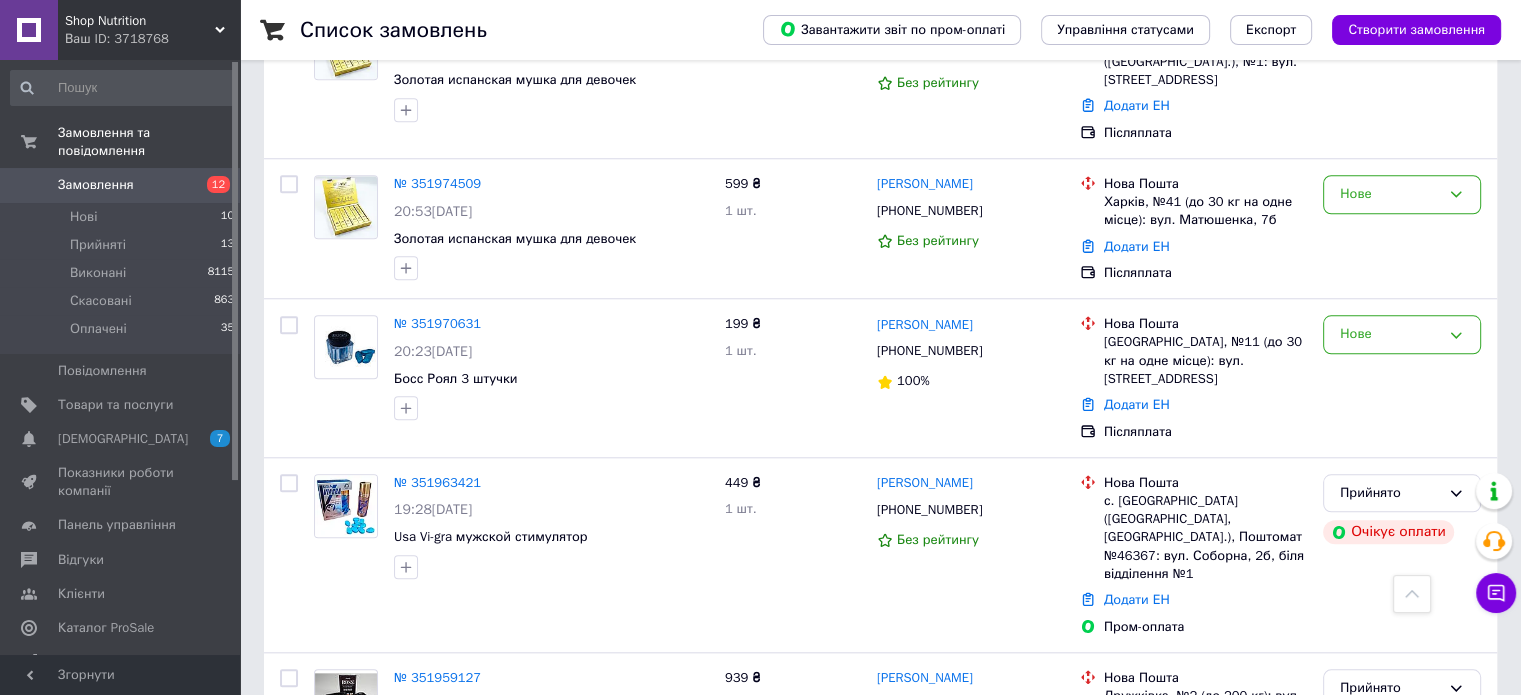 scroll, scrollTop: 1968, scrollLeft: 0, axis: vertical 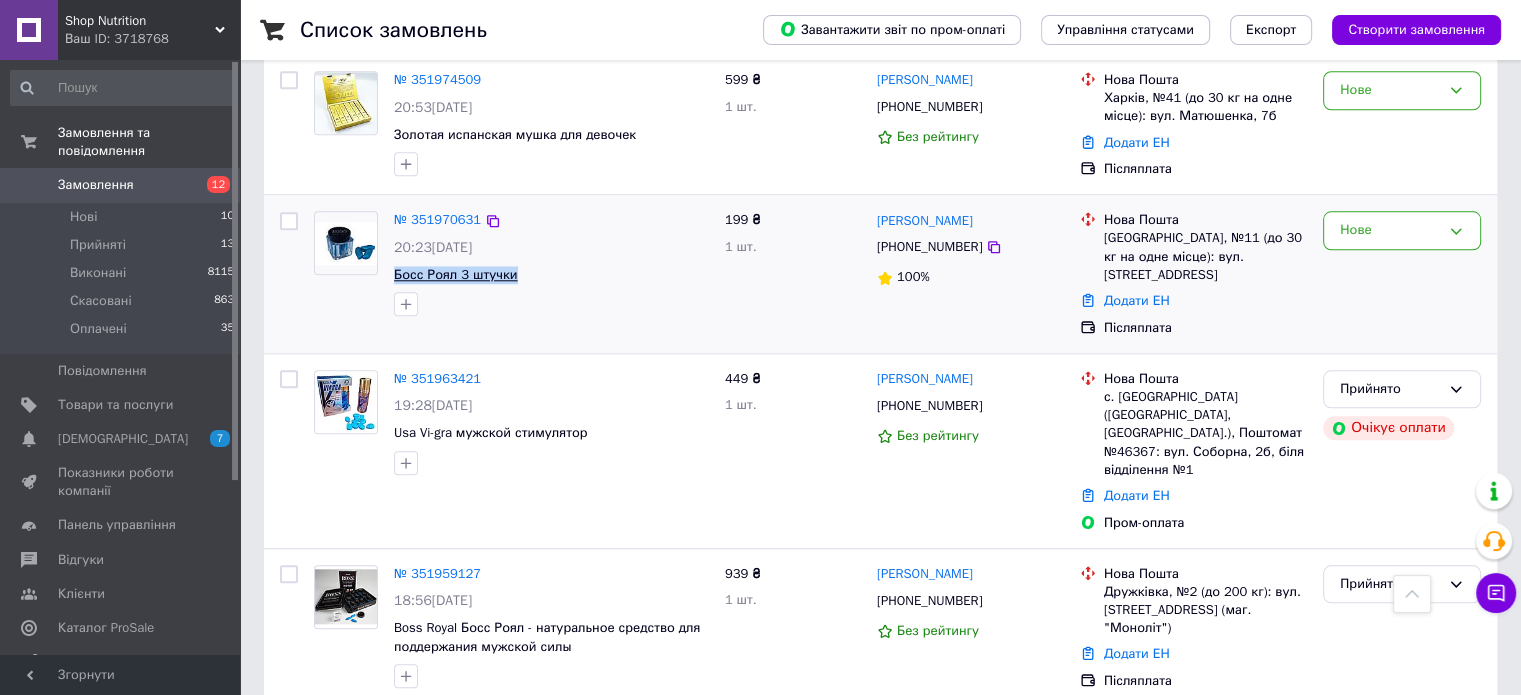 drag, startPoint x: 520, startPoint y: 221, endPoint x: 393, endPoint y: 223, distance: 127.01575 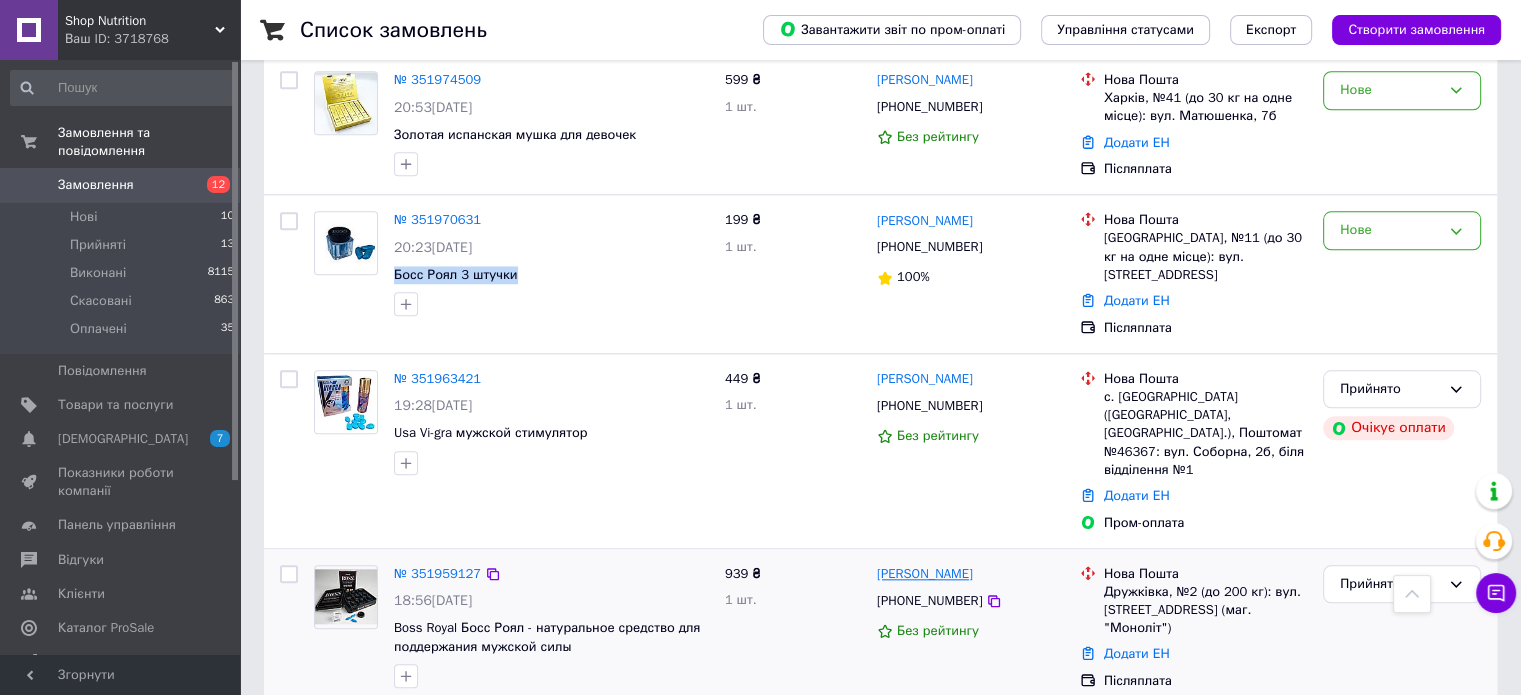 copy on "Босс Роял 3 штучки" 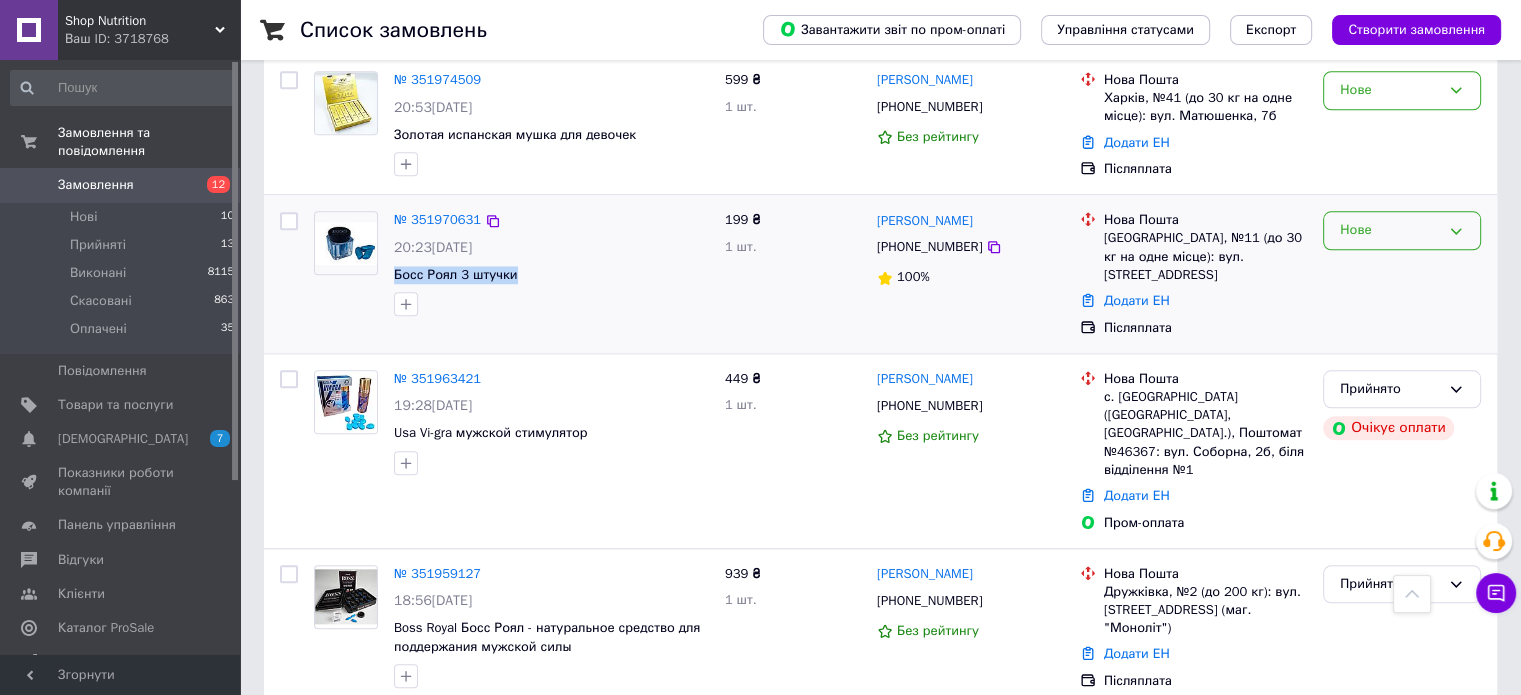 drag, startPoint x: 1392, startPoint y: 166, endPoint x: 1388, endPoint y: 191, distance: 25.317978 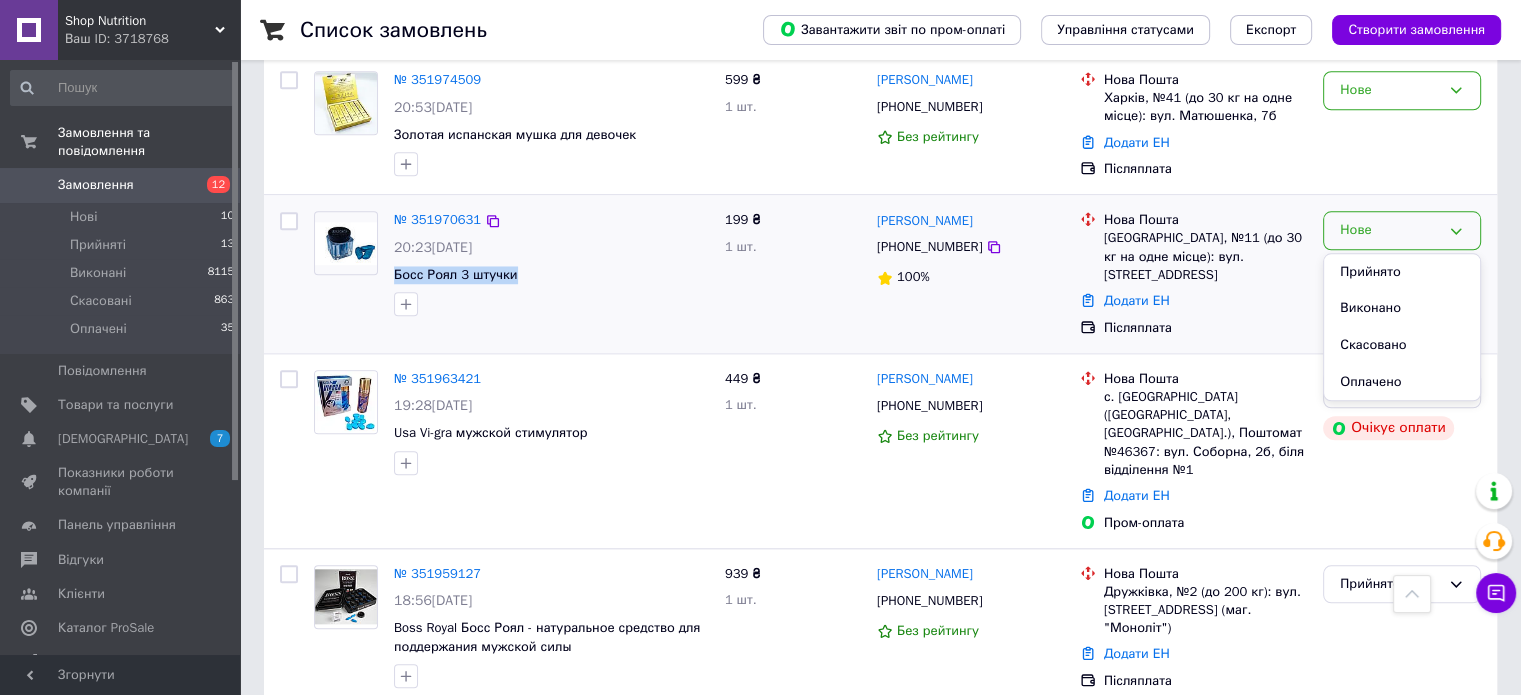 click on "Прийнято" at bounding box center [1402, 272] 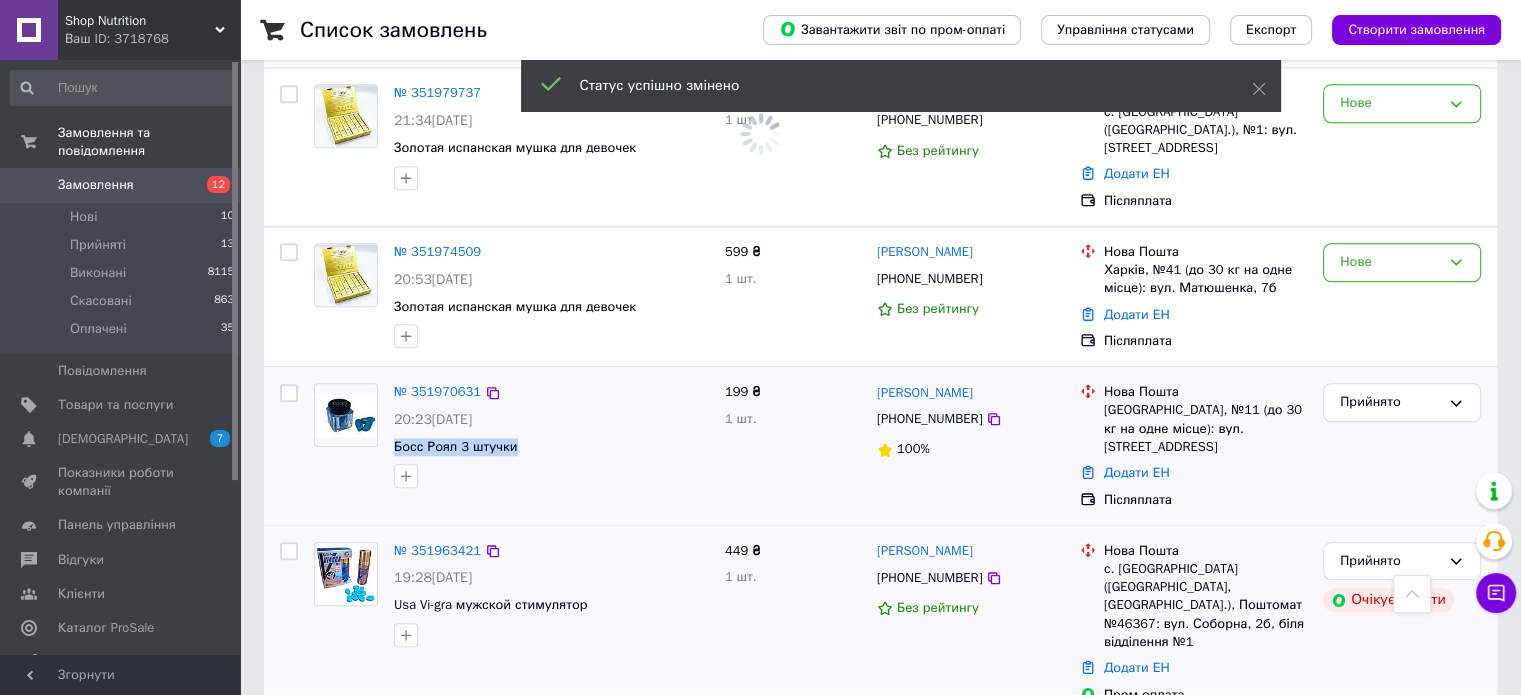scroll, scrollTop: 1768, scrollLeft: 0, axis: vertical 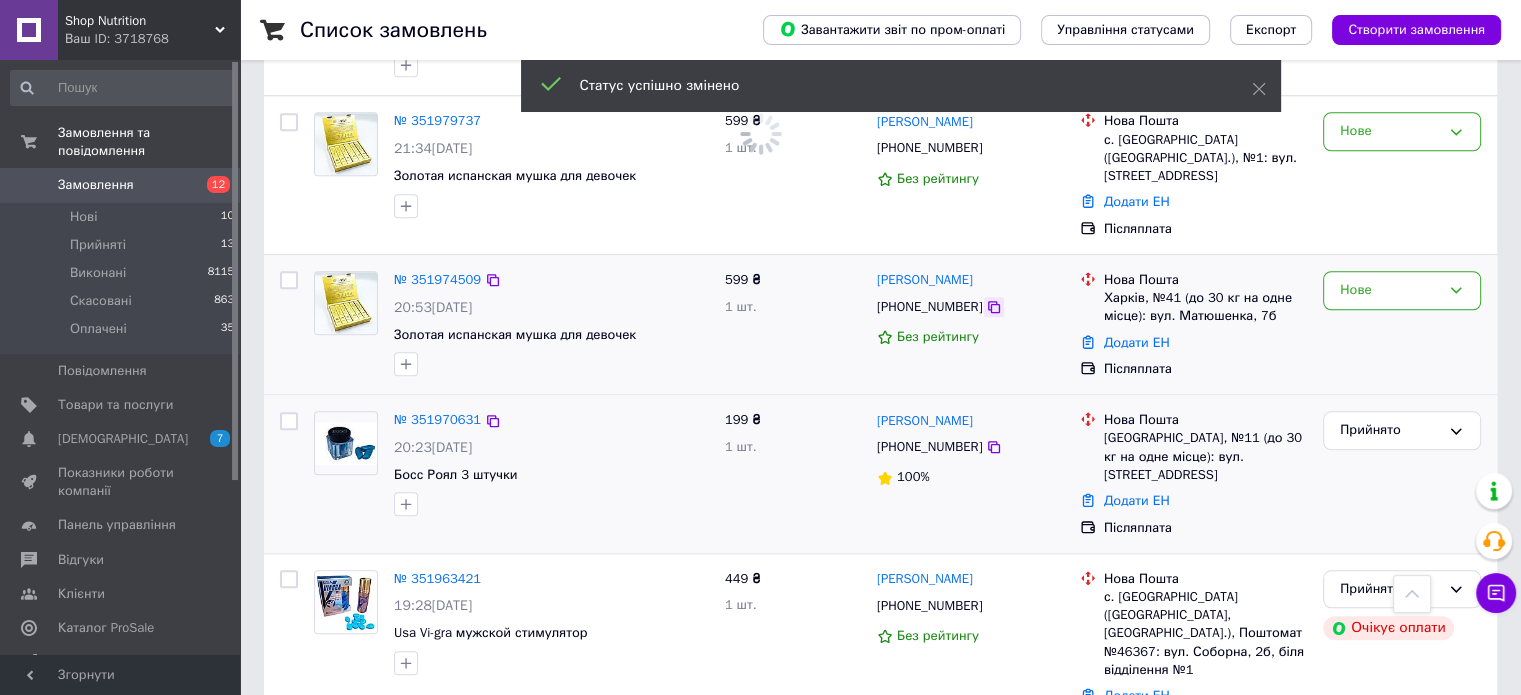 click 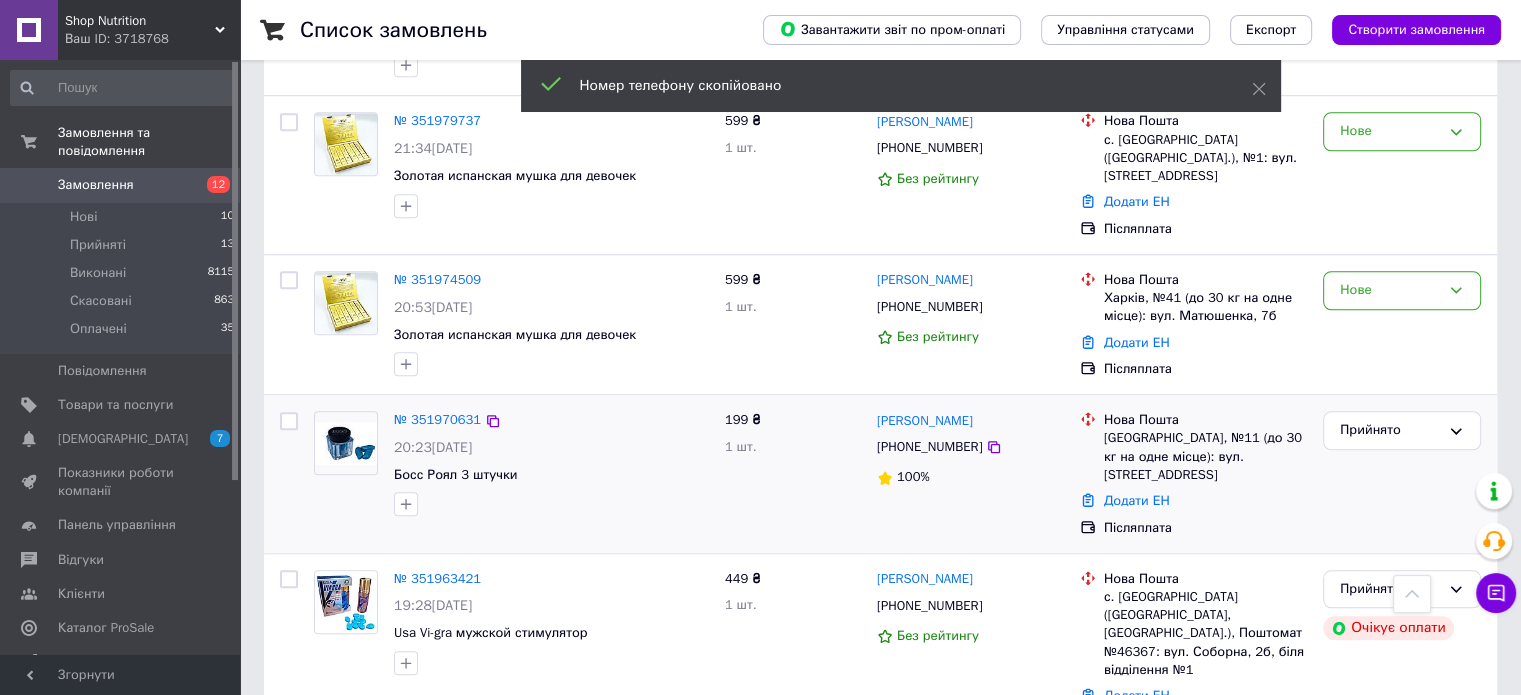 scroll, scrollTop: 1768, scrollLeft: 0, axis: vertical 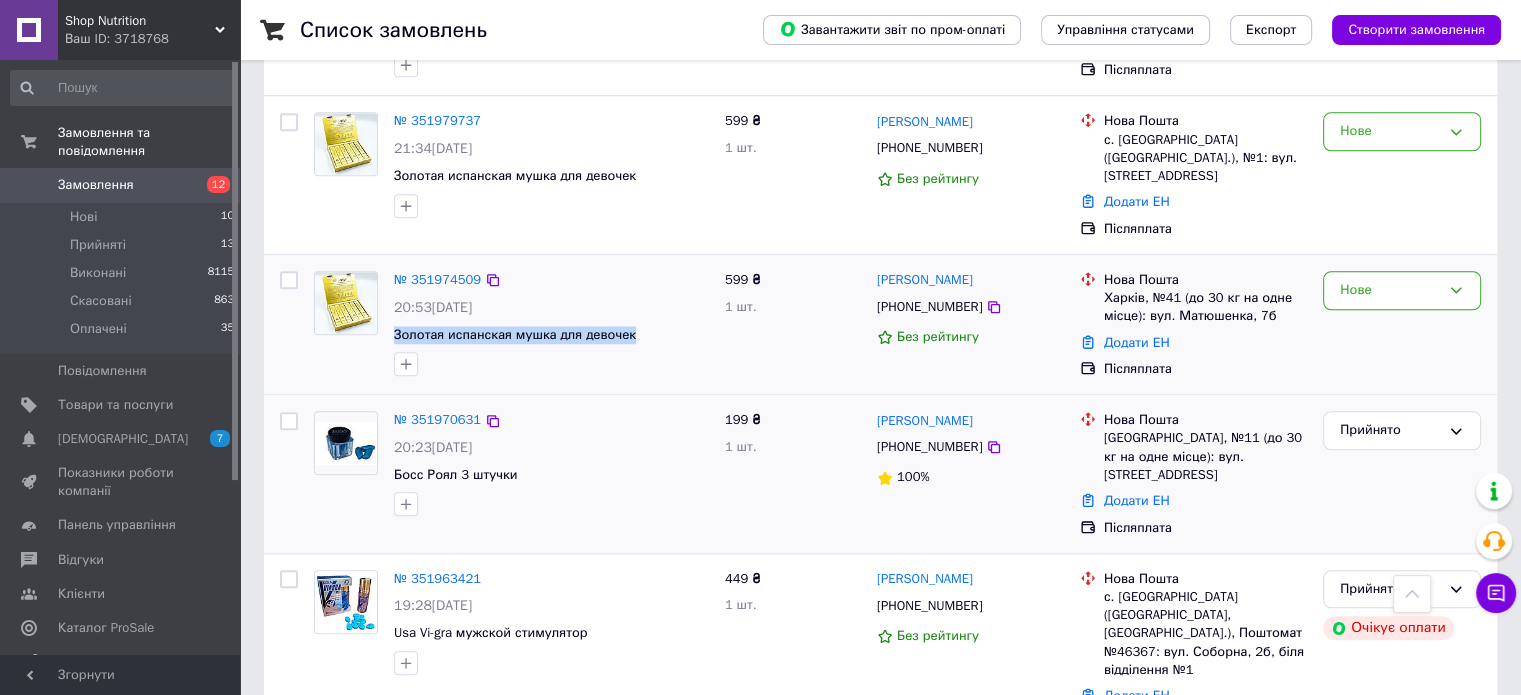 drag, startPoint x: 656, startPoint y: 281, endPoint x: 392, endPoint y: 283, distance: 264.00757 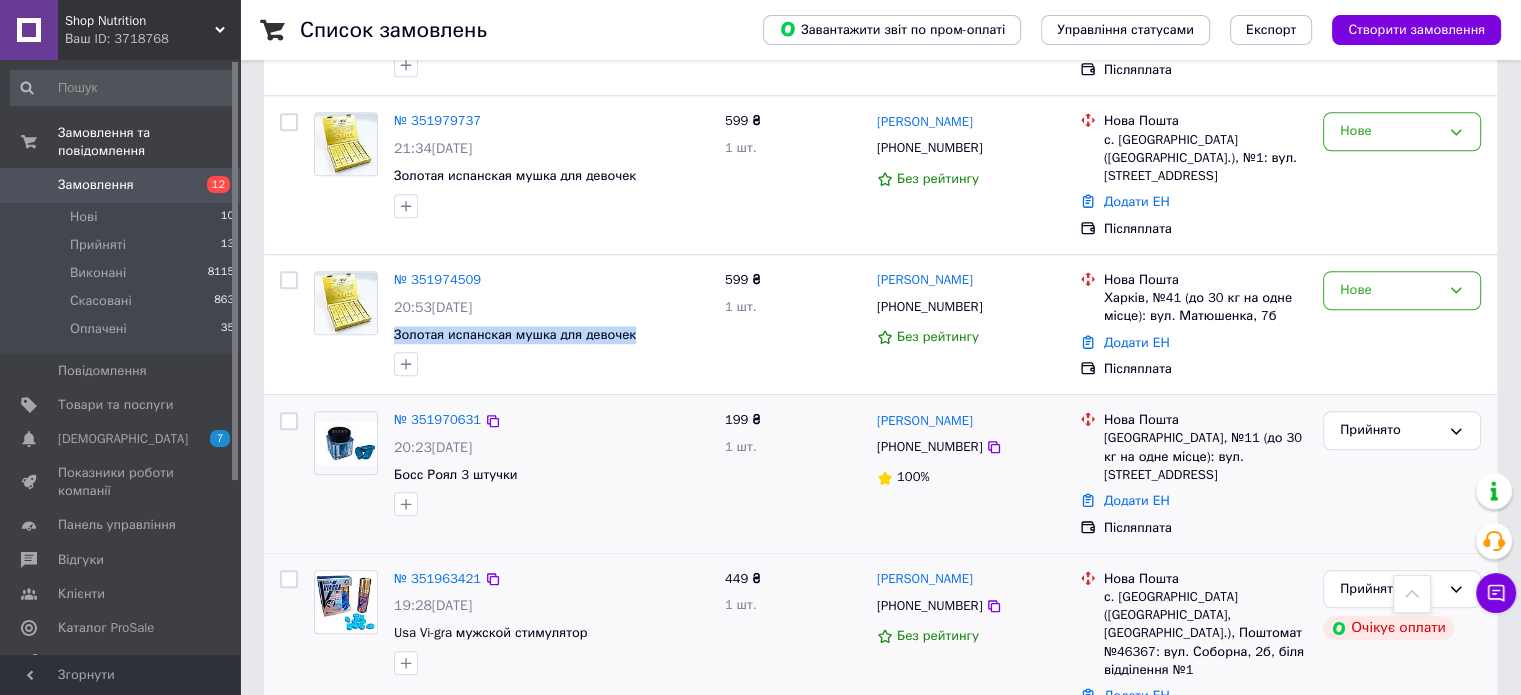 copy on "Золотая испанская мушка для девочек" 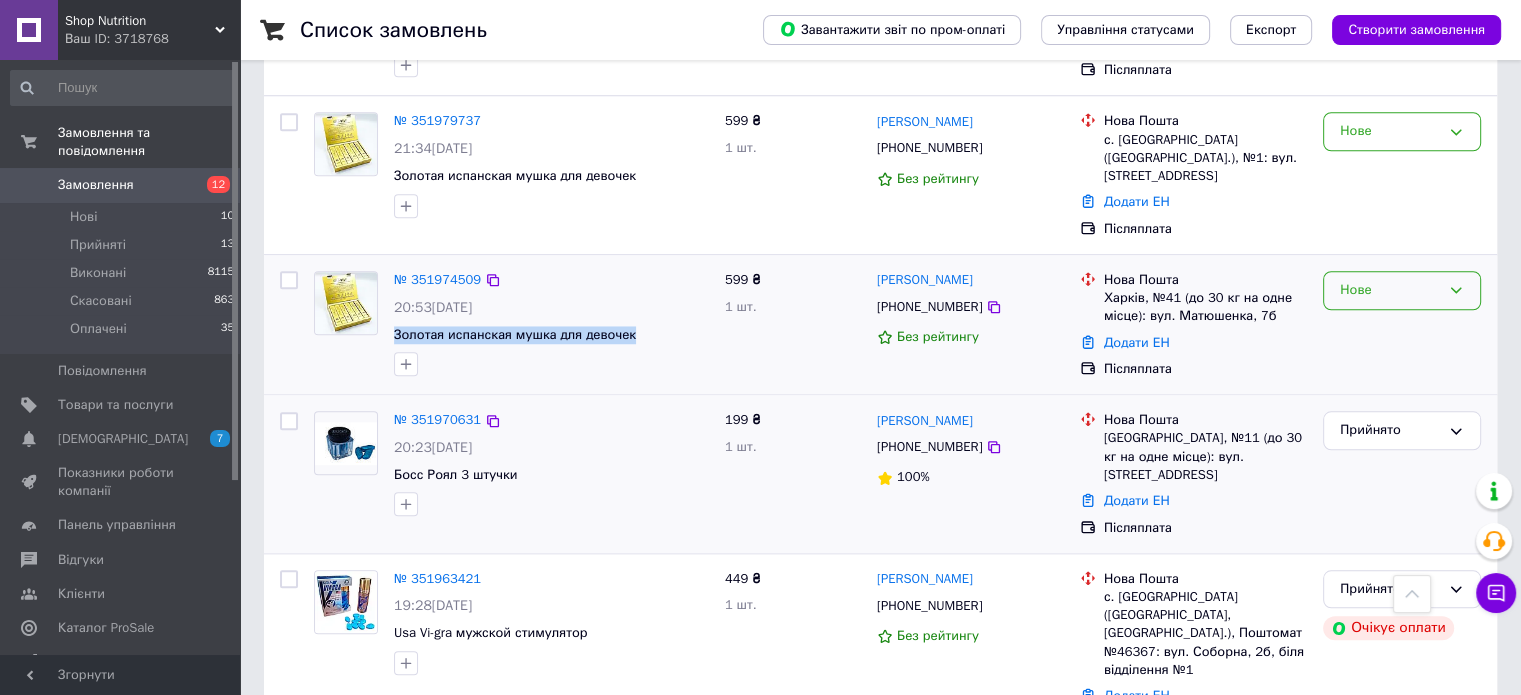 click on "Нове" at bounding box center (1402, 290) 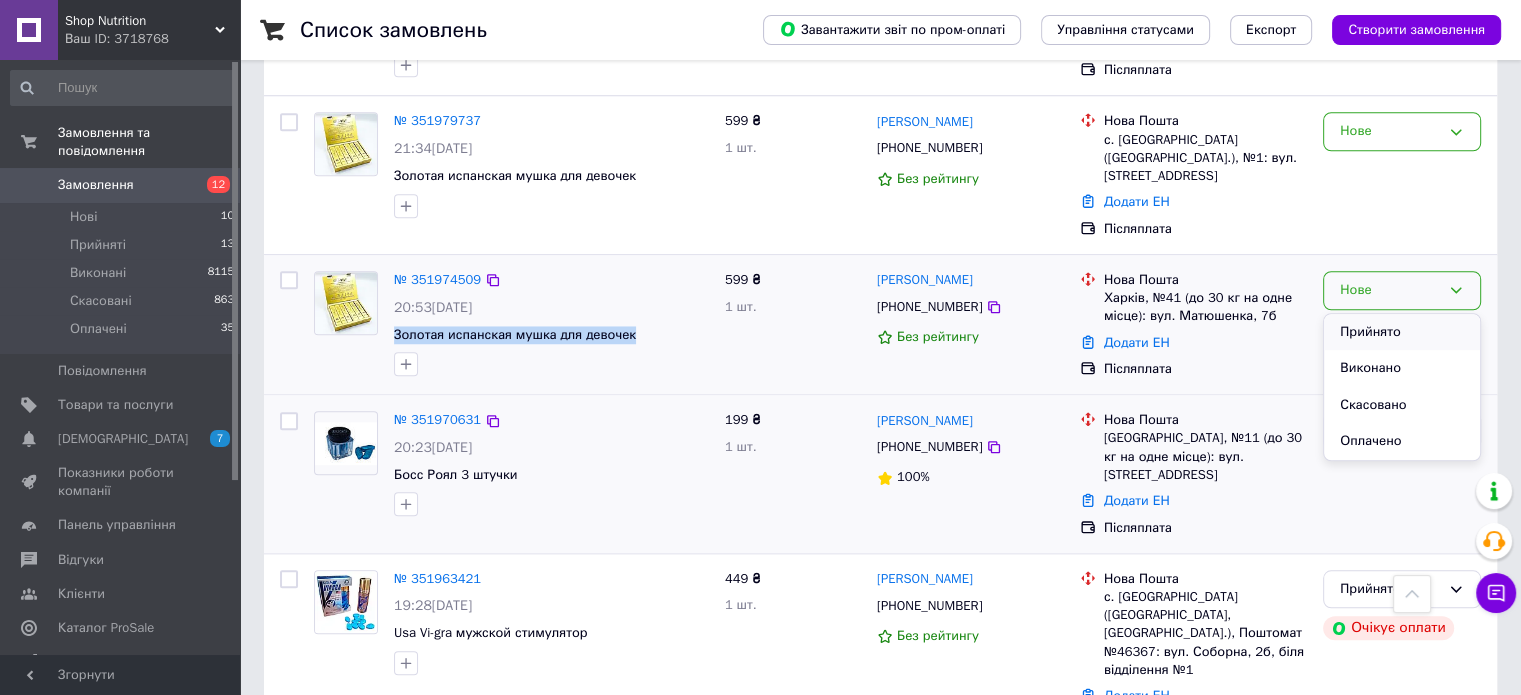 click on "Прийнято" at bounding box center [1402, 332] 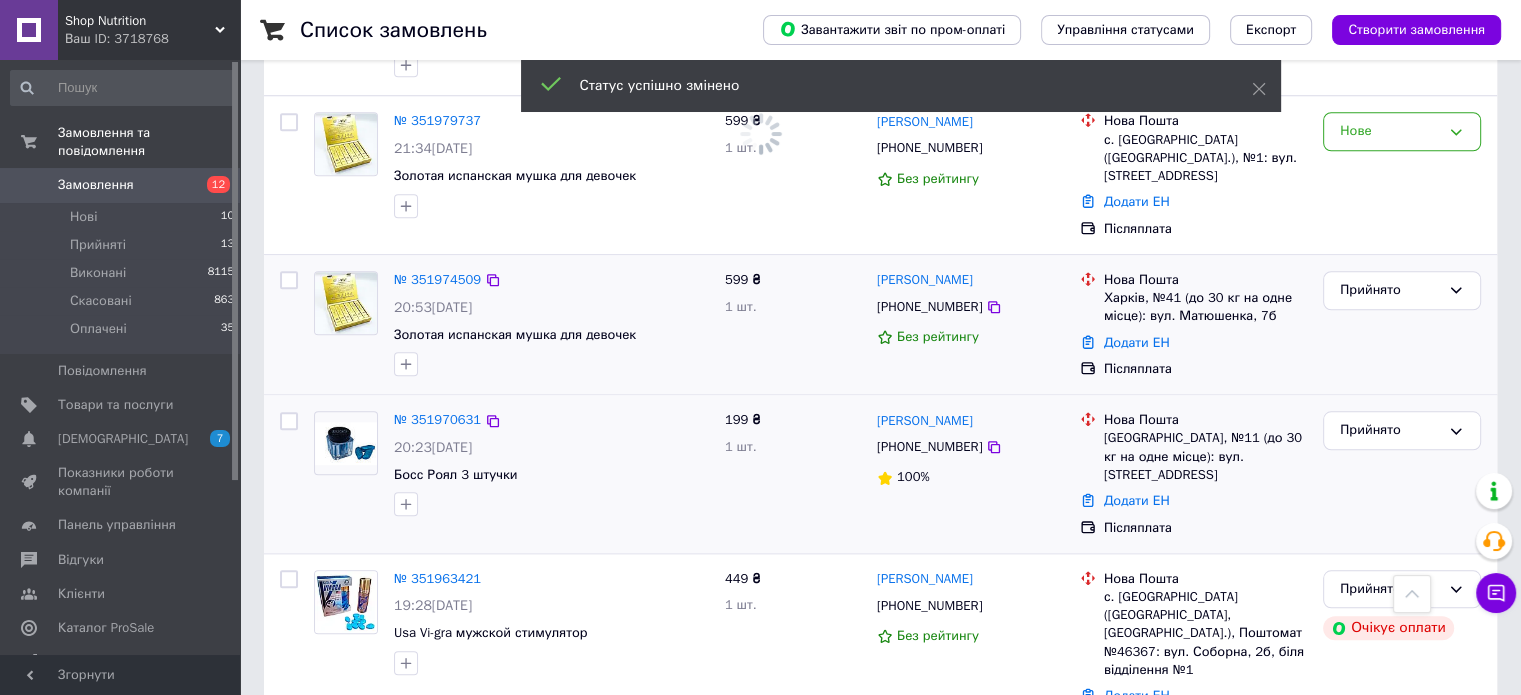 click on "Статус успішно змінено" at bounding box center [901, 88] 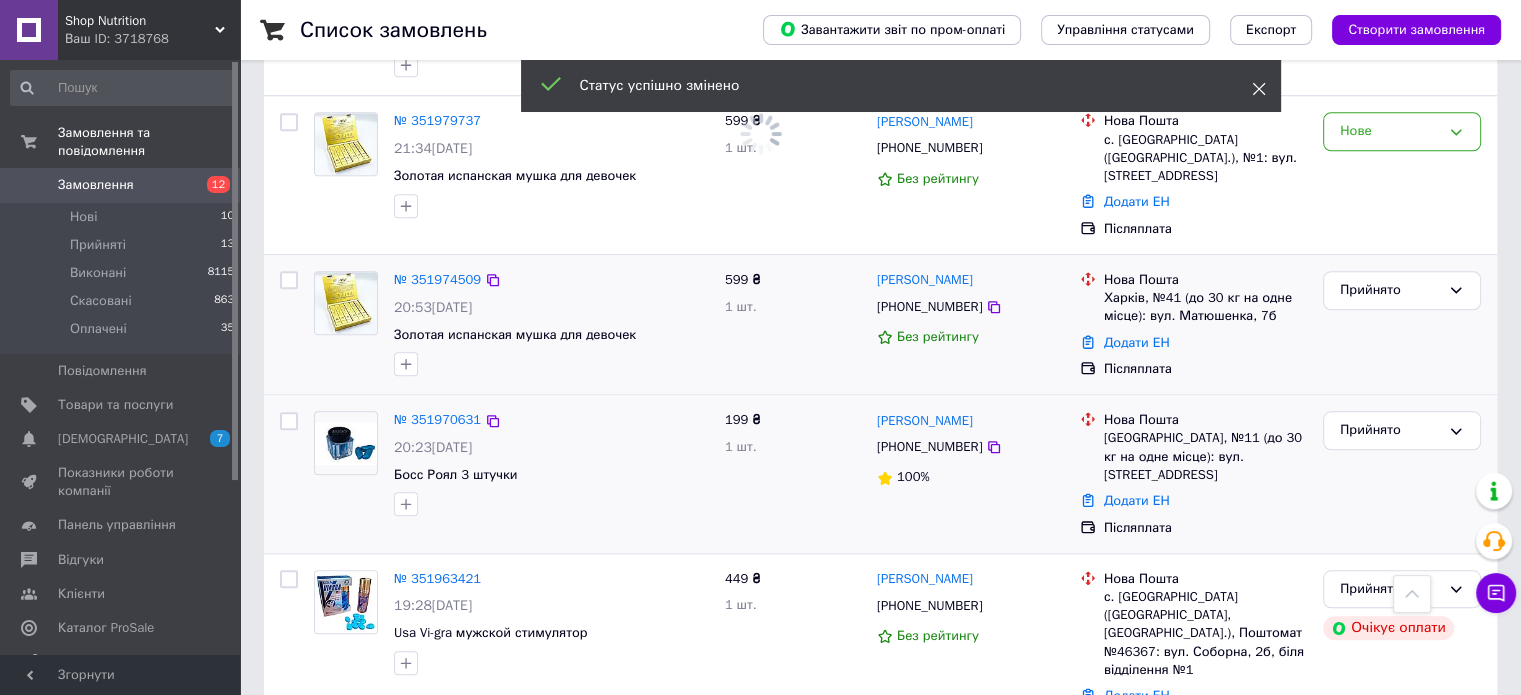 click 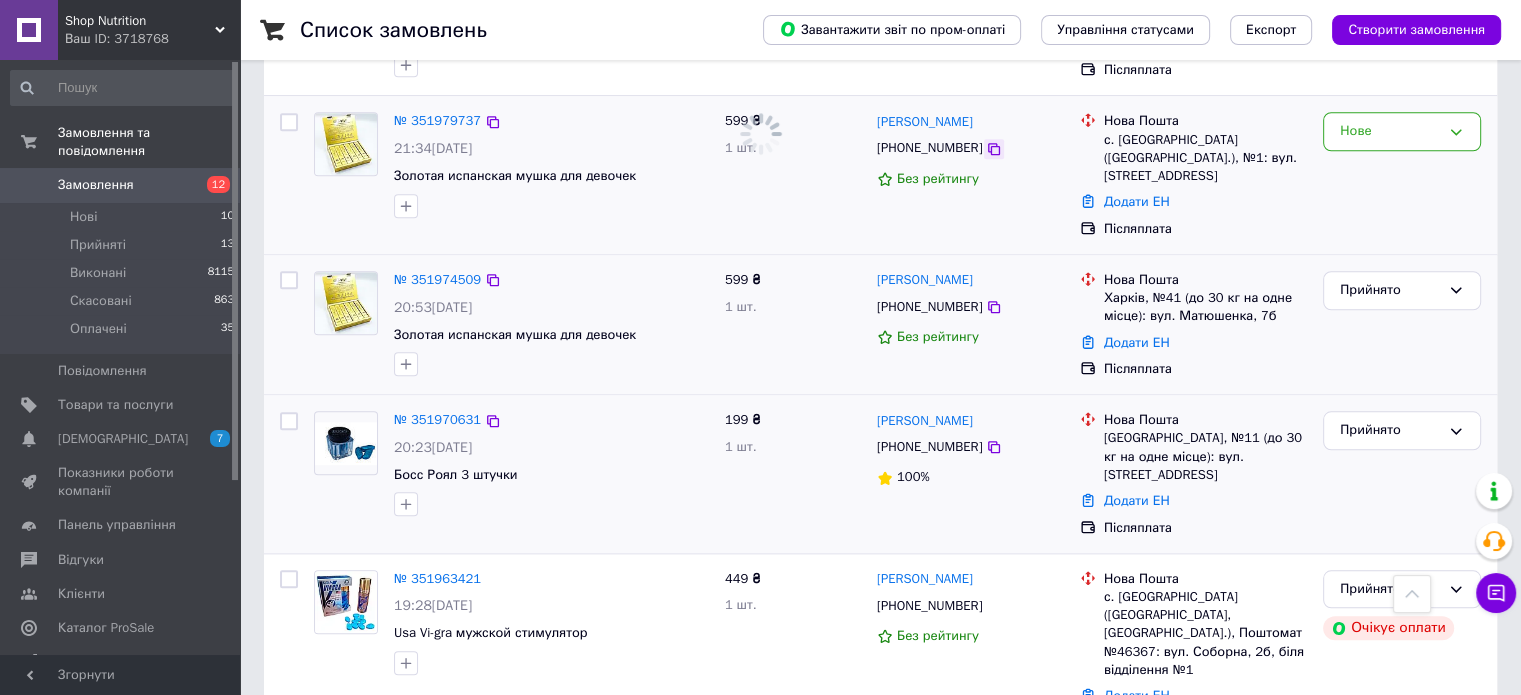 click 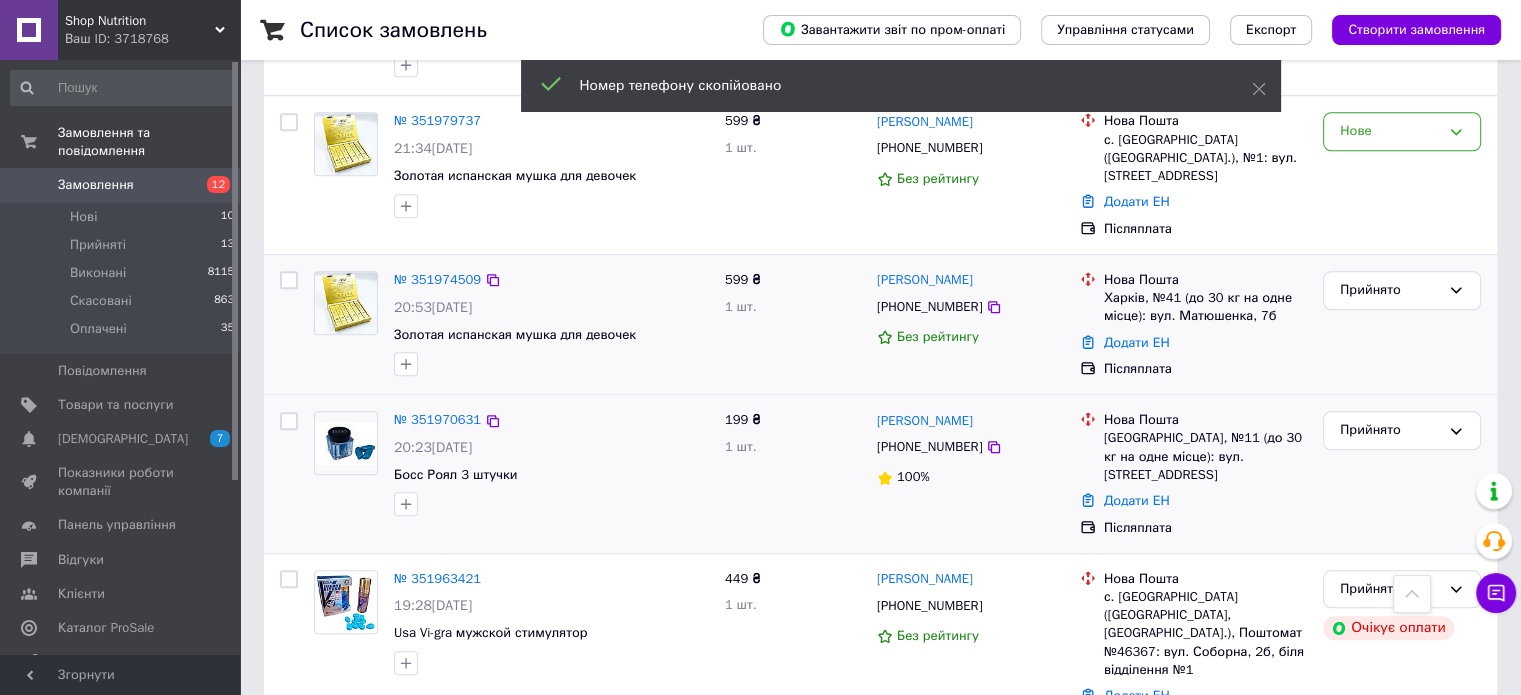 scroll, scrollTop: 1768, scrollLeft: 0, axis: vertical 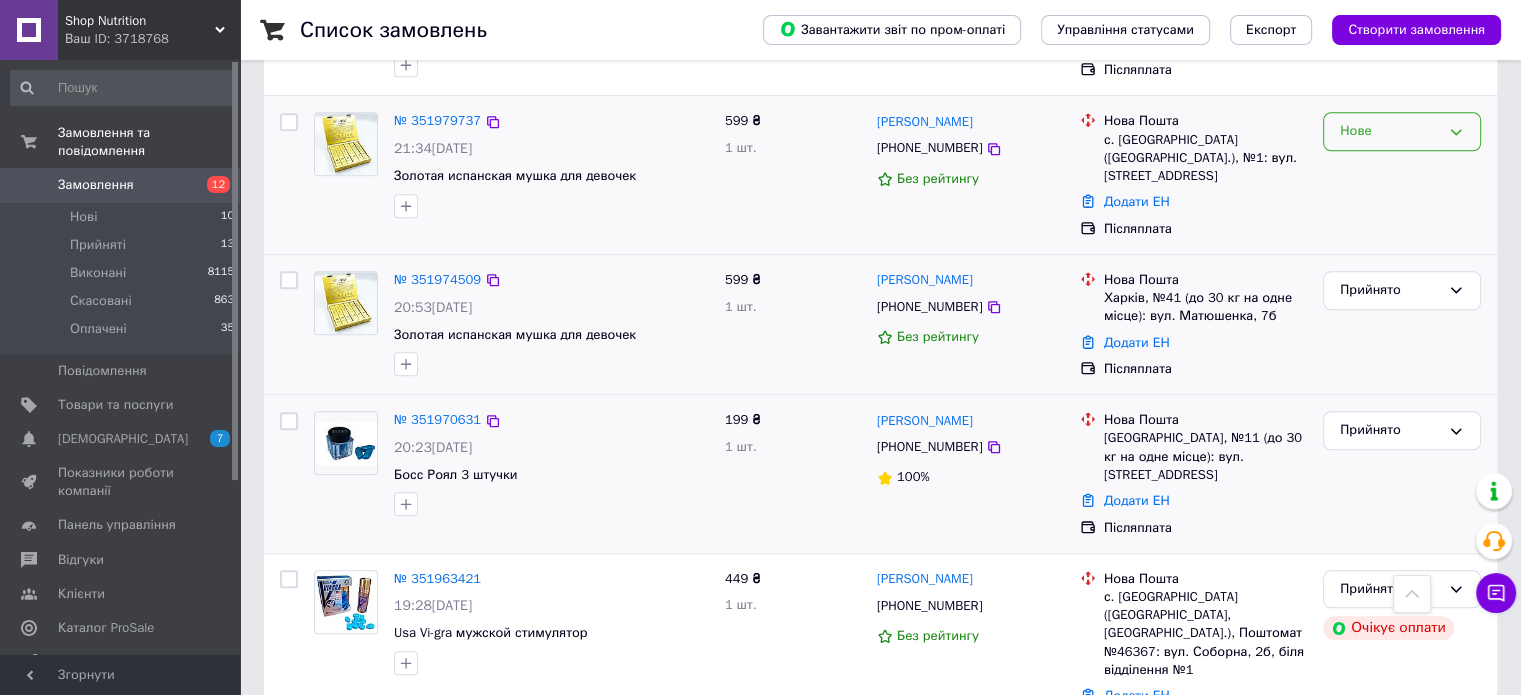 click on "Нове" at bounding box center [1390, 131] 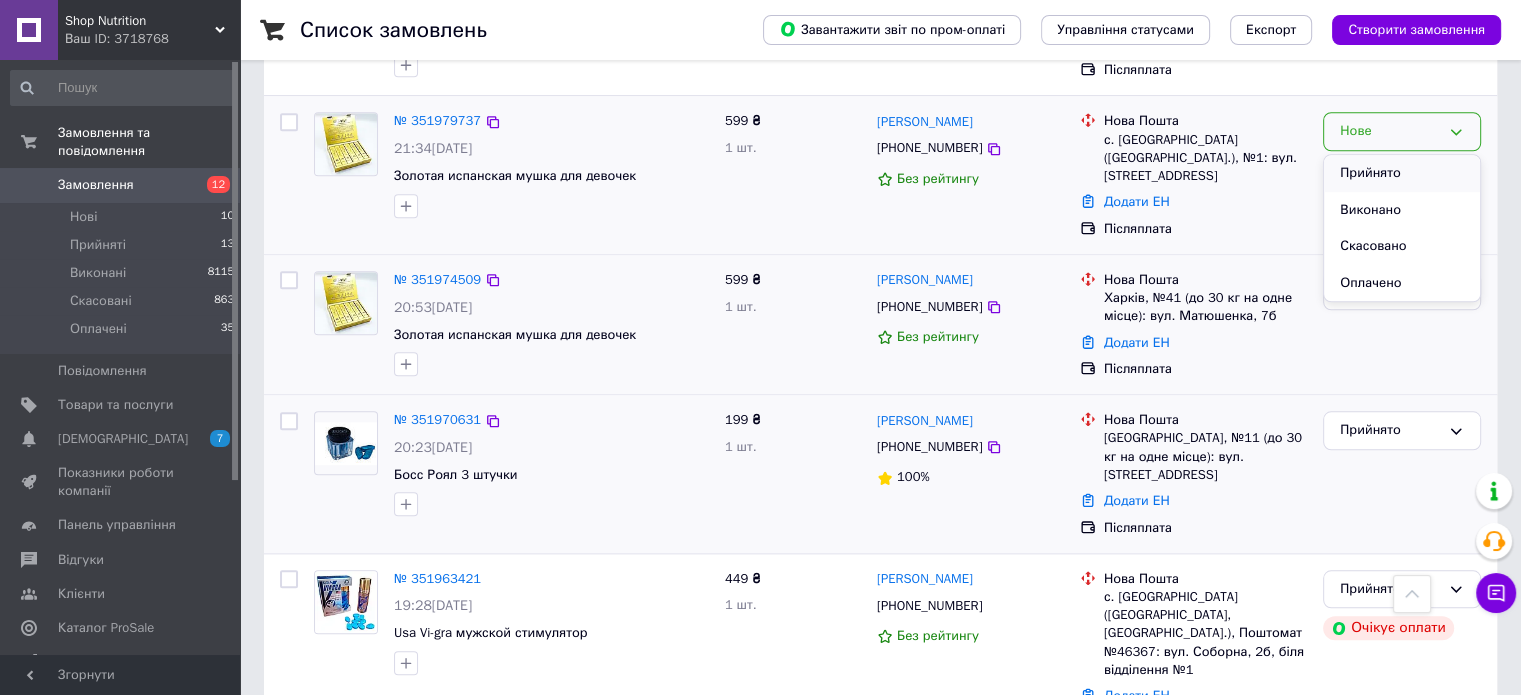 click on "Прийнято" at bounding box center [1402, 173] 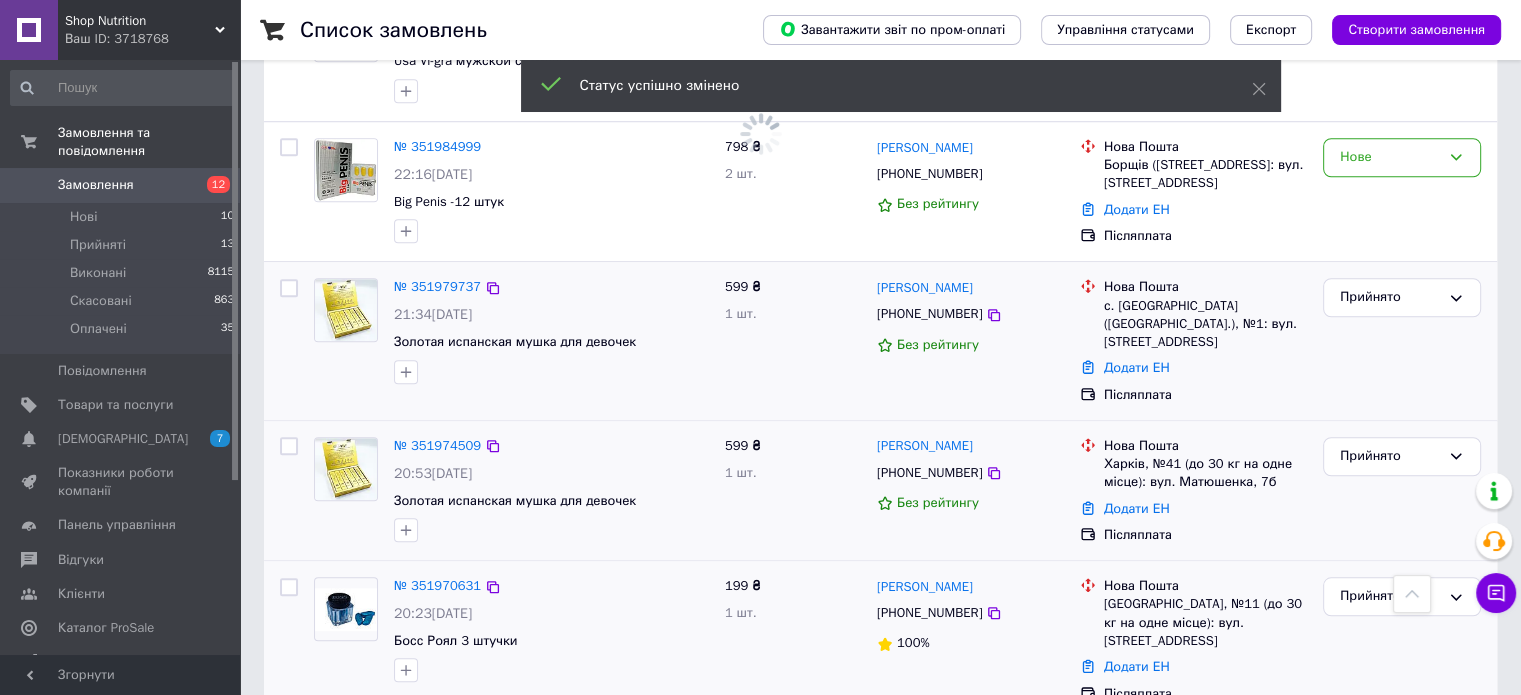 scroll, scrollTop: 1568, scrollLeft: 0, axis: vertical 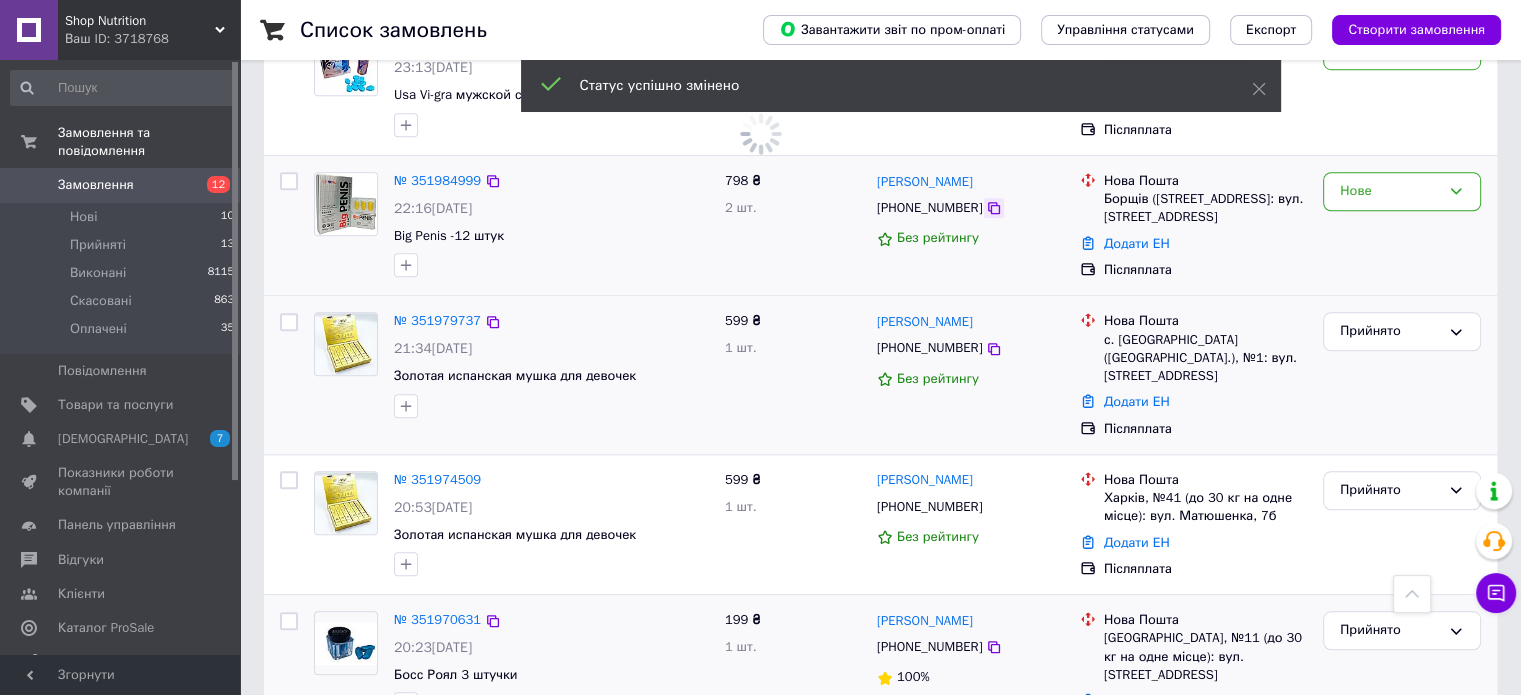 click 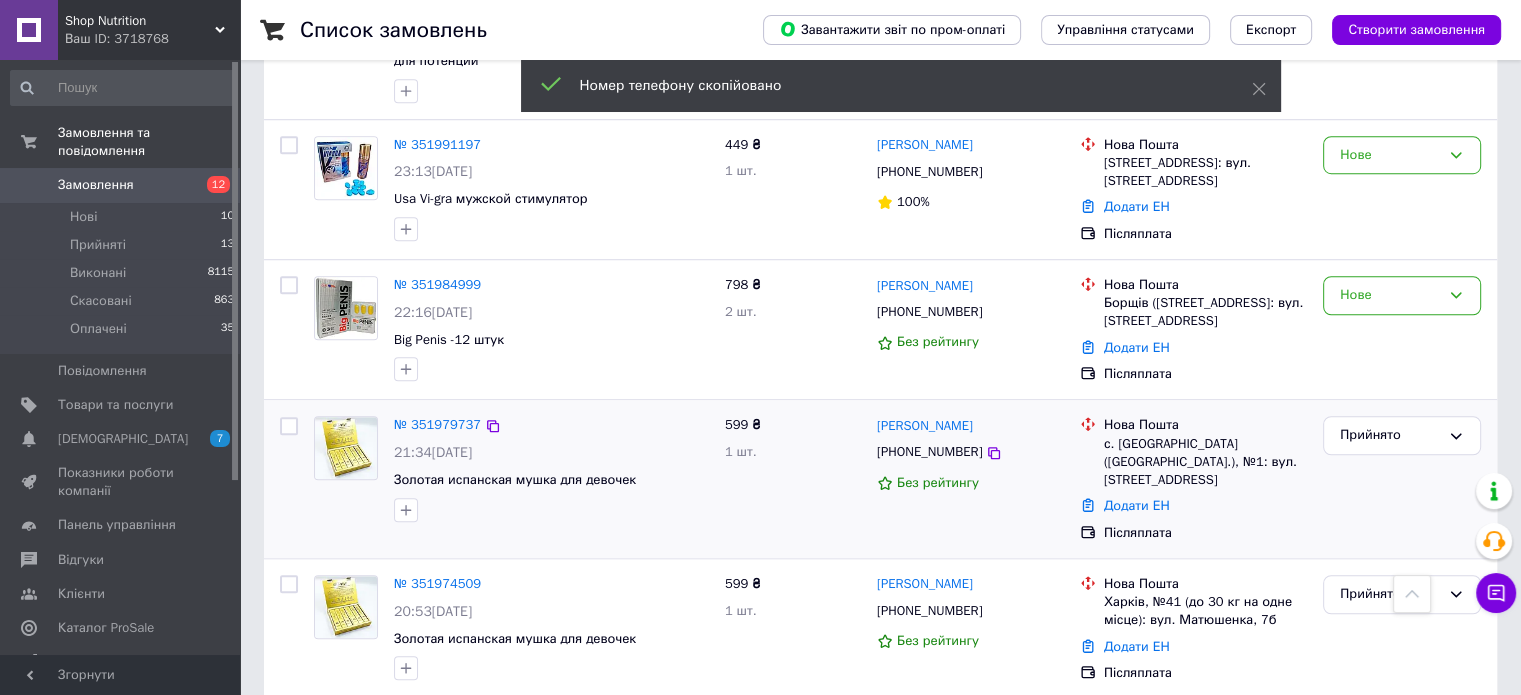 scroll, scrollTop: 1568, scrollLeft: 0, axis: vertical 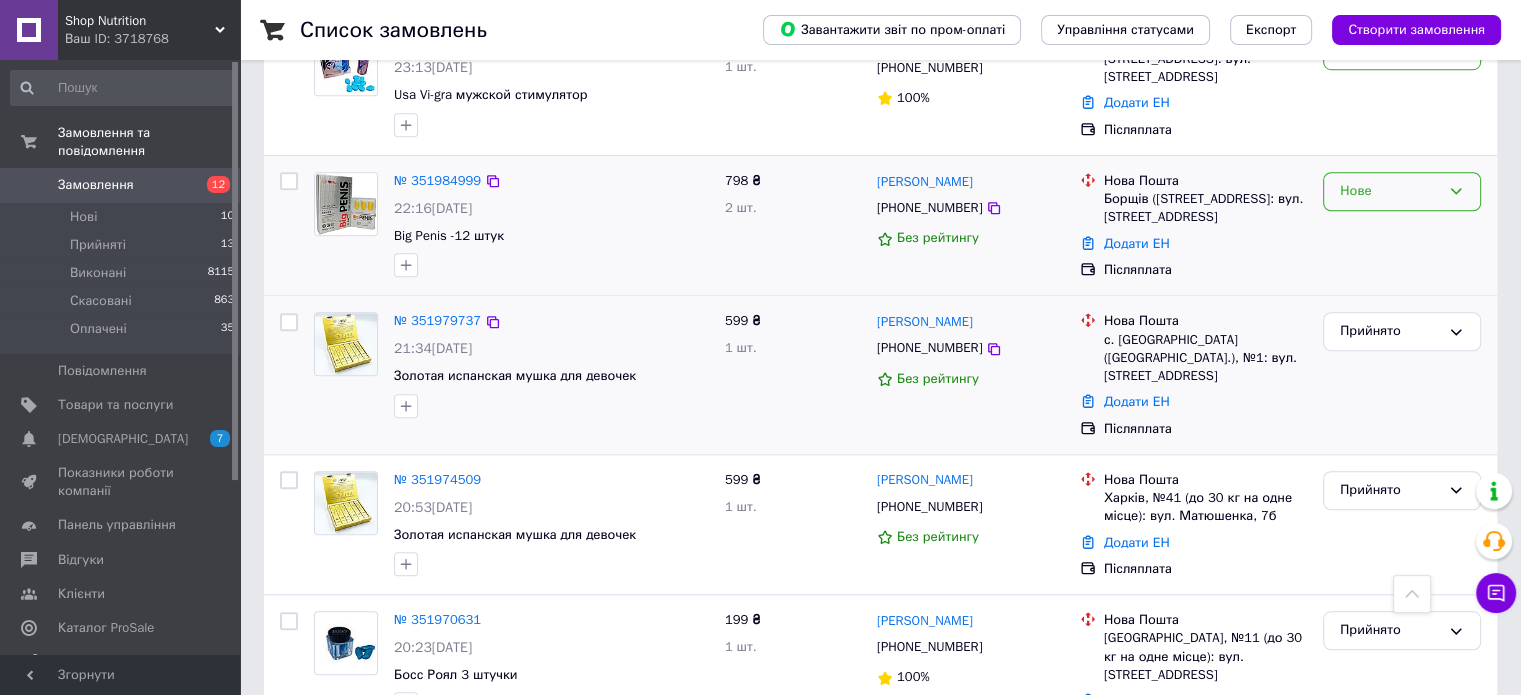 click on "Нове" at bounding box center [1390, 191] 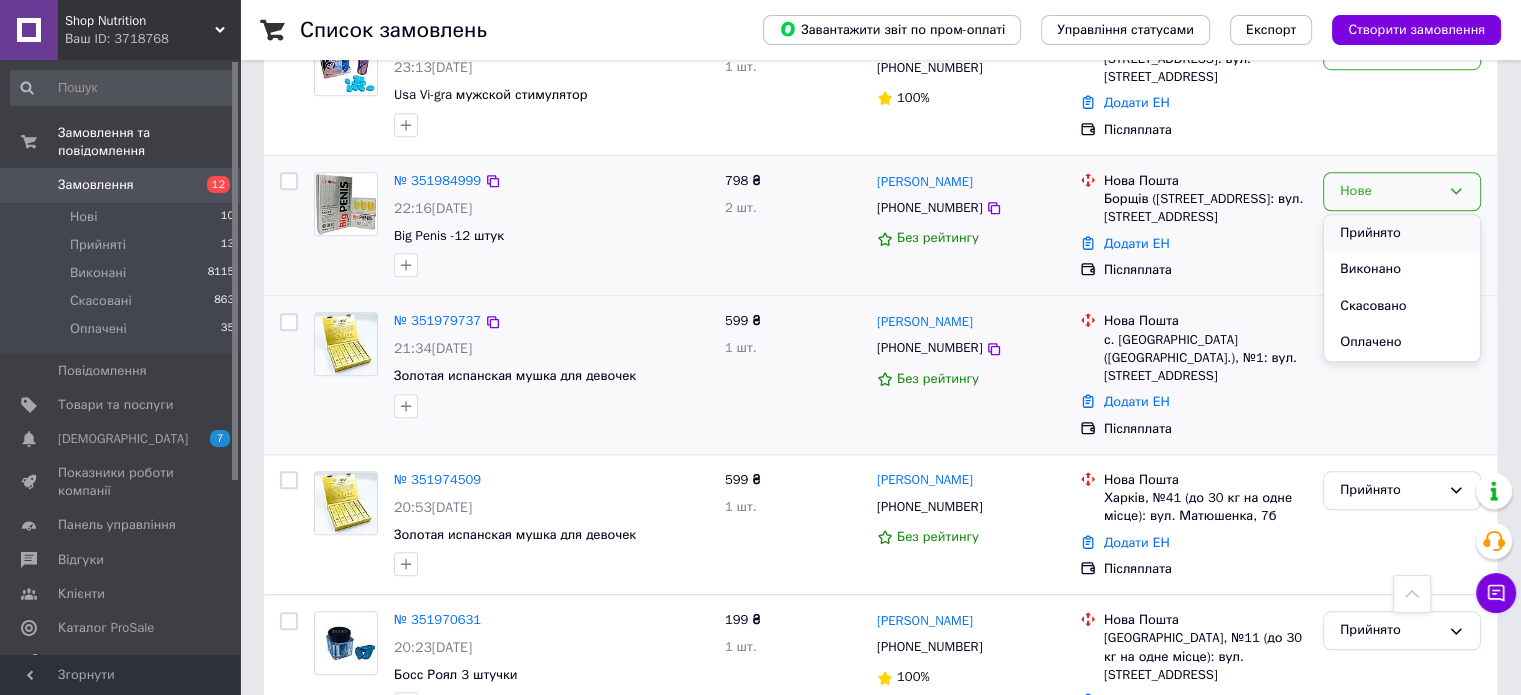 click on "Прийнято" at bounding box center [1402, 233] 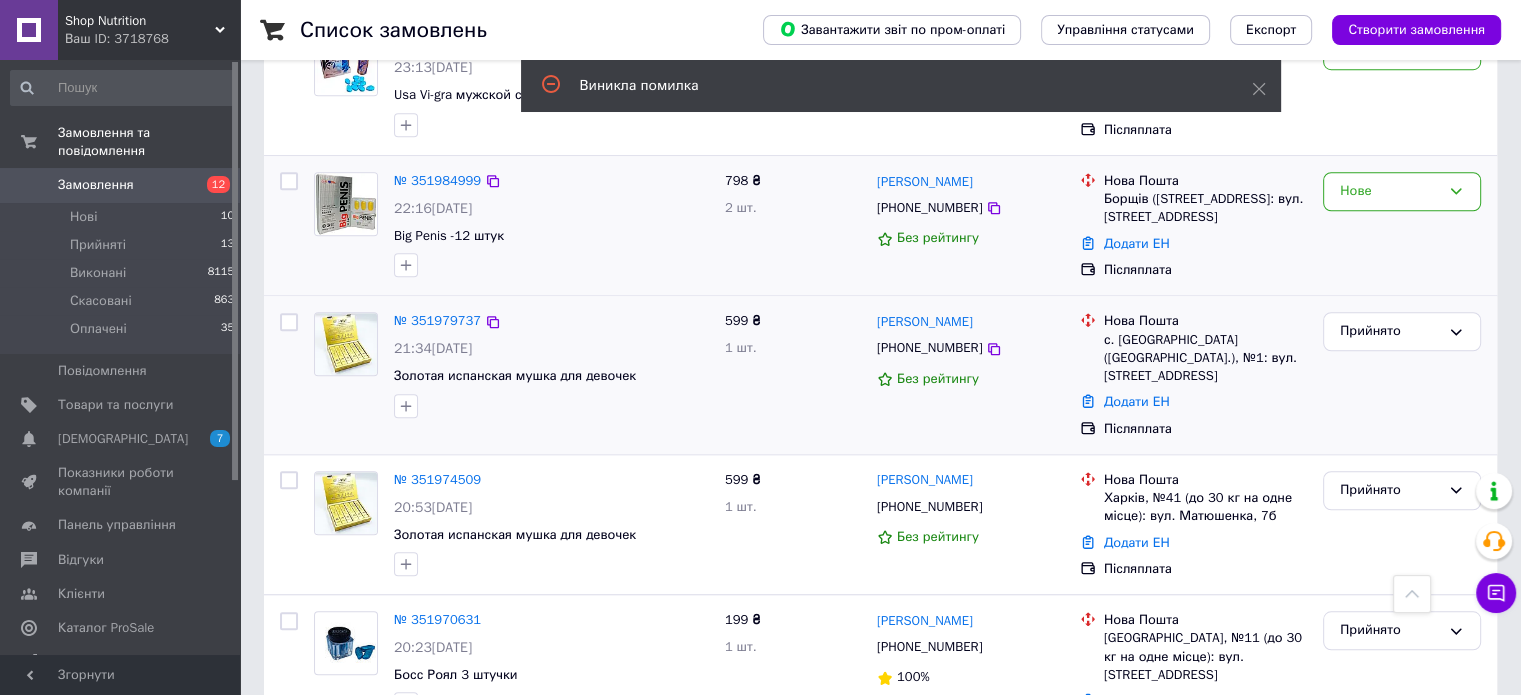 scroll, scrollTop: 1468, scrollLeft: 0, axis: vertical 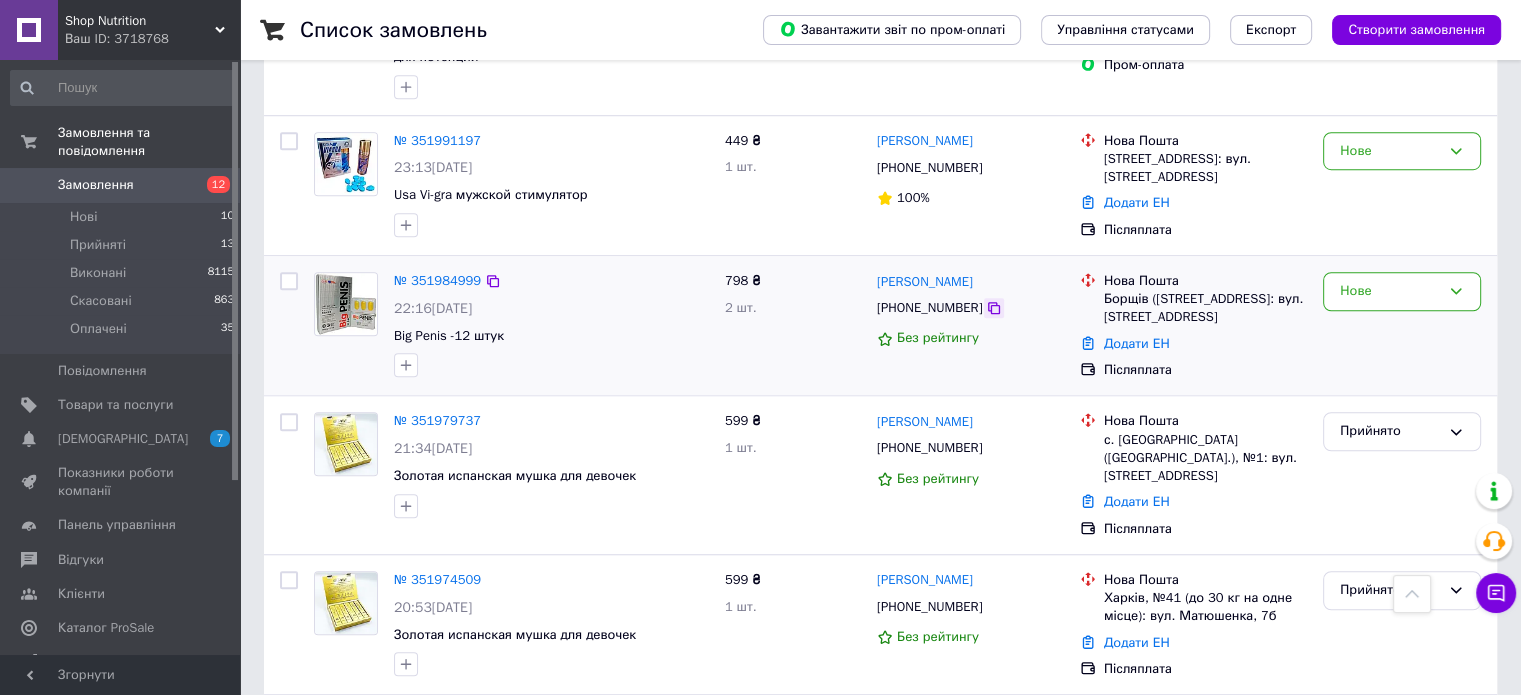 click 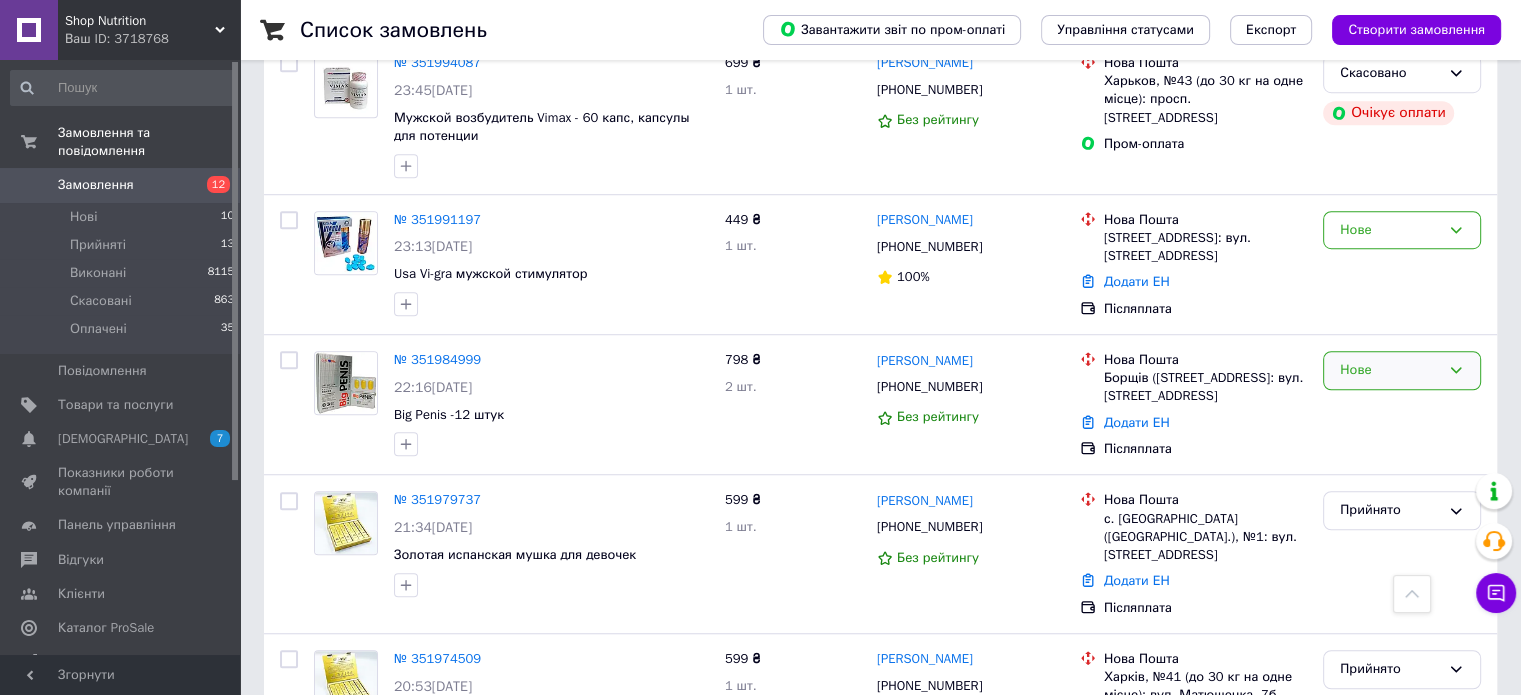 scroll, scrollTop: 1368, scrollLeft: 0, axis: vertical 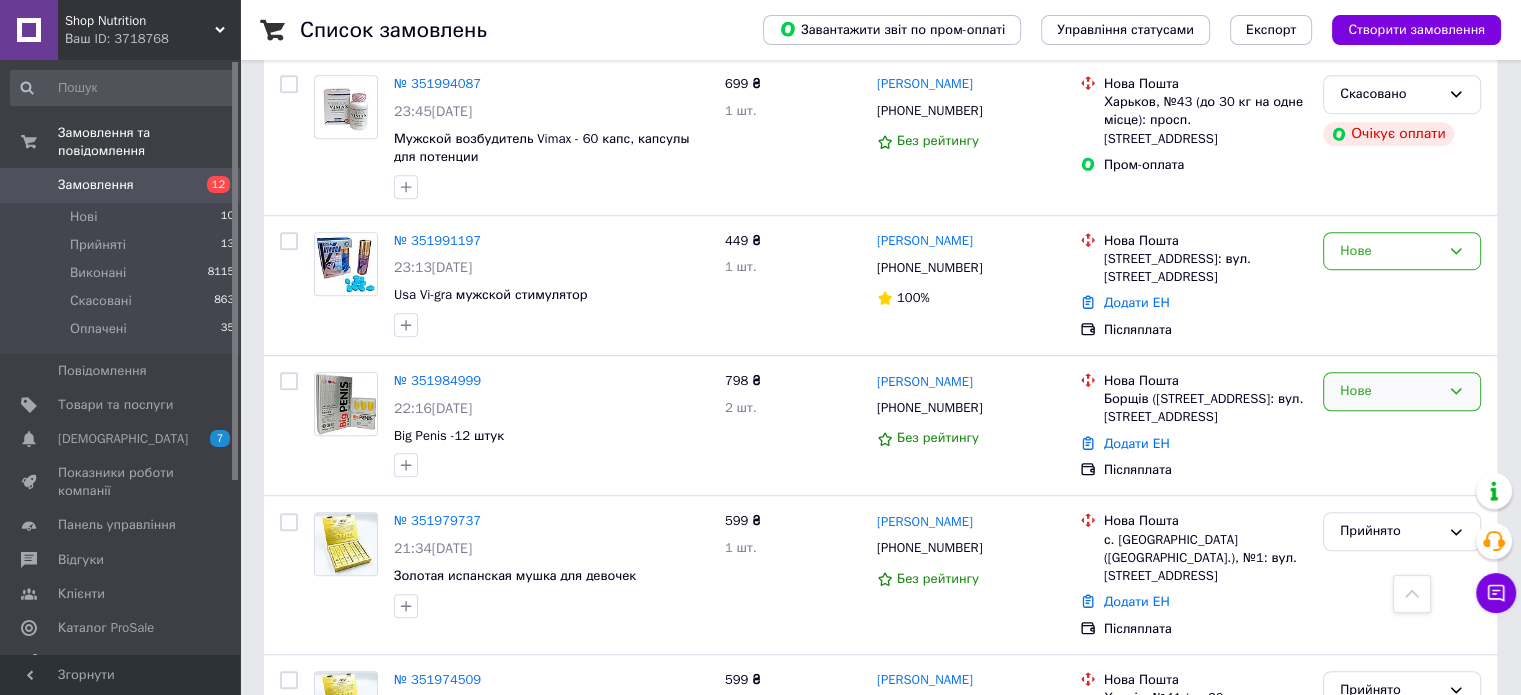 click on "Нове" at bounding box center (1390, 391) 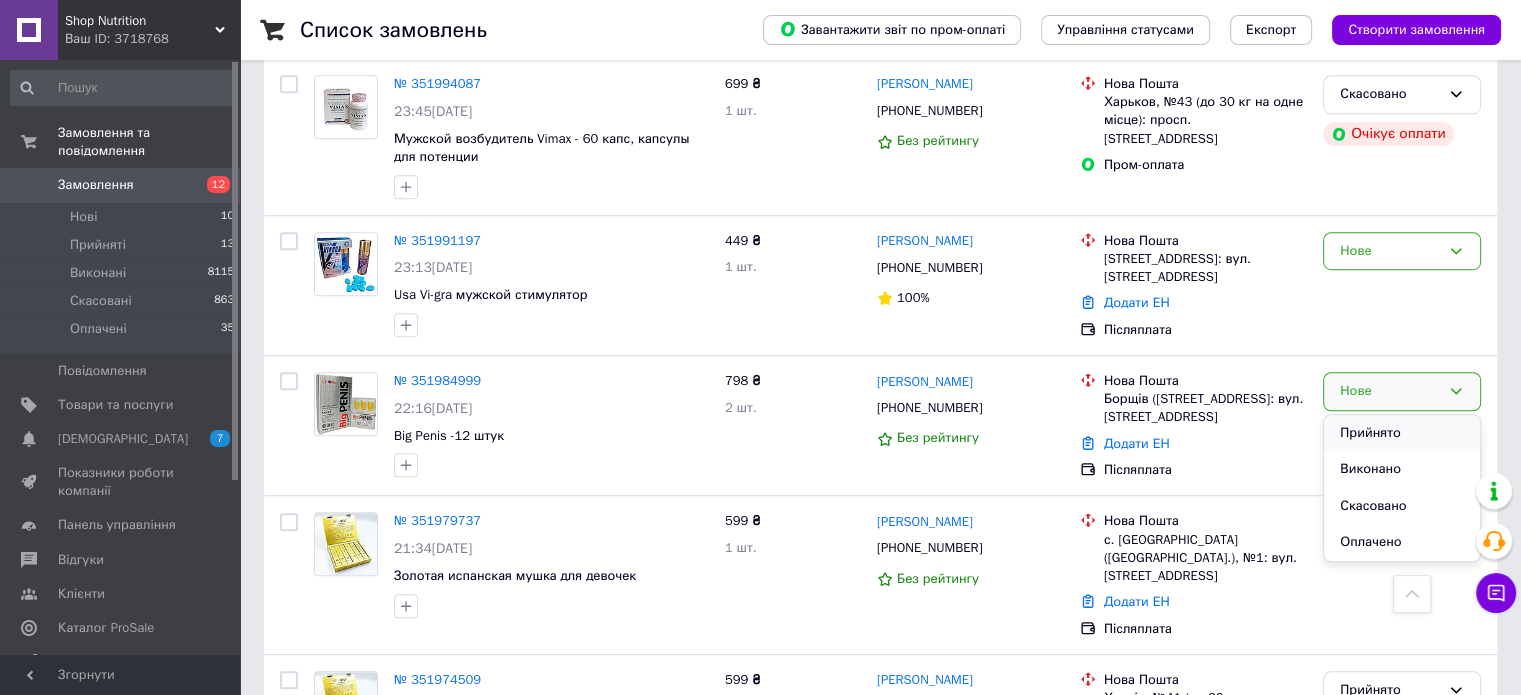 click on "Прийнято" at bounding box center [1402, 433] 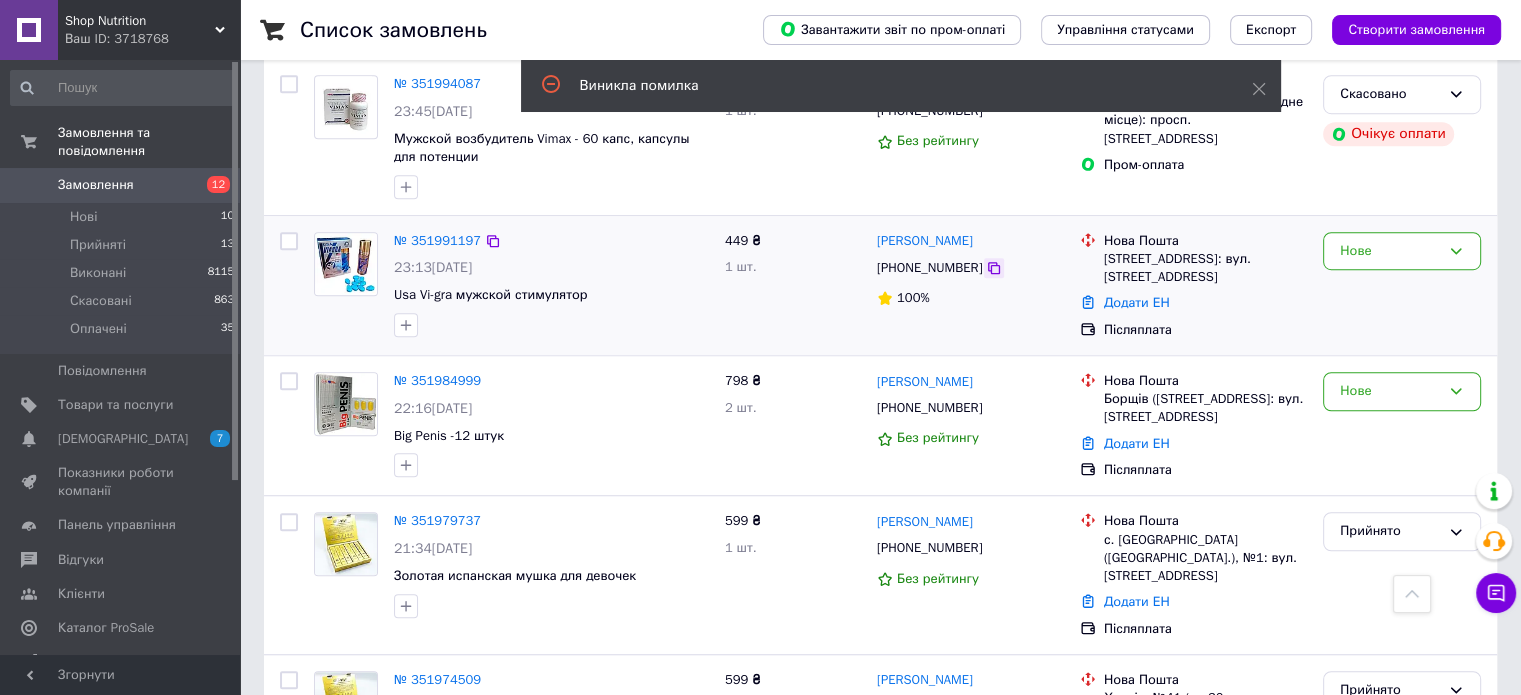 click 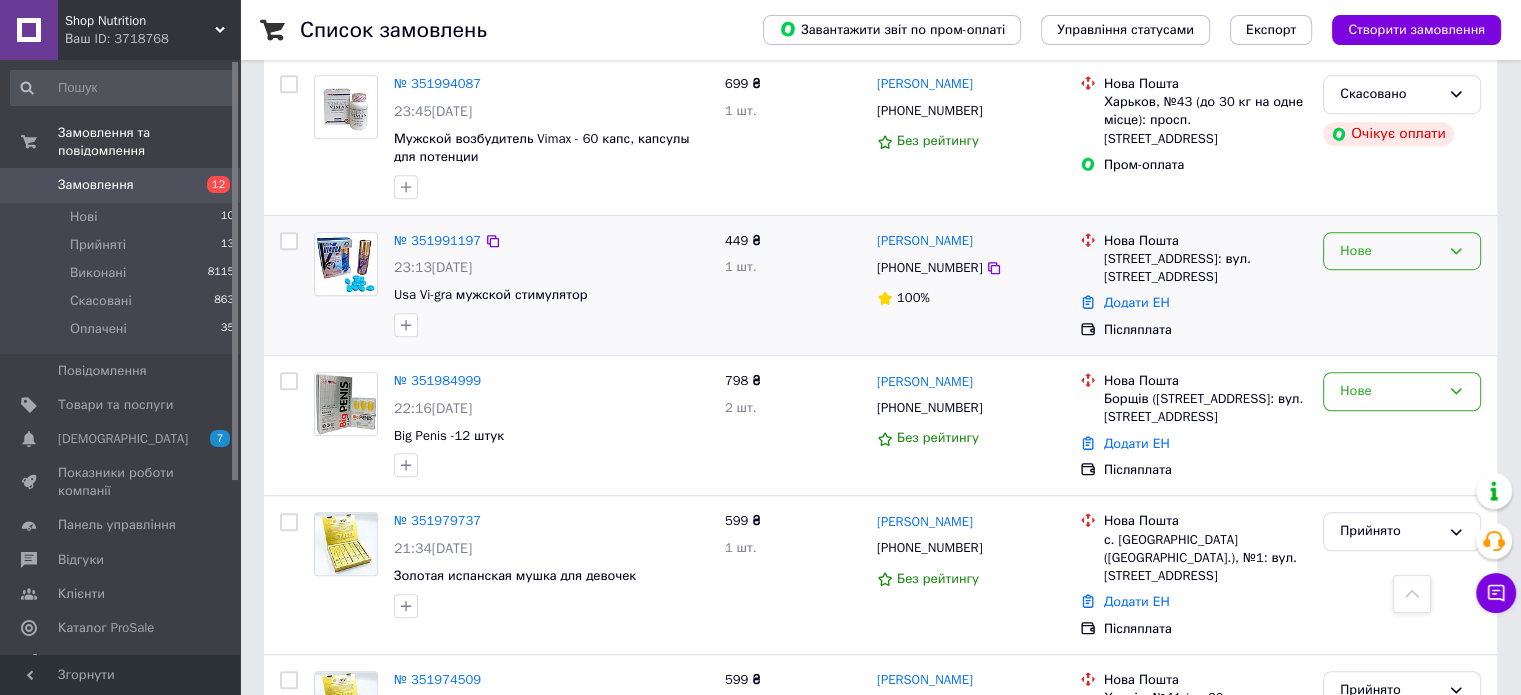 click on "Нове" at bounding box center [1390, 251] 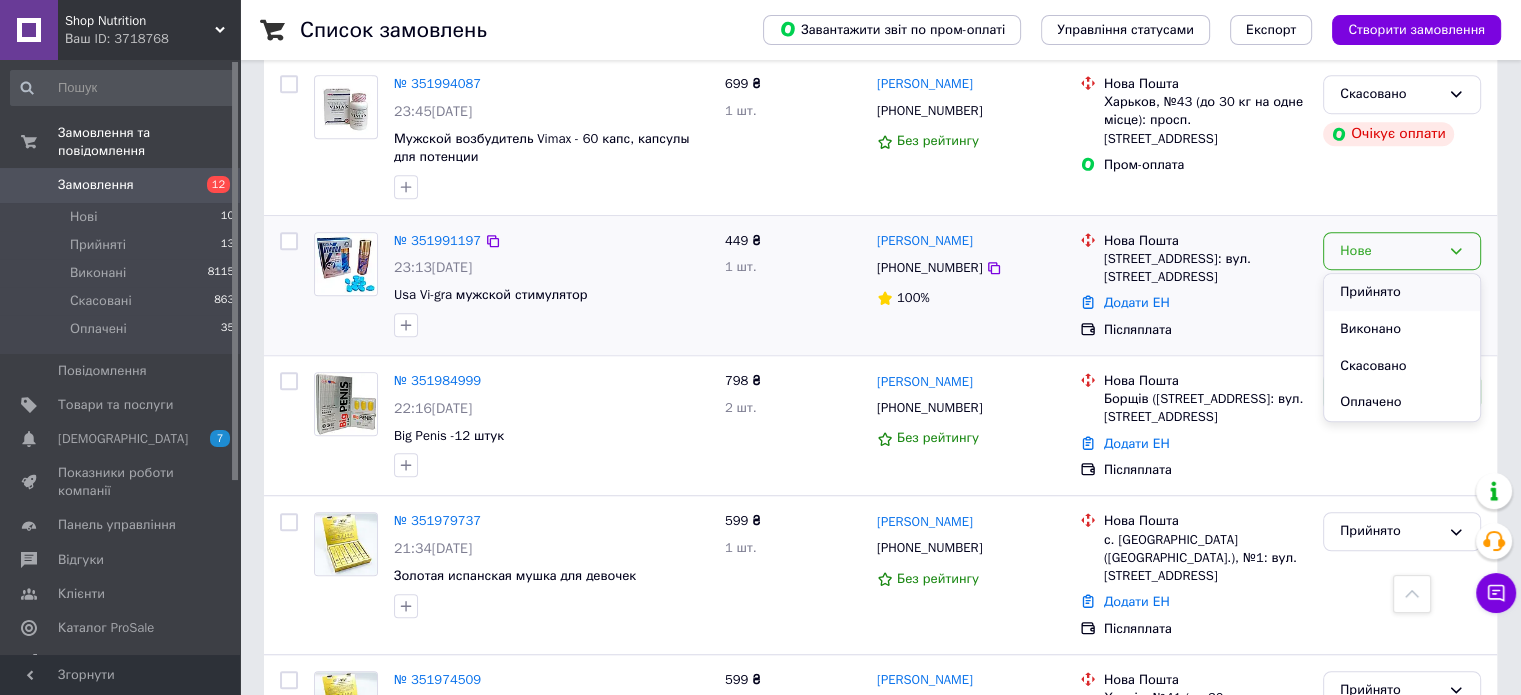 click on "Прийнято" at bounding box center [1402, 292] 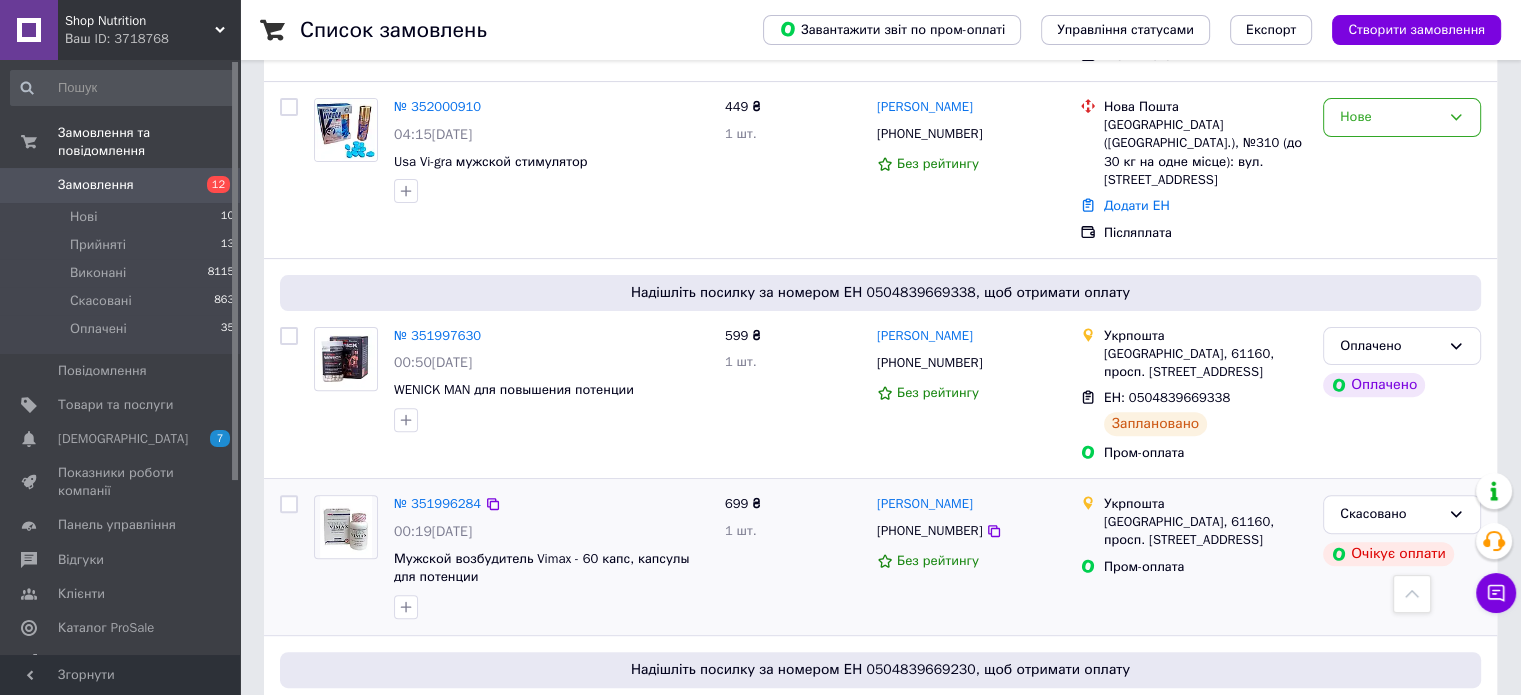 scroll, scrollTop: 568, scrollLeft: 0, axis: vertical 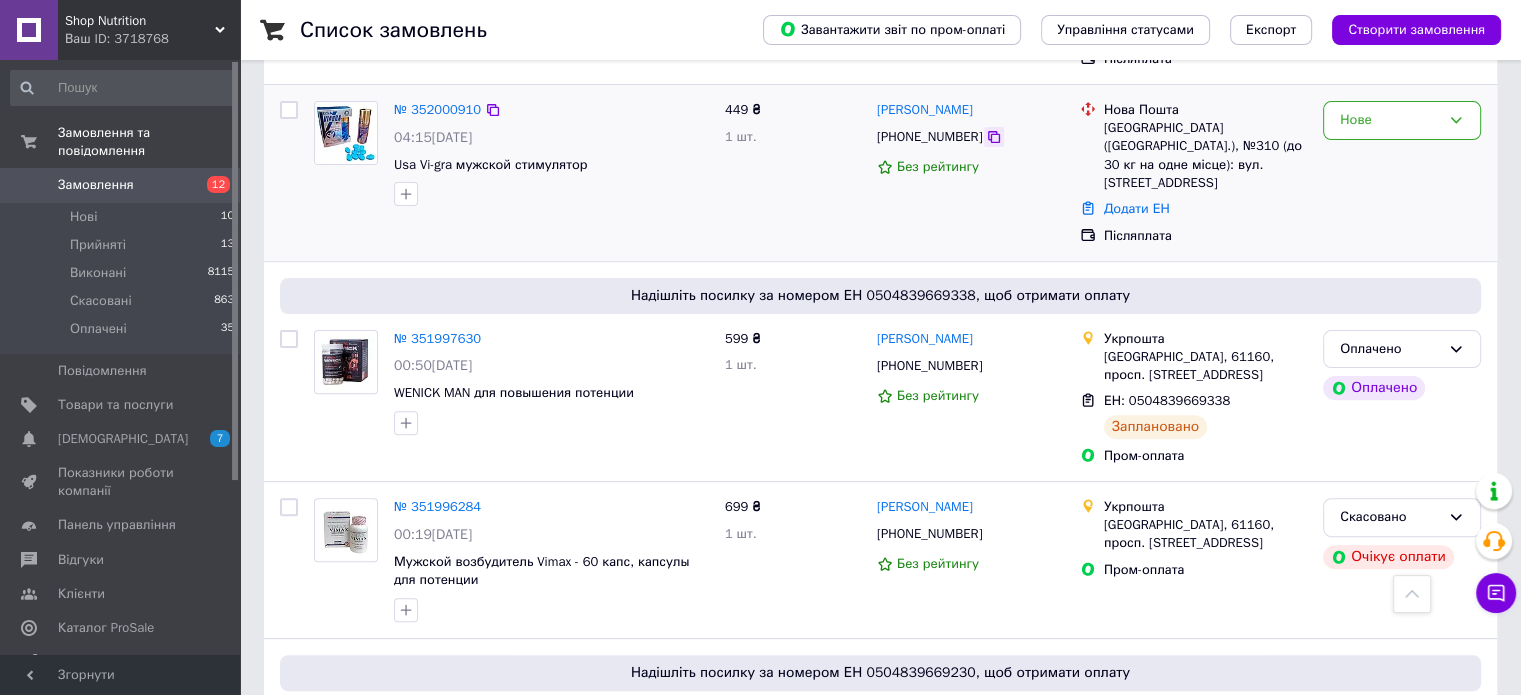 click 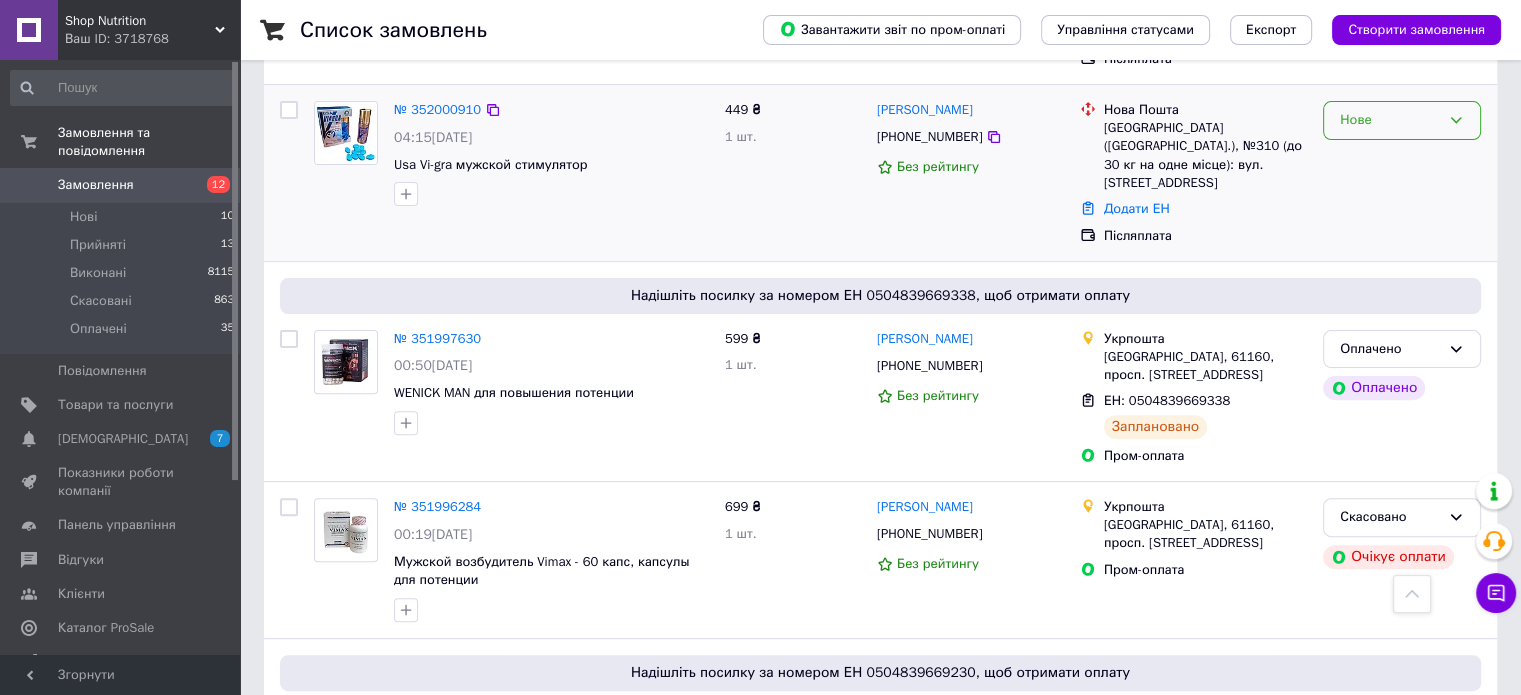 click on "Нове" at bounding box center (1390, 120) 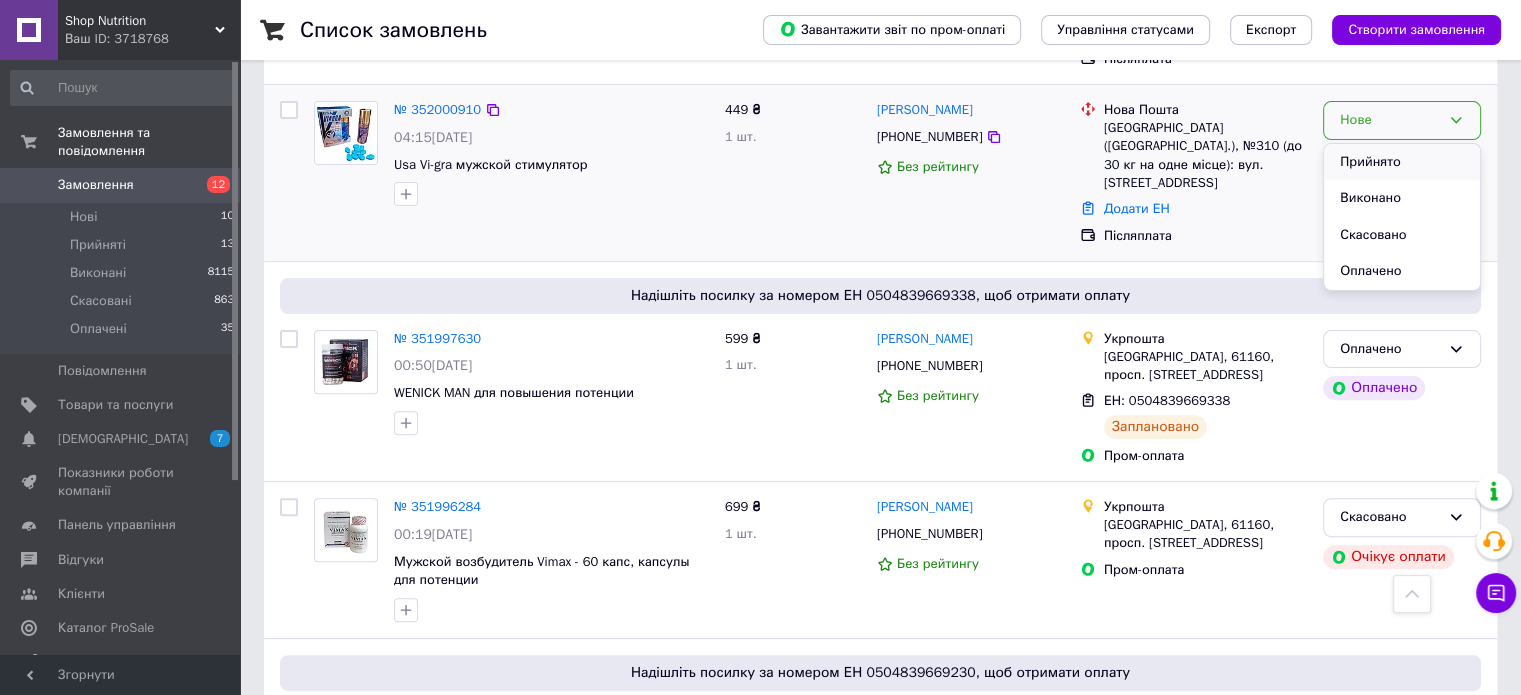 click on "Прийнято" at bounding box center (1402, 162) 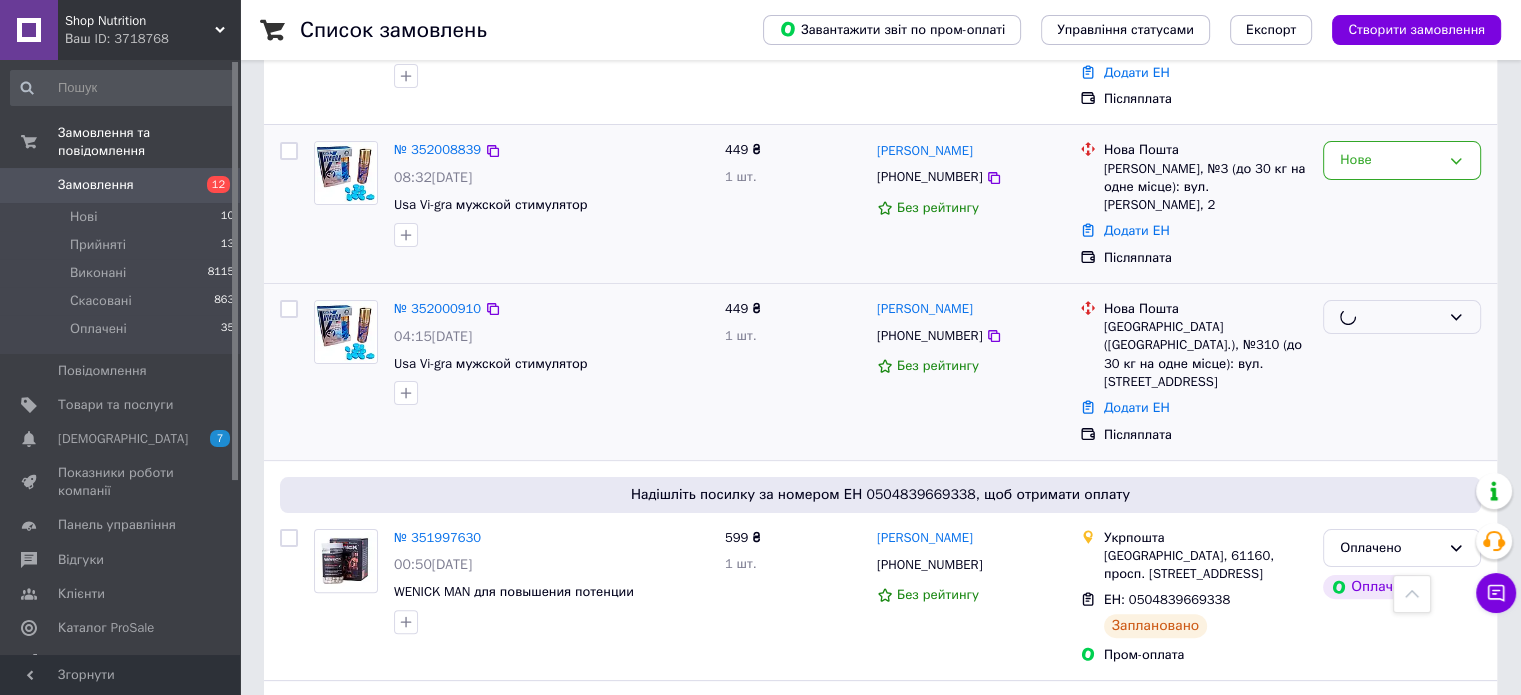 scroll, scrollTop: 368, scrollLeft: 0, axis: vertical 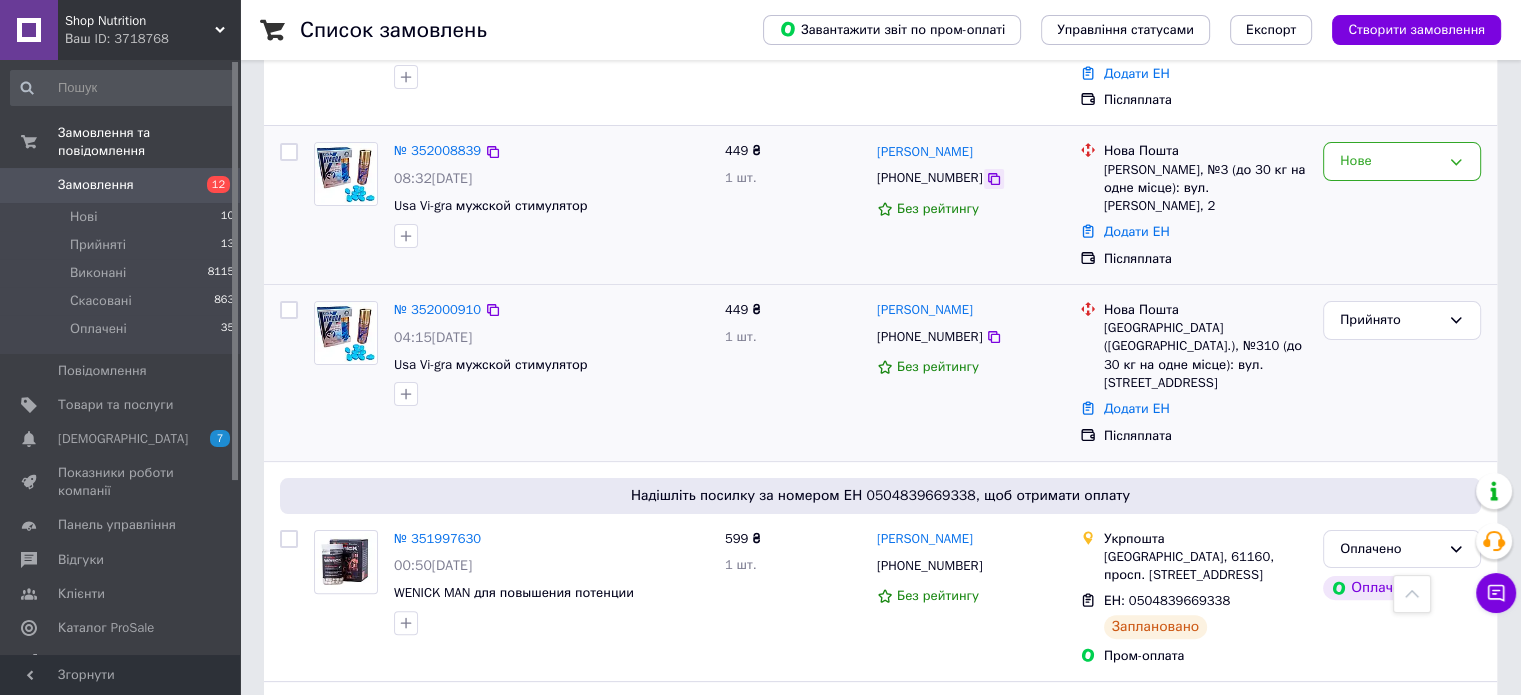 click 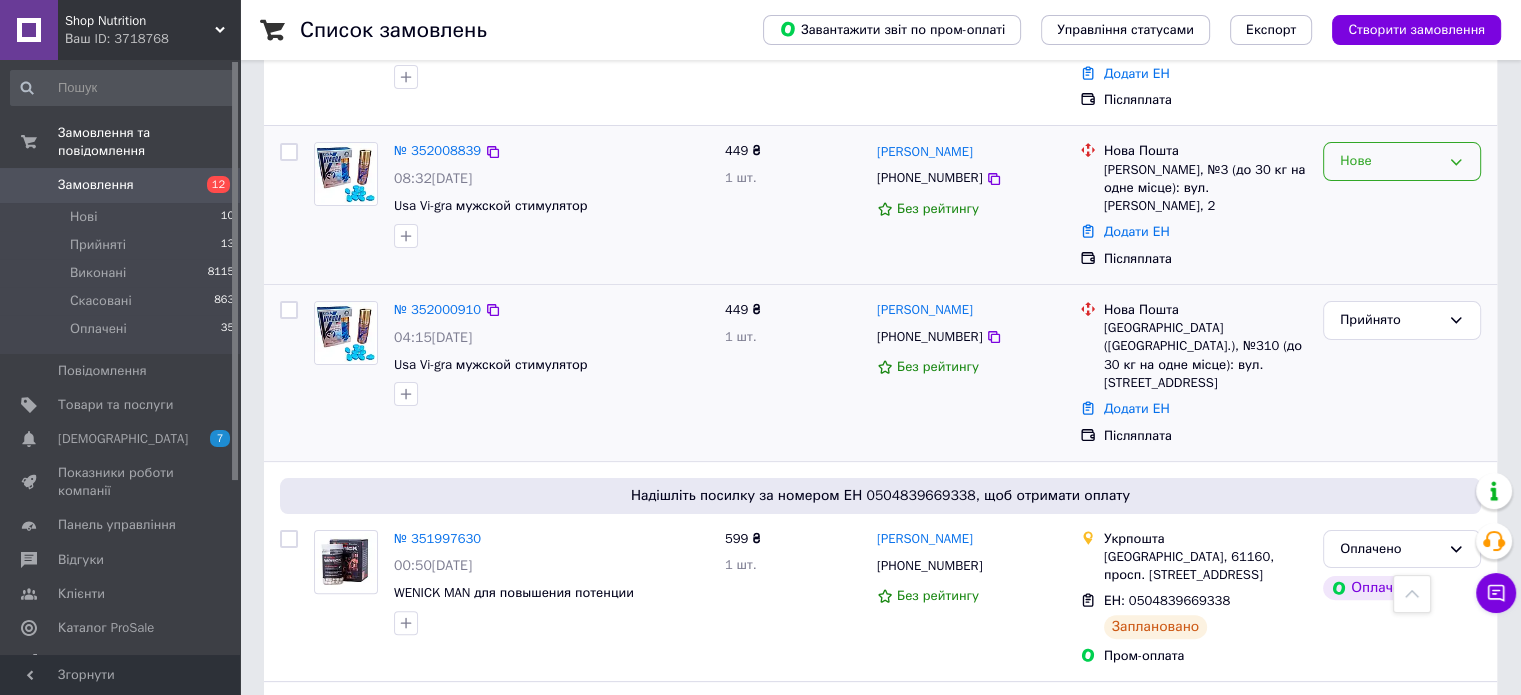 click on "Нове" at bounding box center (1390, 161) 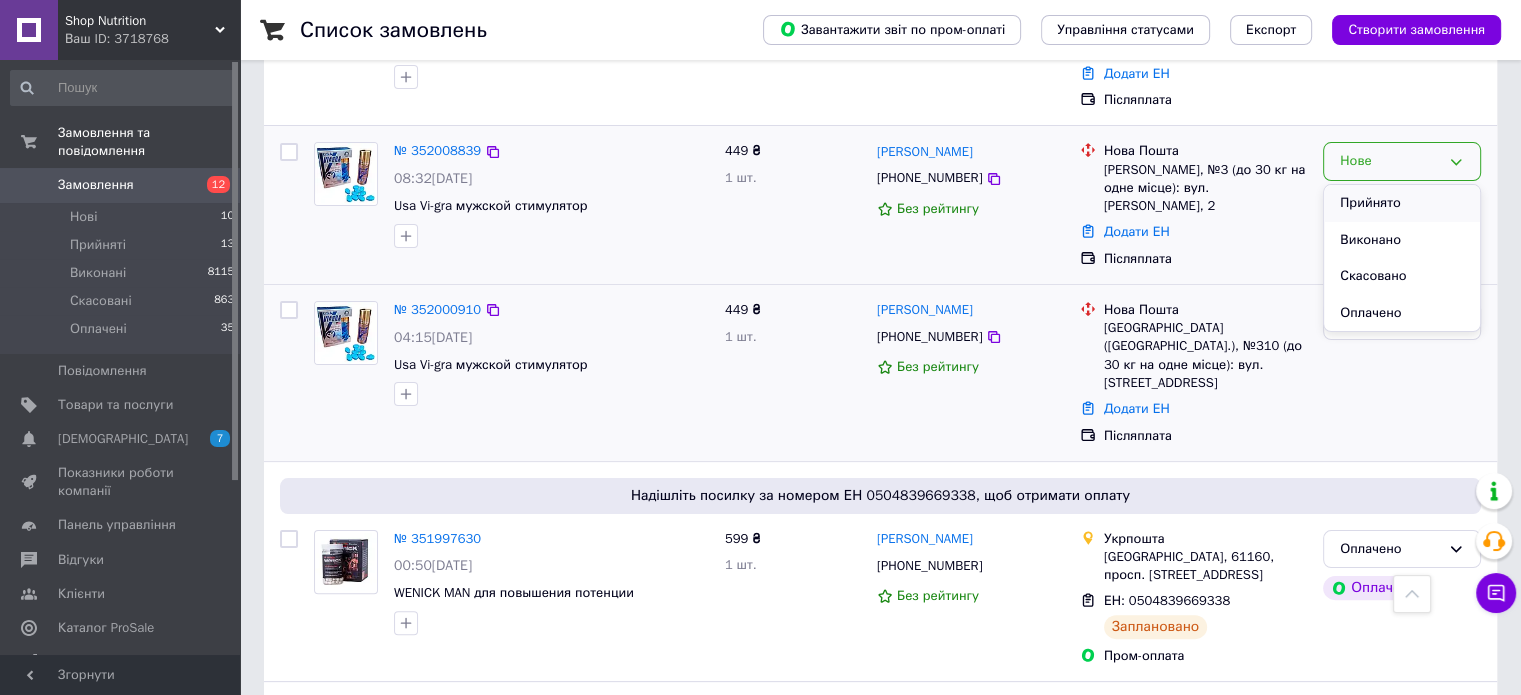 click on "Прийнято" at bounding box center (1402, 203) 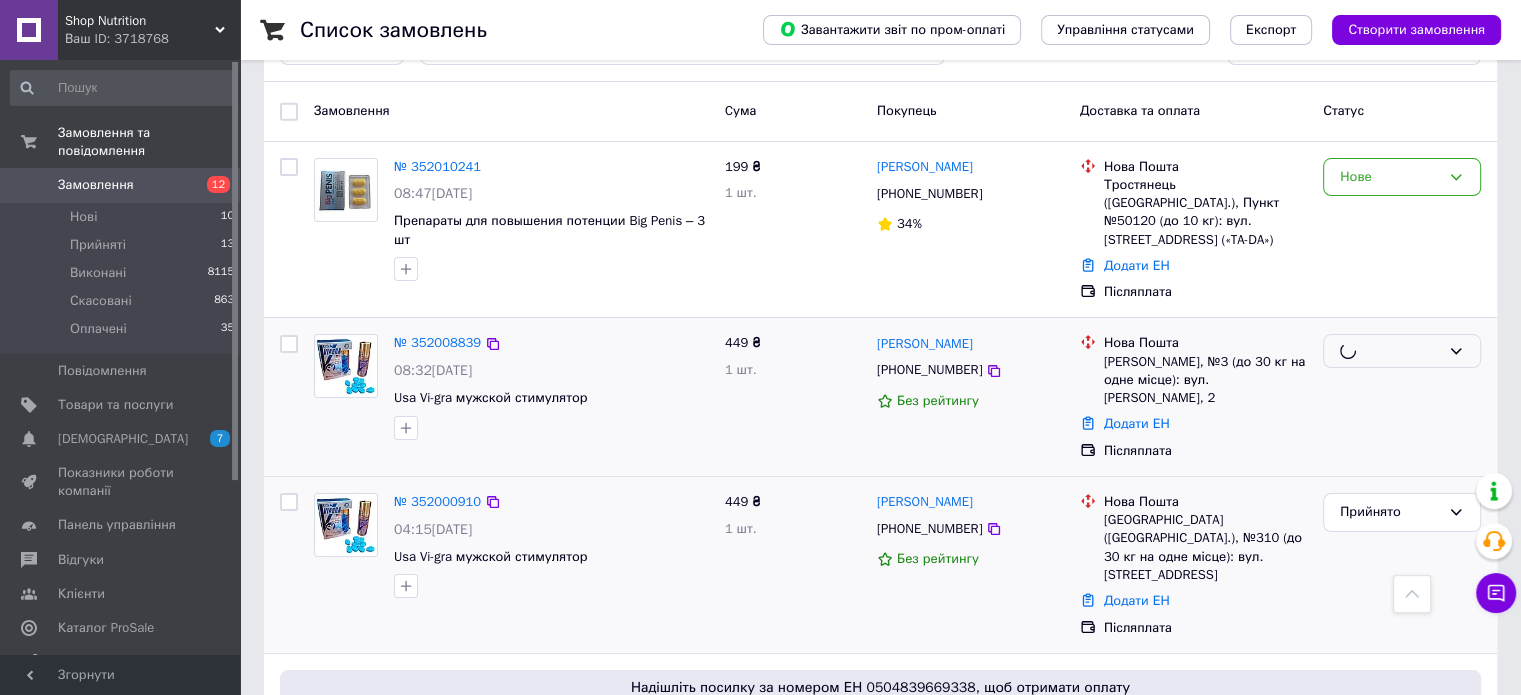 scroll, scrollTop: 168, scrollLeft: 0, axis: vertical 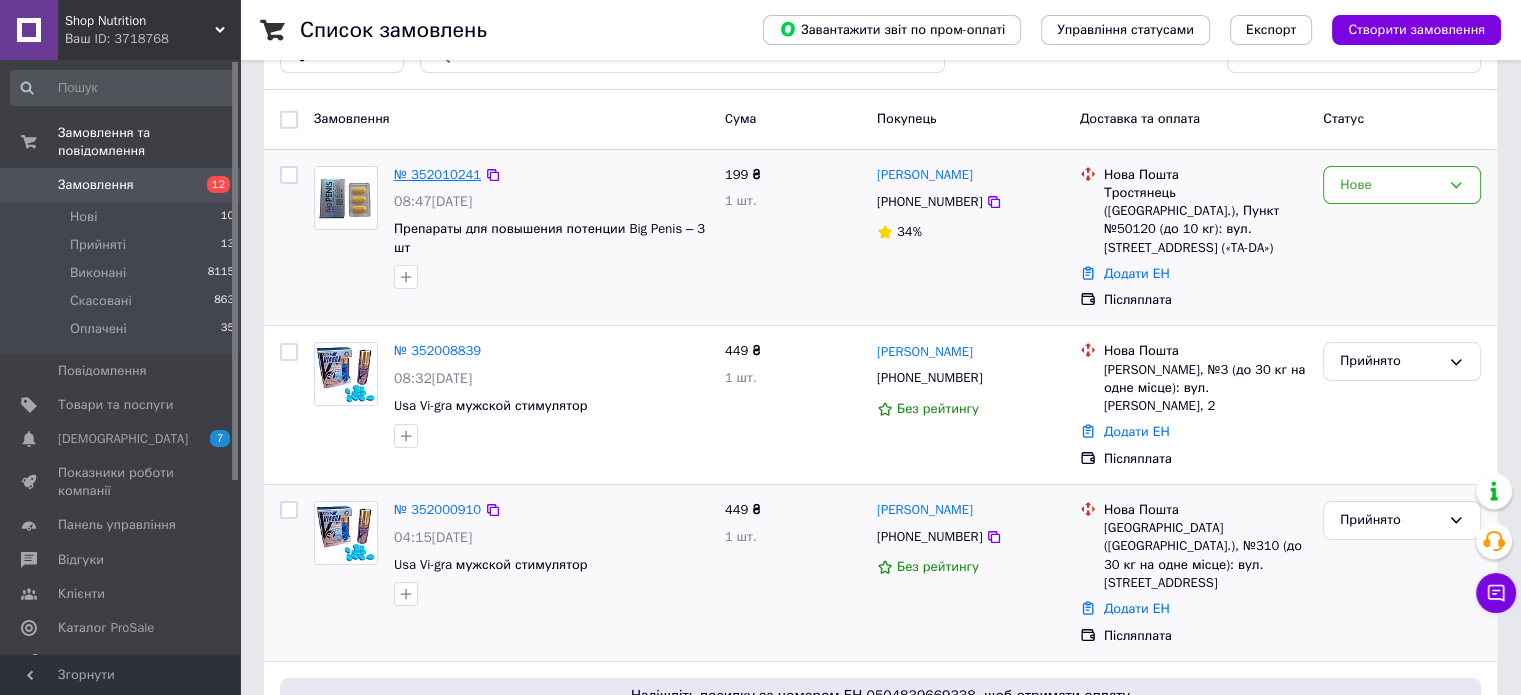click on "№ 352010241" at bounding box center [437, 174] 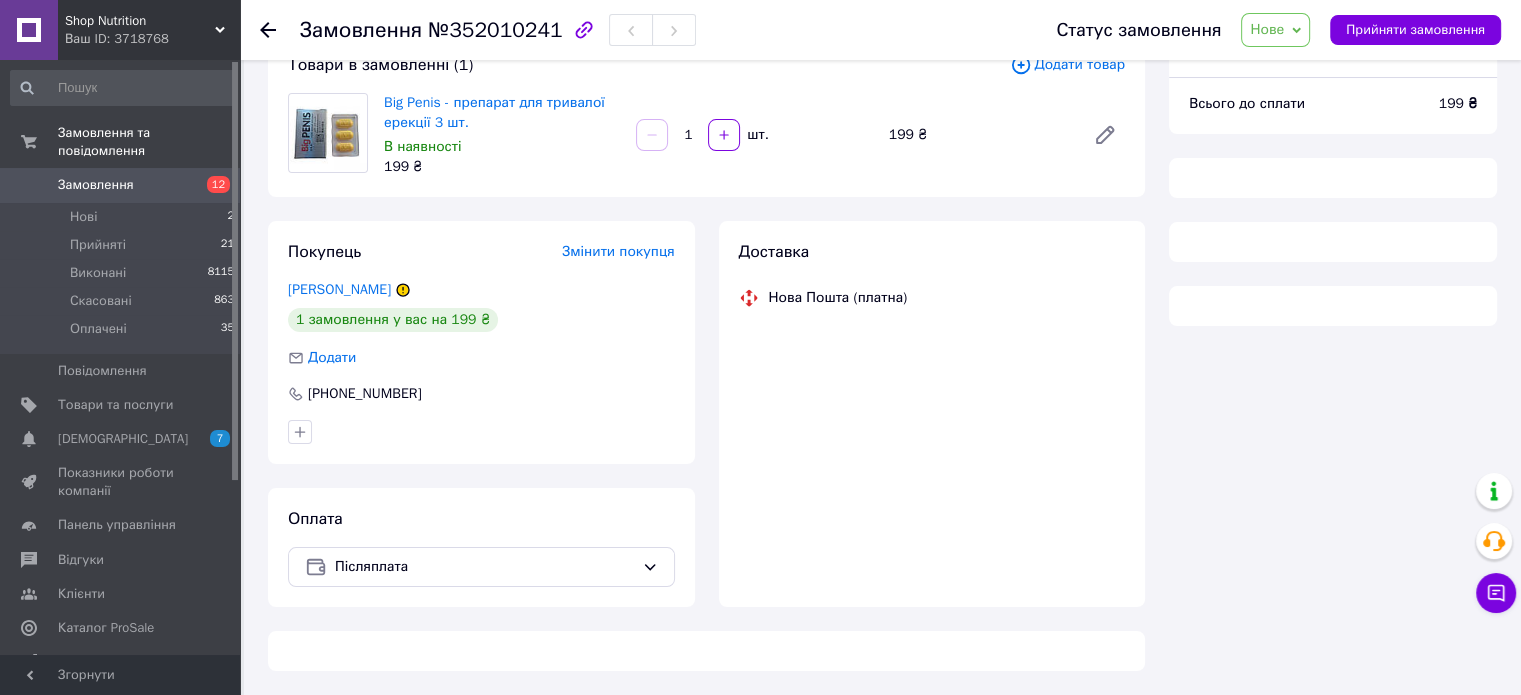 scroll, scrollTop: 168, scrollLeft: 0, axis: vertical 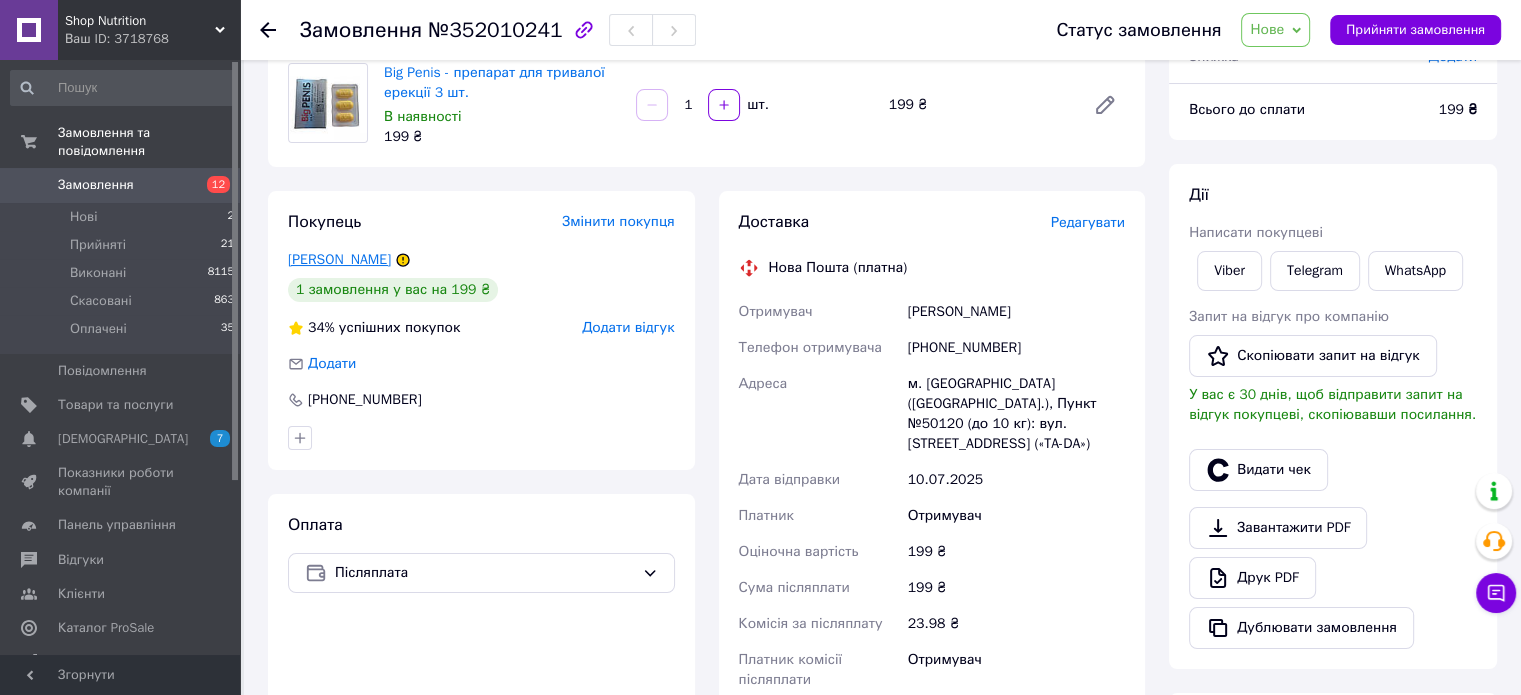 click on "Олійник Віталій" at bounding box center (339, 259) 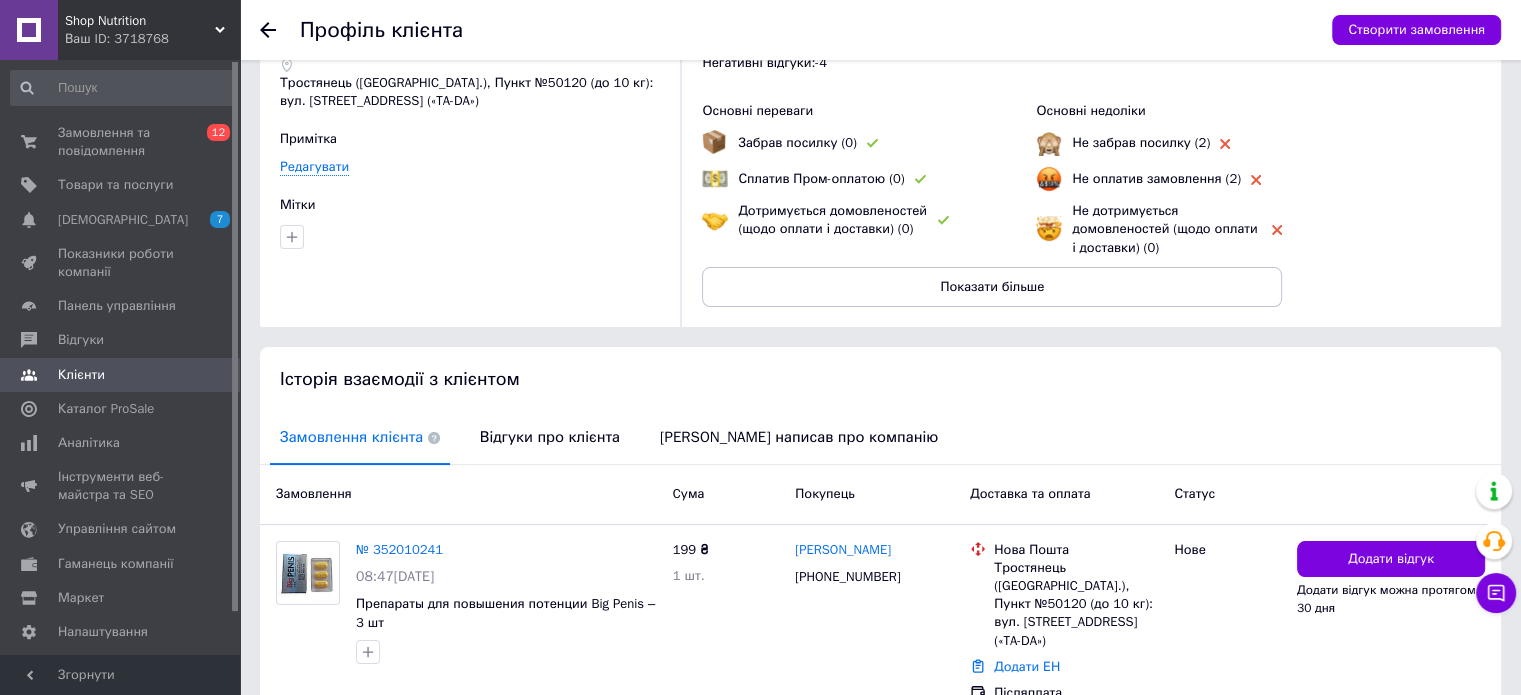 scroll, scrollTop: 192, scrollLeft: 0, axis: vertical 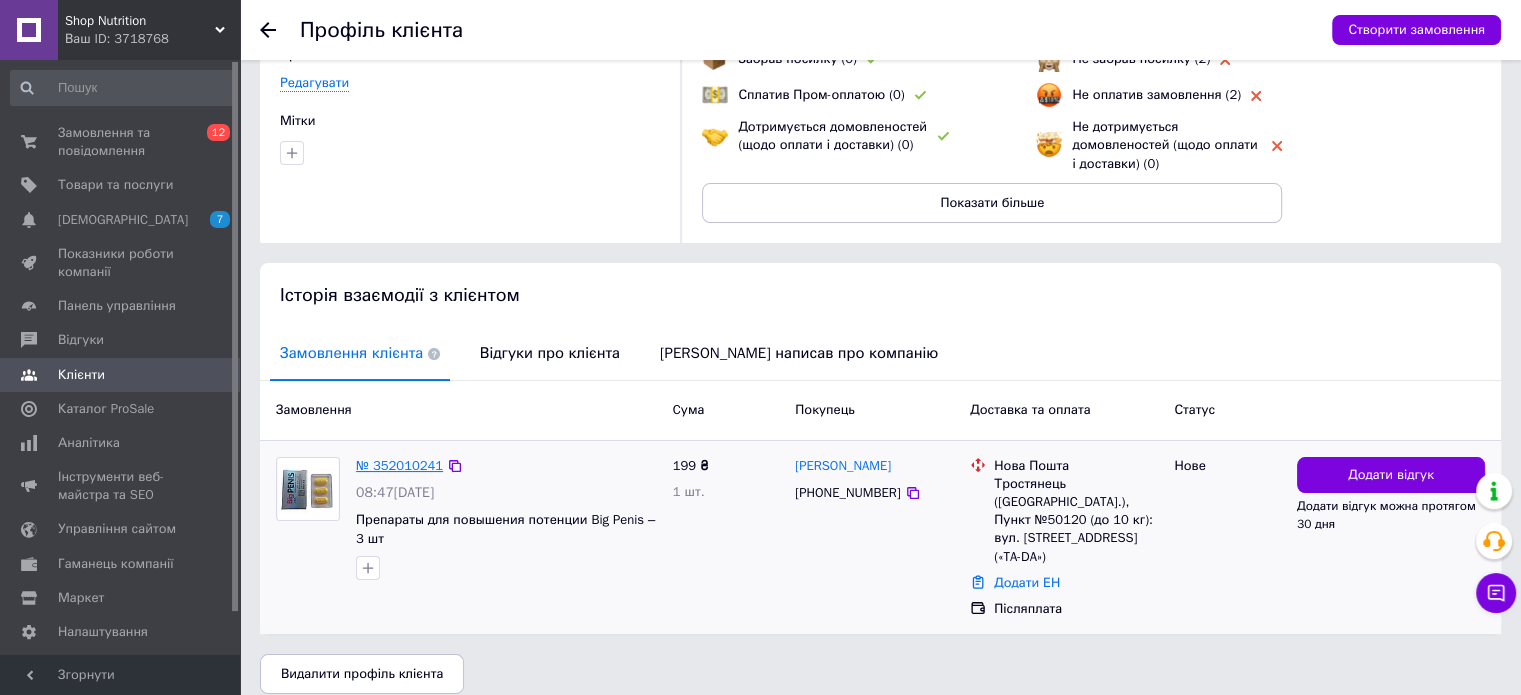 click on "№ 352010241" at bounding box center (399, 465) 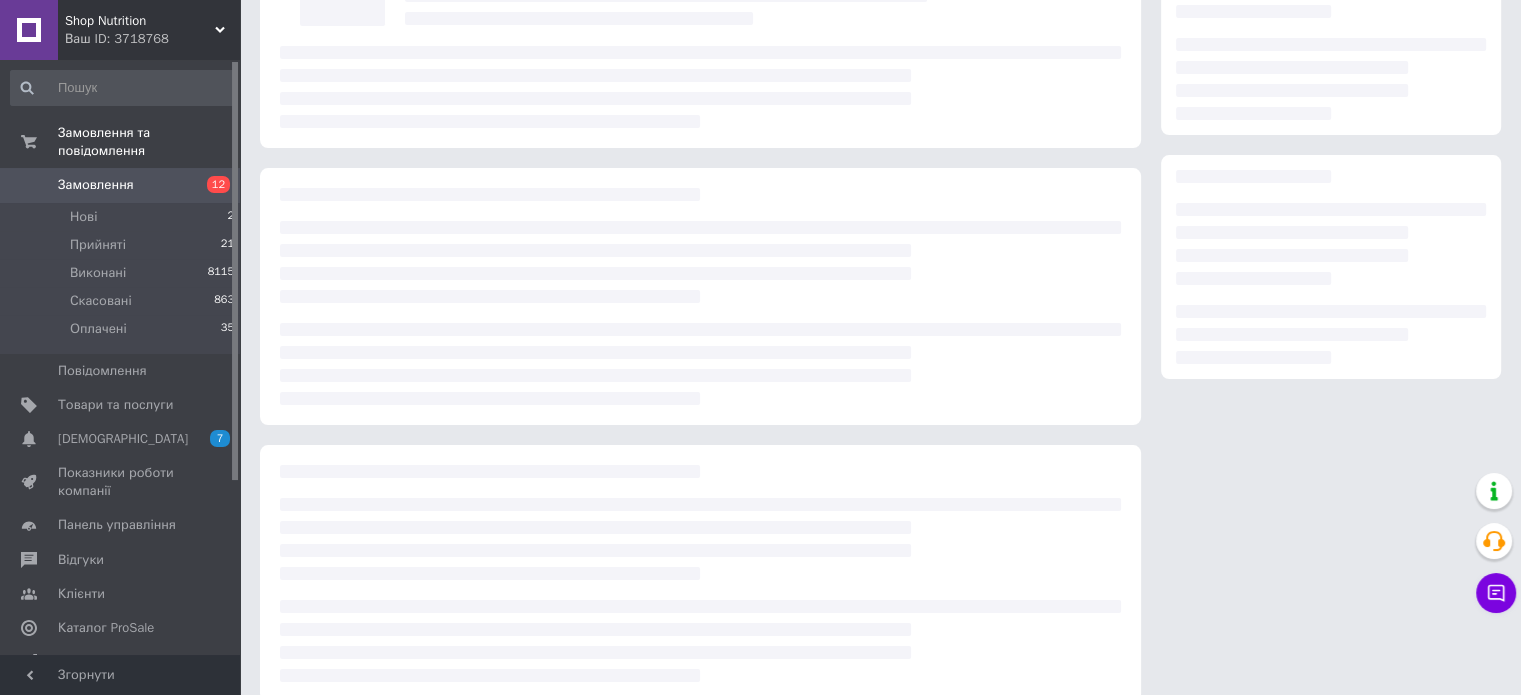 scroll, scrollTop: 0, scrollLeft: 0, axis: both 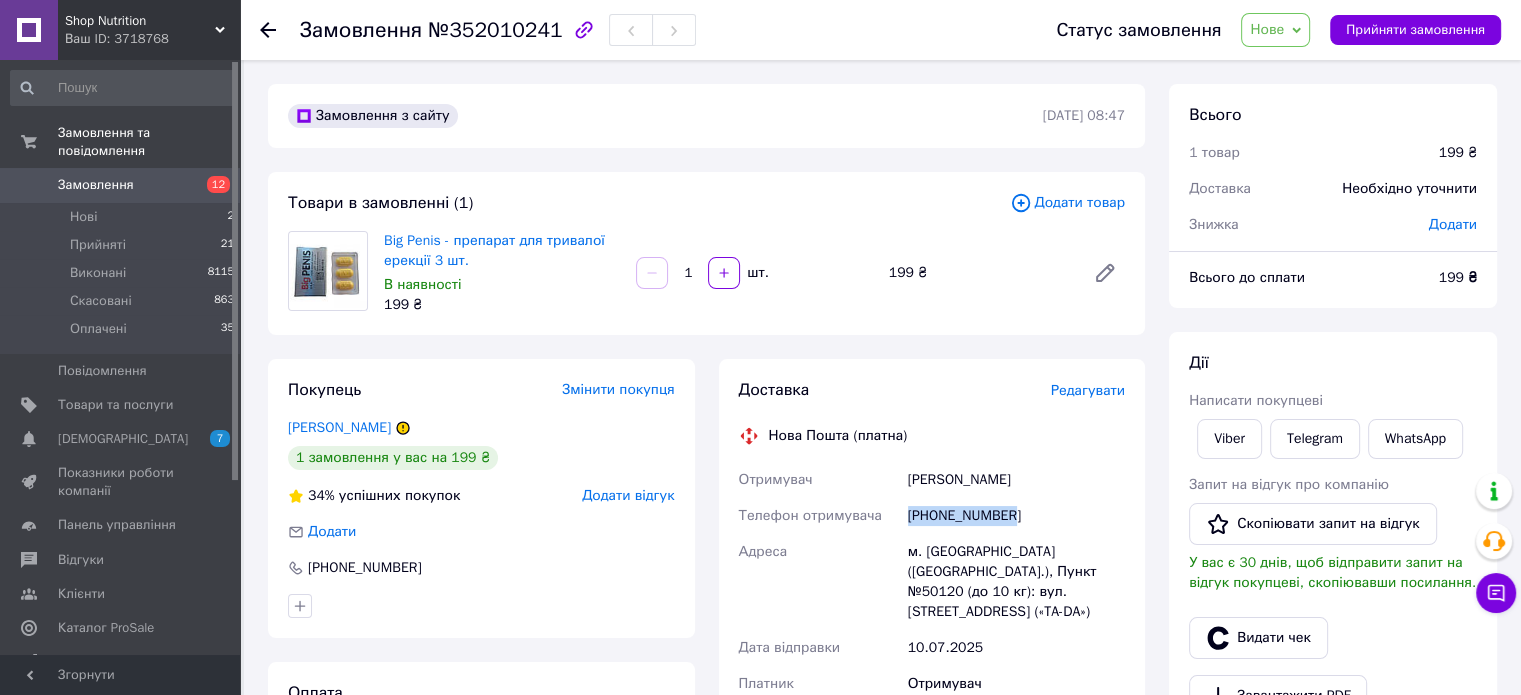 drag, startPoint x: 1027, startPoint y: 514, endPoint x: 908, endPoint y: 527, distance: 119.70798 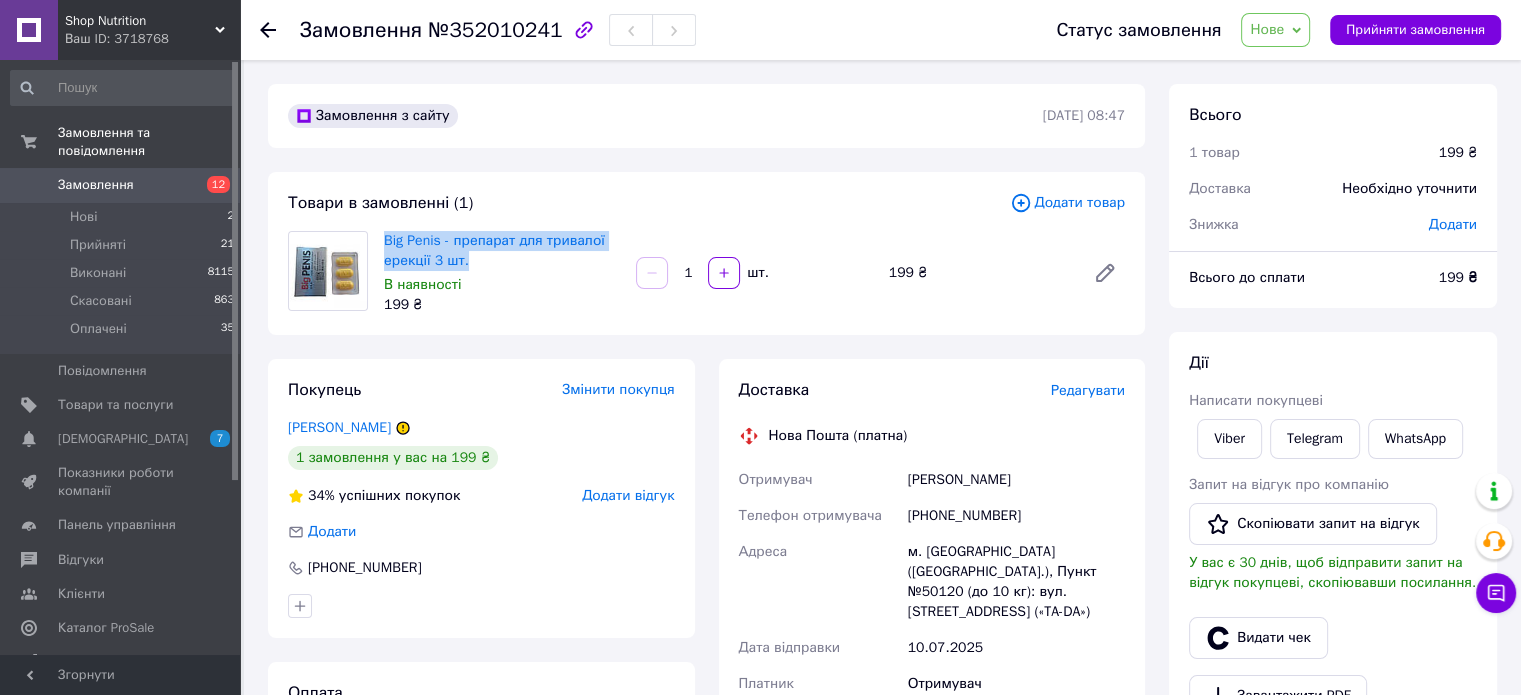 drag, startPoint x: 475, startPoint y: 265, endPoint x: 381, endPoint y: 247, distance: 95.707886 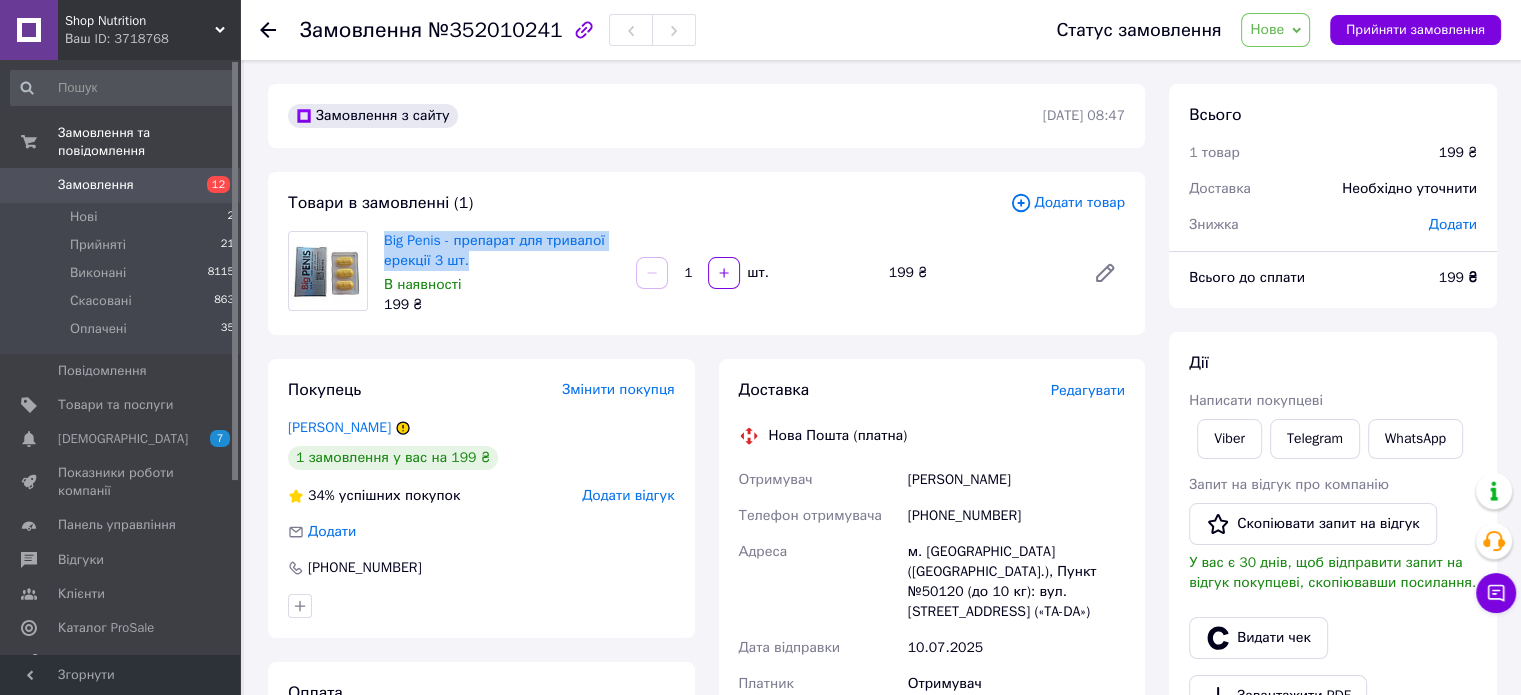 click on "Нове" at bounding box center (1267, 29) 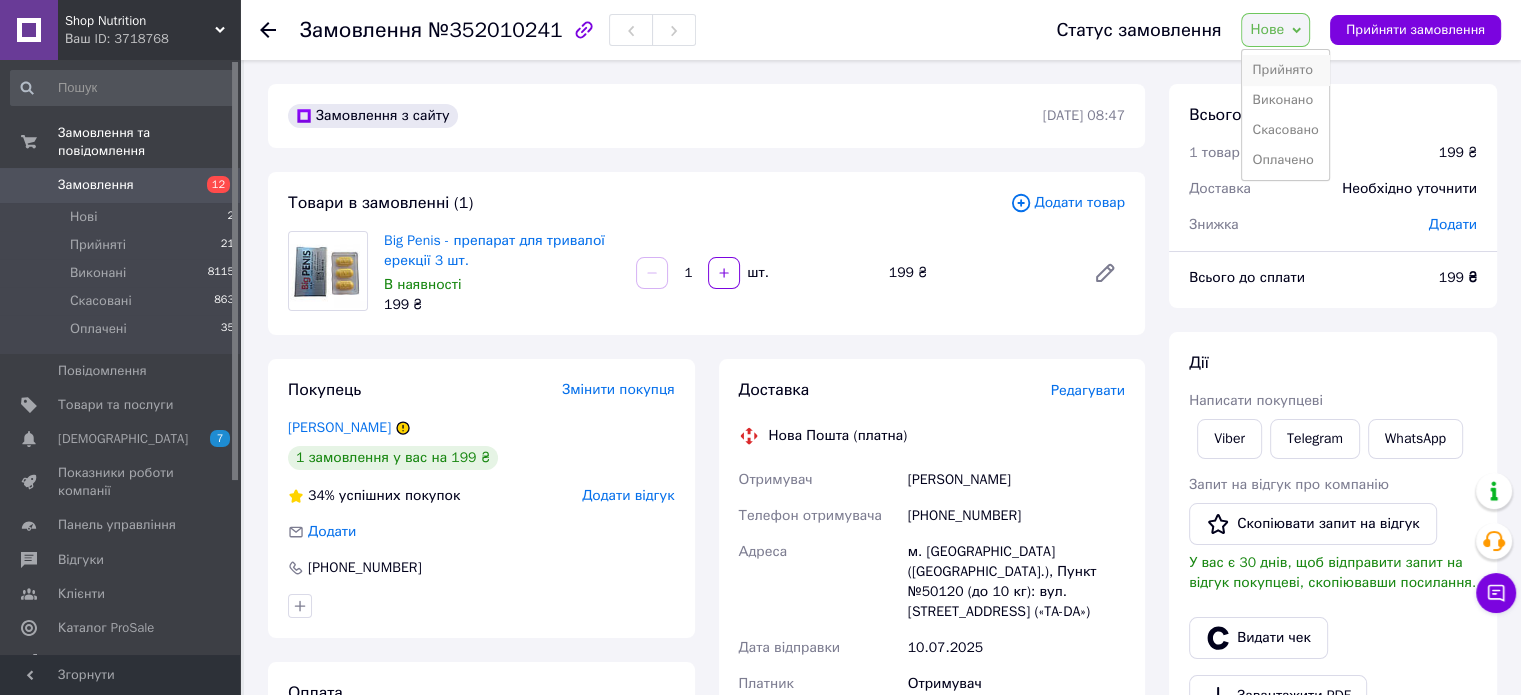 click on "Прийнято" at bounding box center [1285, 70] 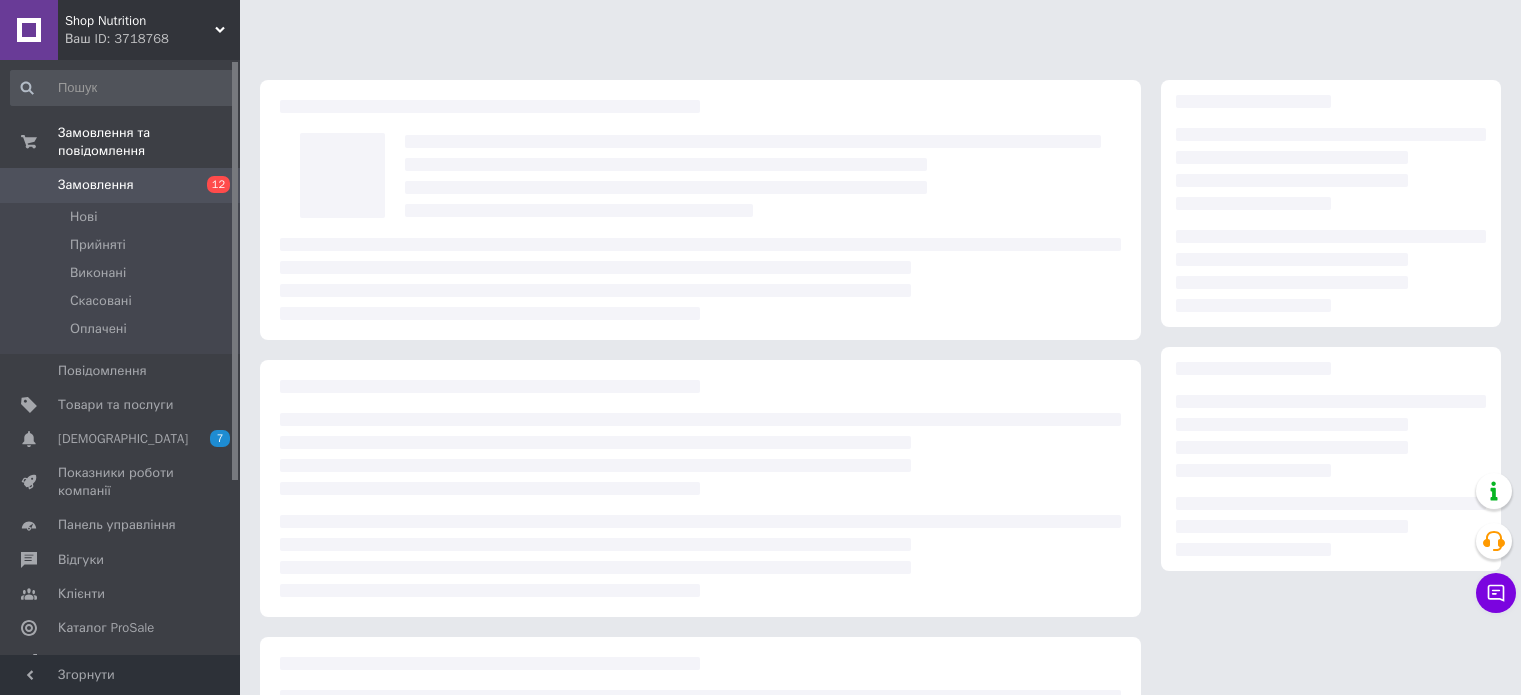 scroll, scrollTop: 0, scrollLeft: 0, axis: both 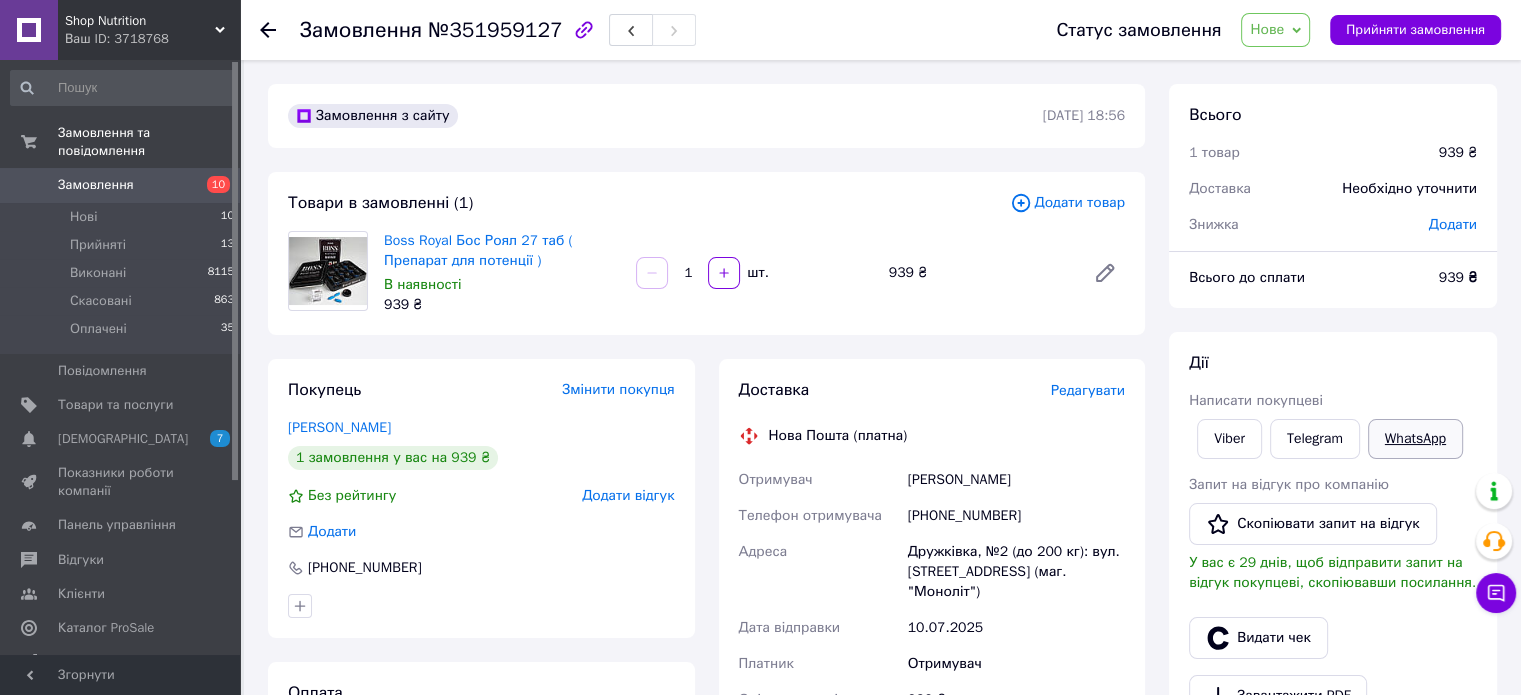 click on "WhatsApp" at bounding box center [1415, 439] 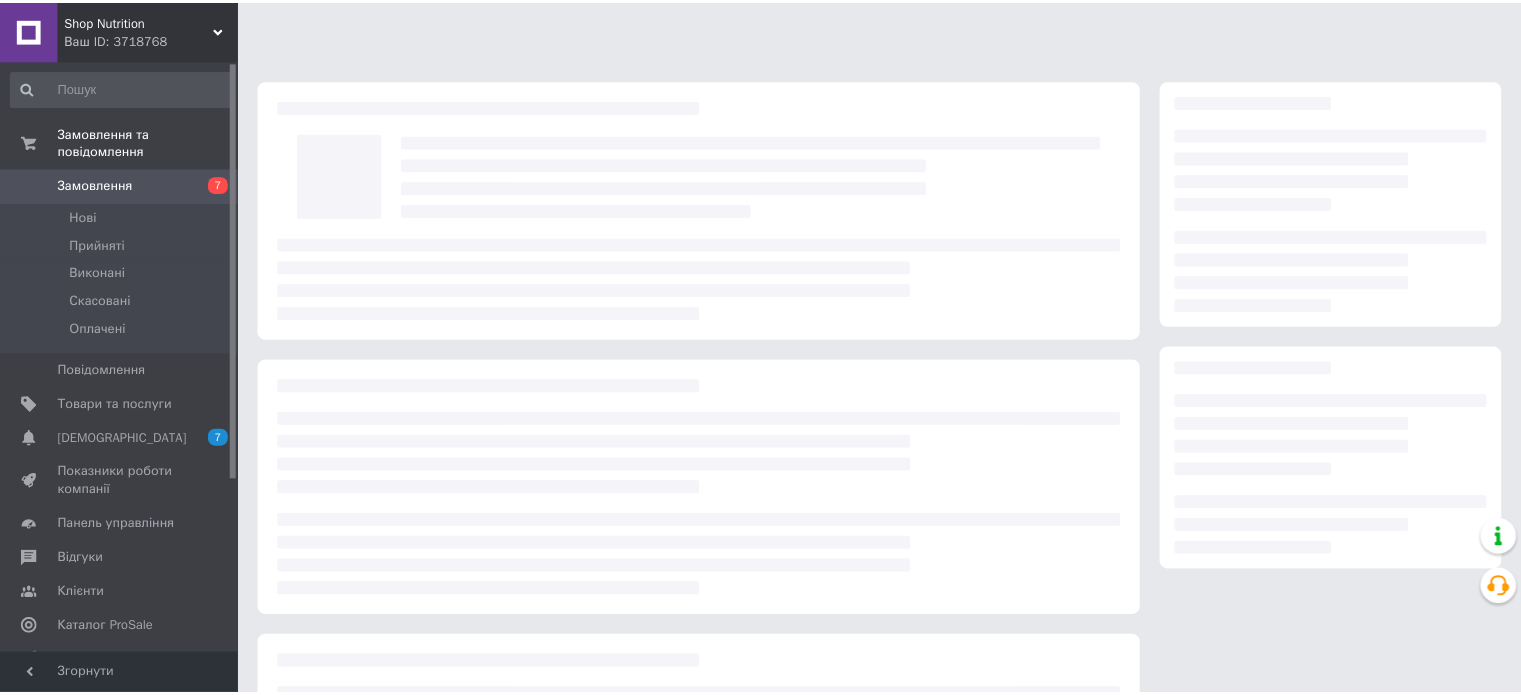 scroll, scrollTop: 0, scrollLeft: 0, axis: both 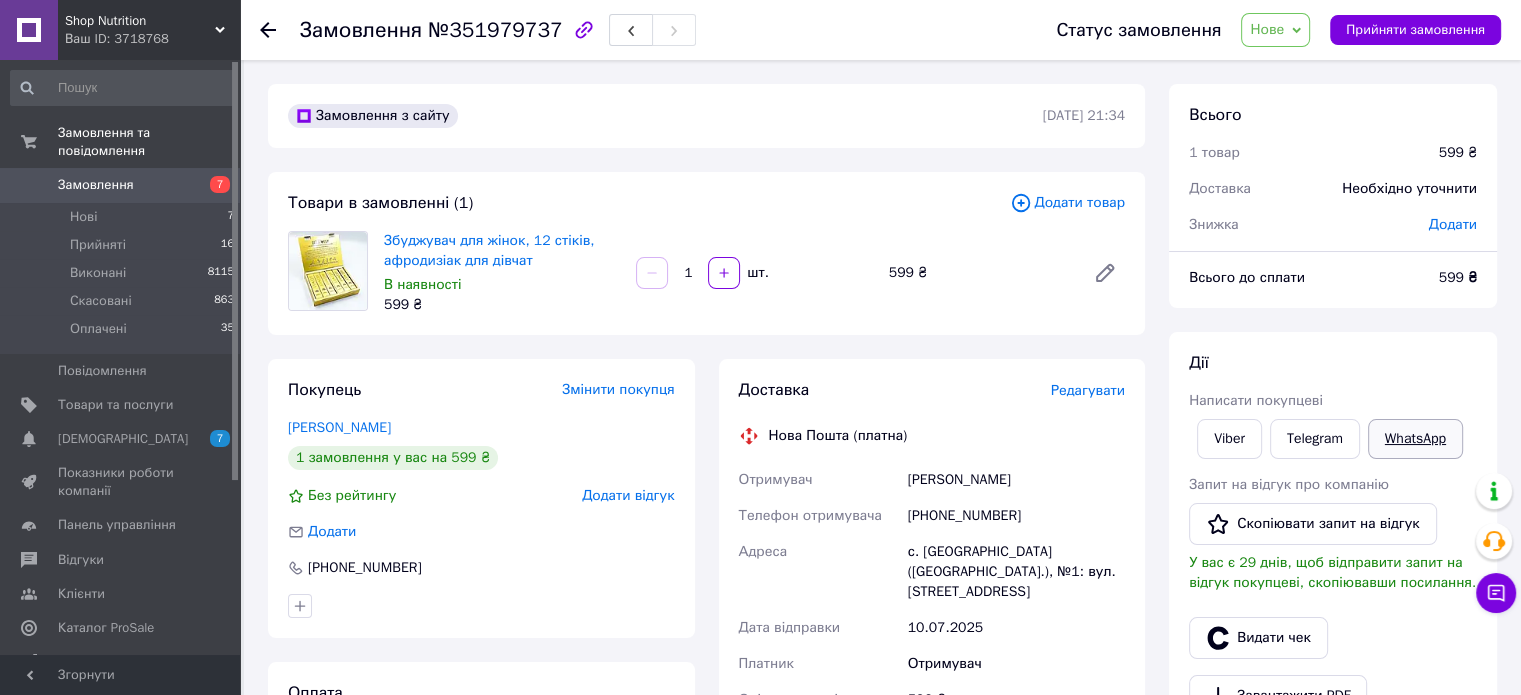 click on "WhatsApp" at bounding box center [1415, 439] 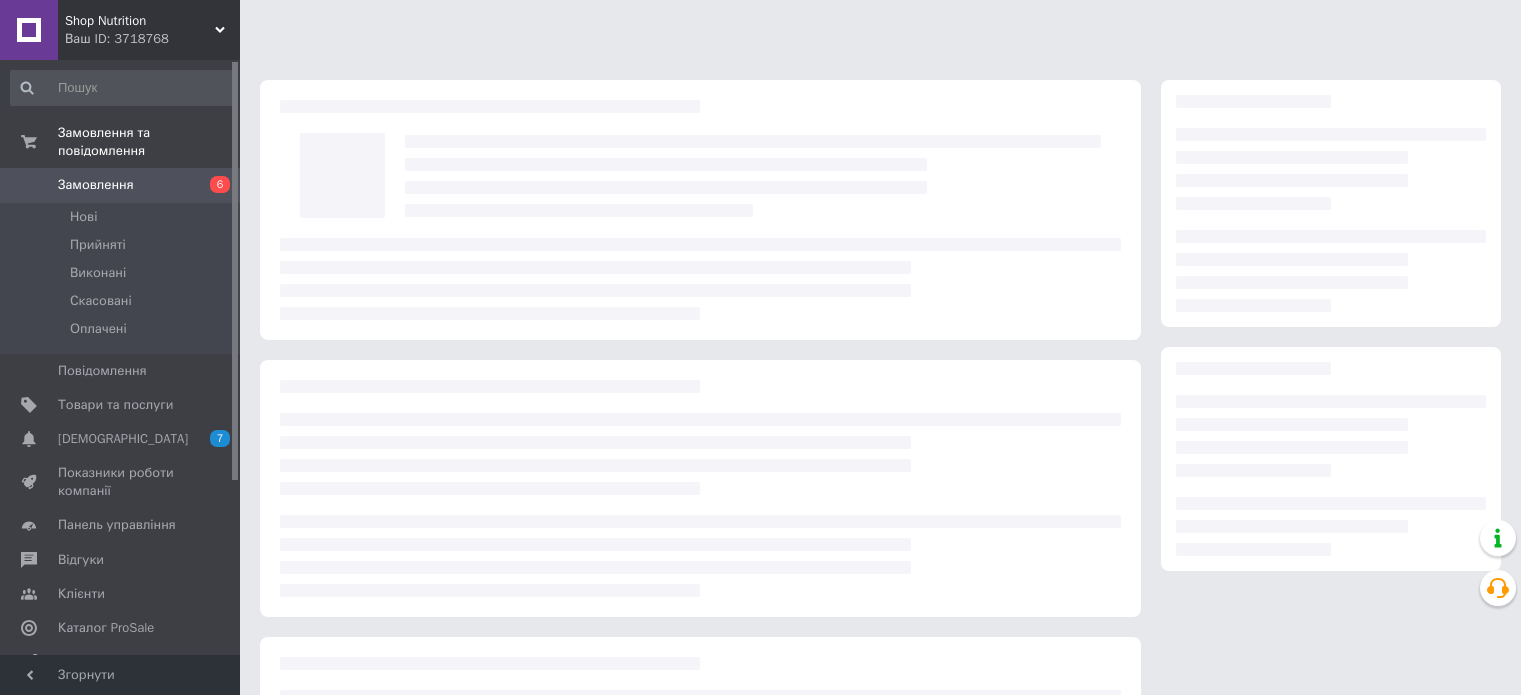 scroll, scrollTop: 0, scrollLeft: 0, axis: both 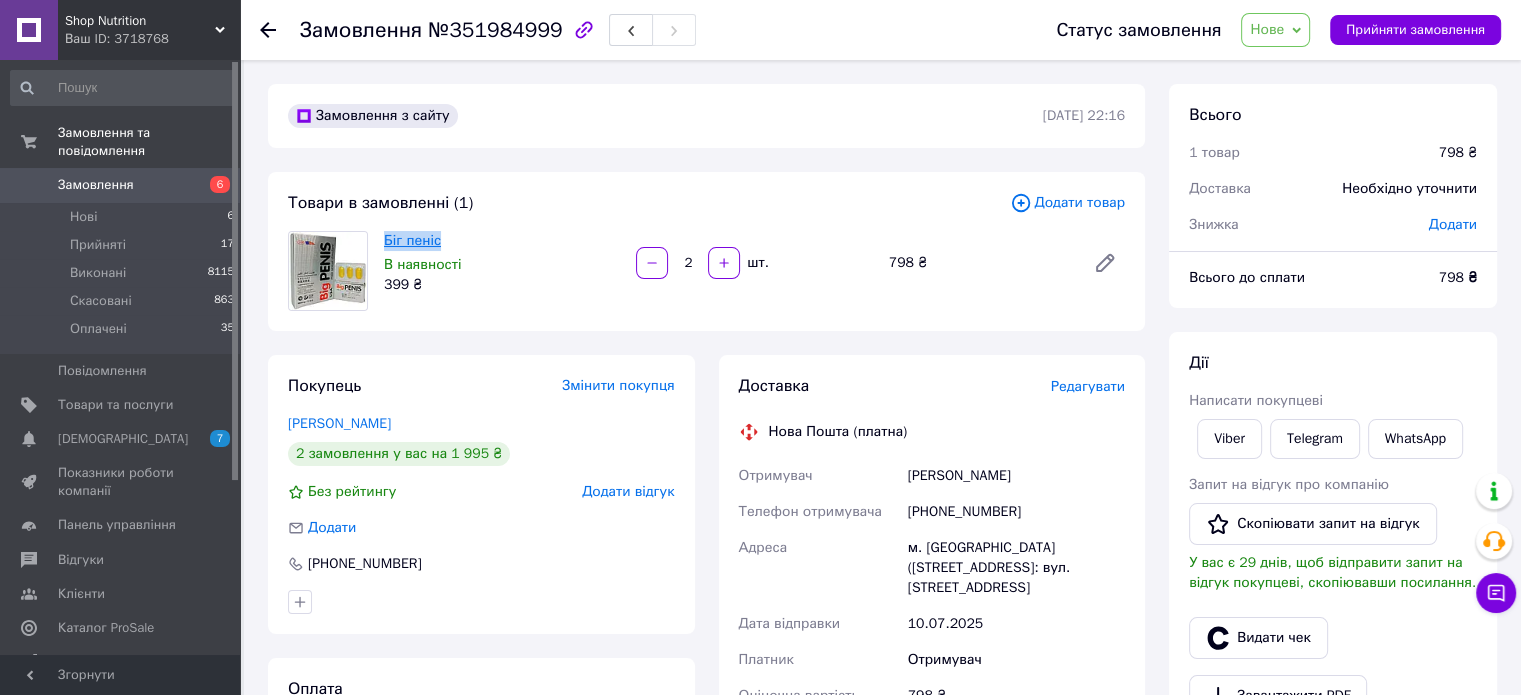 drag, startPoint x: 456, startPoint y: 243, endPoint x: 384, endPoint y: 247, distance: 72.11102 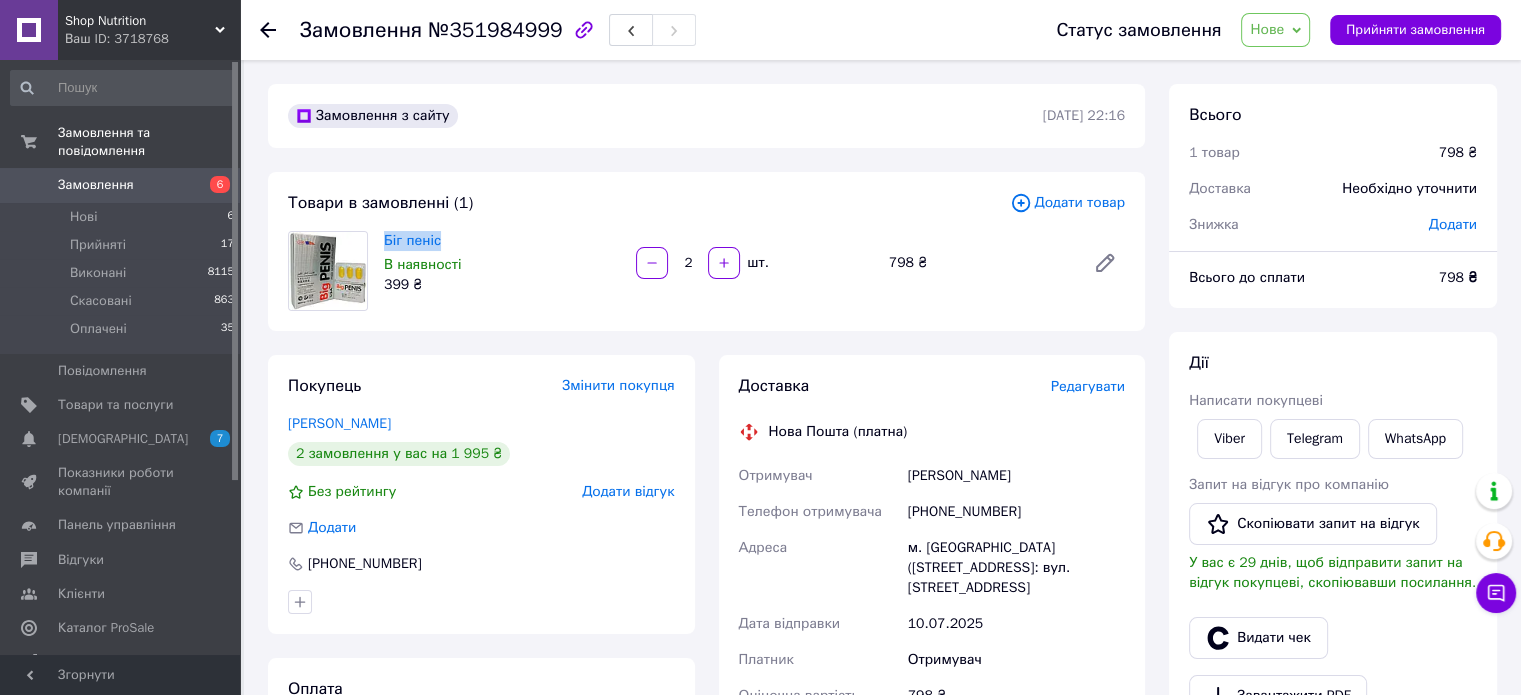 click on "Нове" at bounding box center [1275, 30] 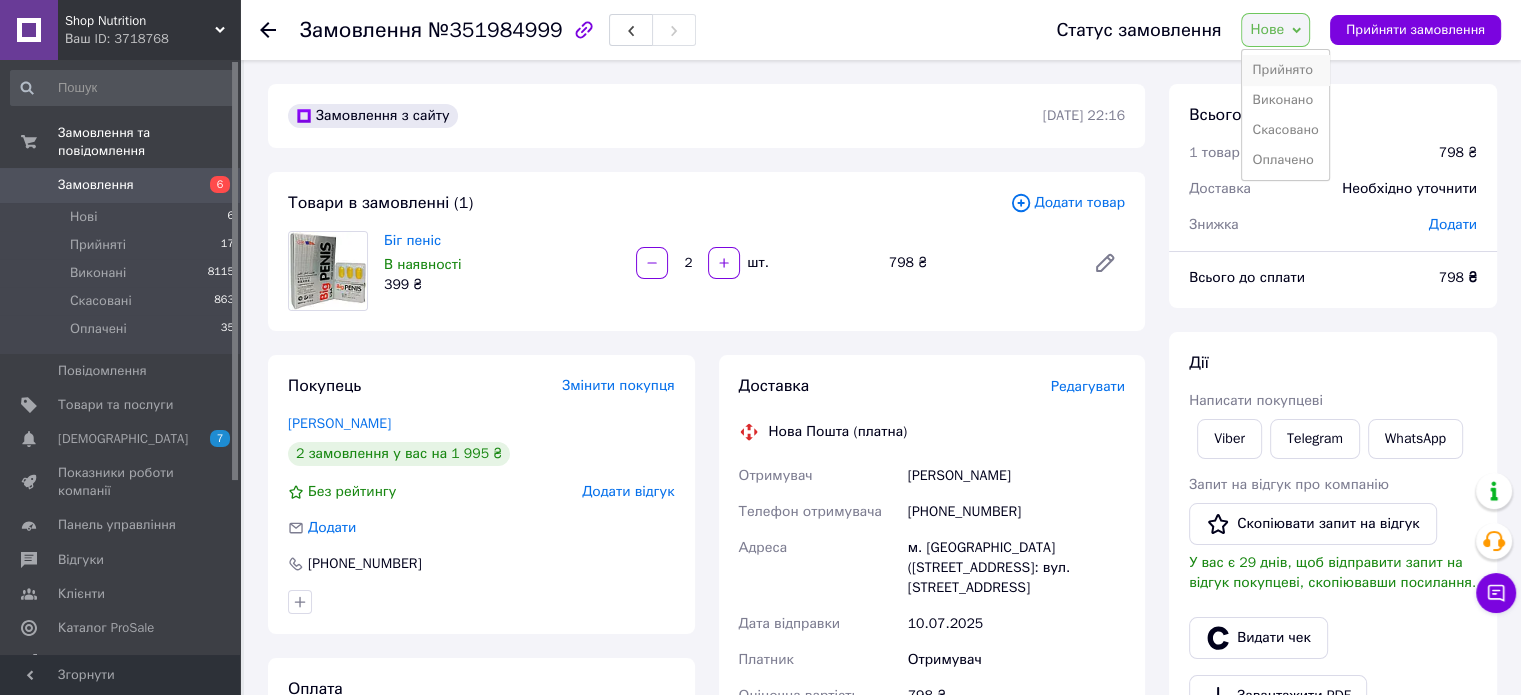 click on "Прийнято" at bounding box center [1285, 70] 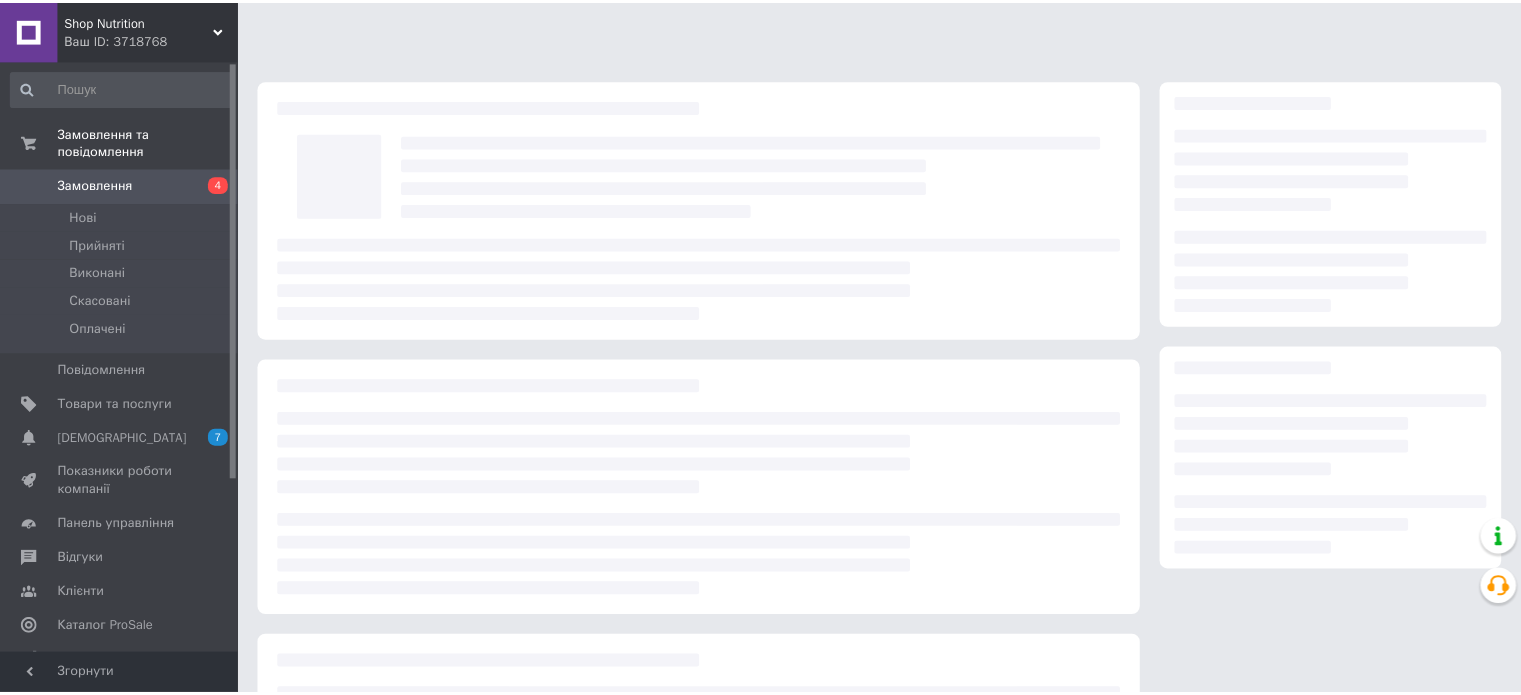 scroll, scrollTop: 0, scrollLeft: 0, axis: both 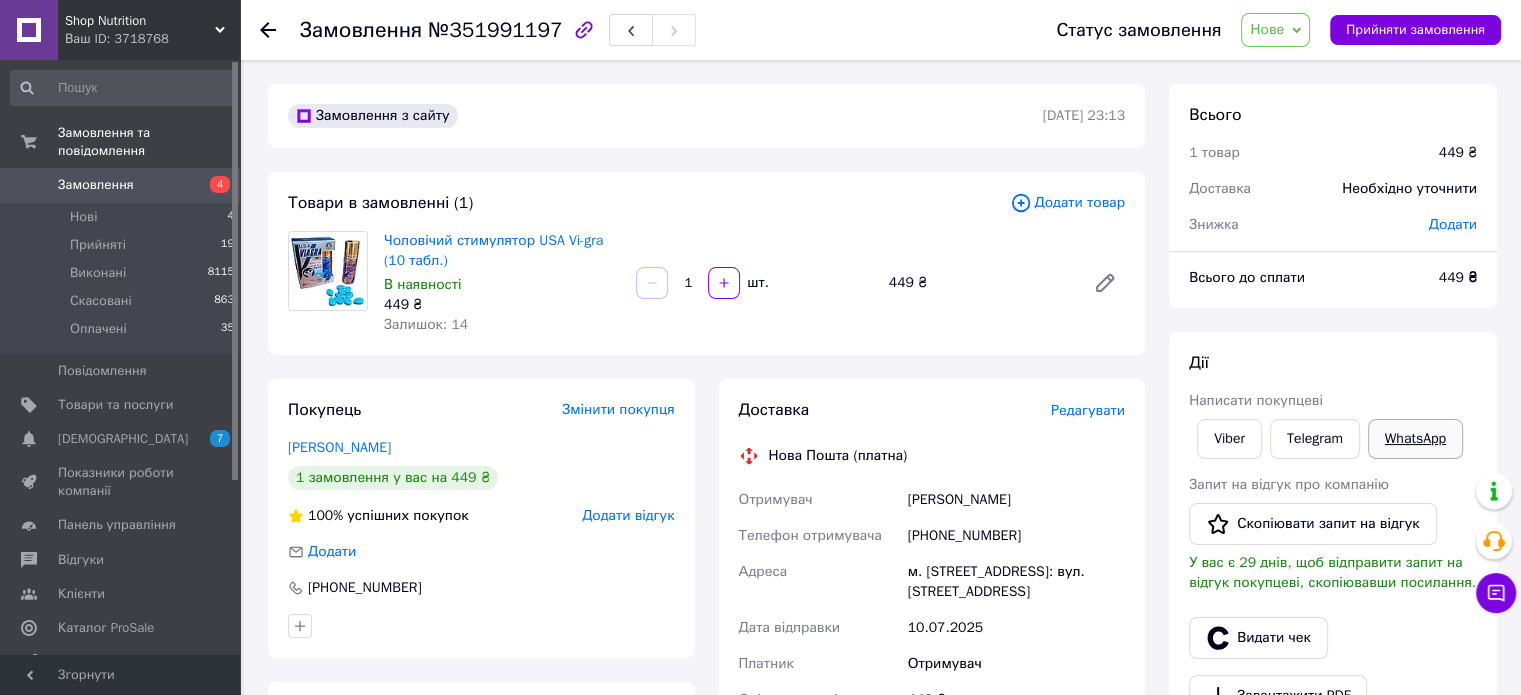click on "WhatsApp" at bounding box center [1415, 439] 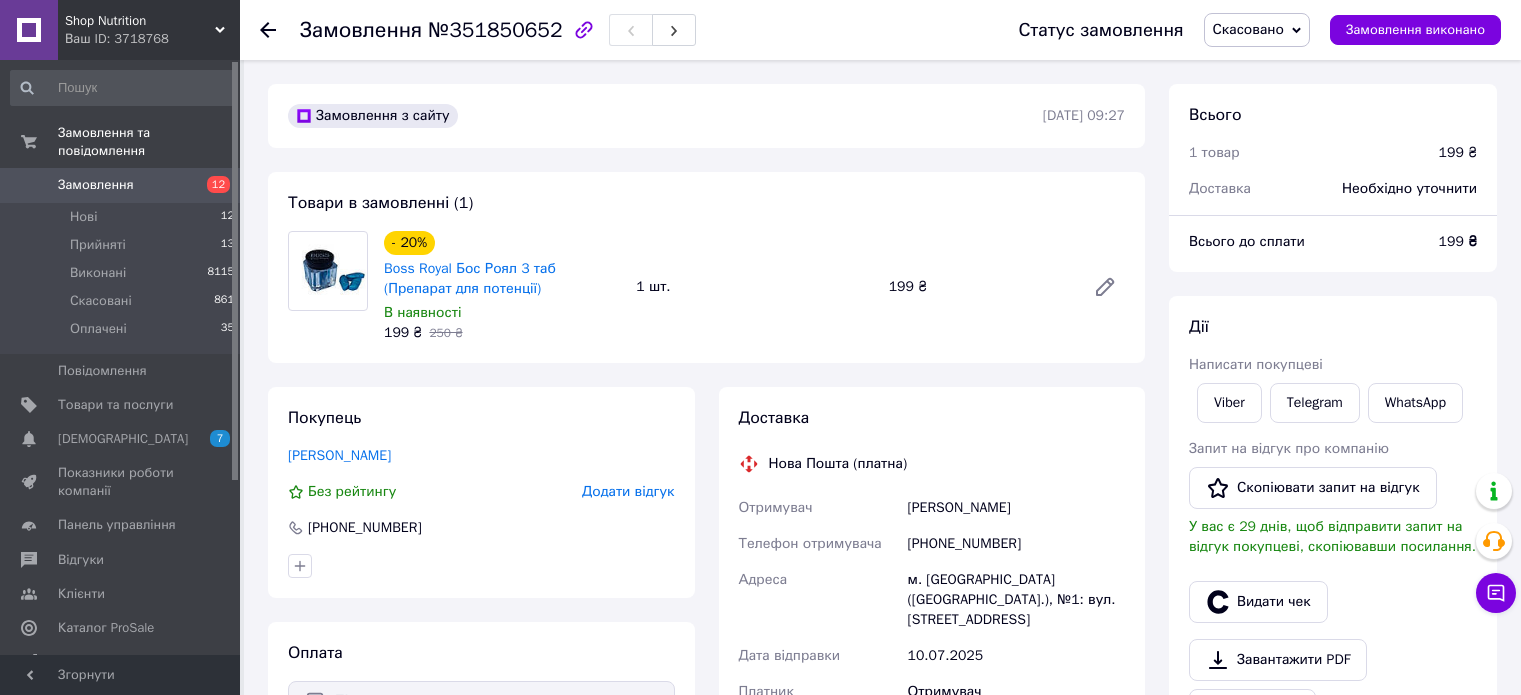 scroll, scrollTop: 0, scrollLeft: 0, axis: both 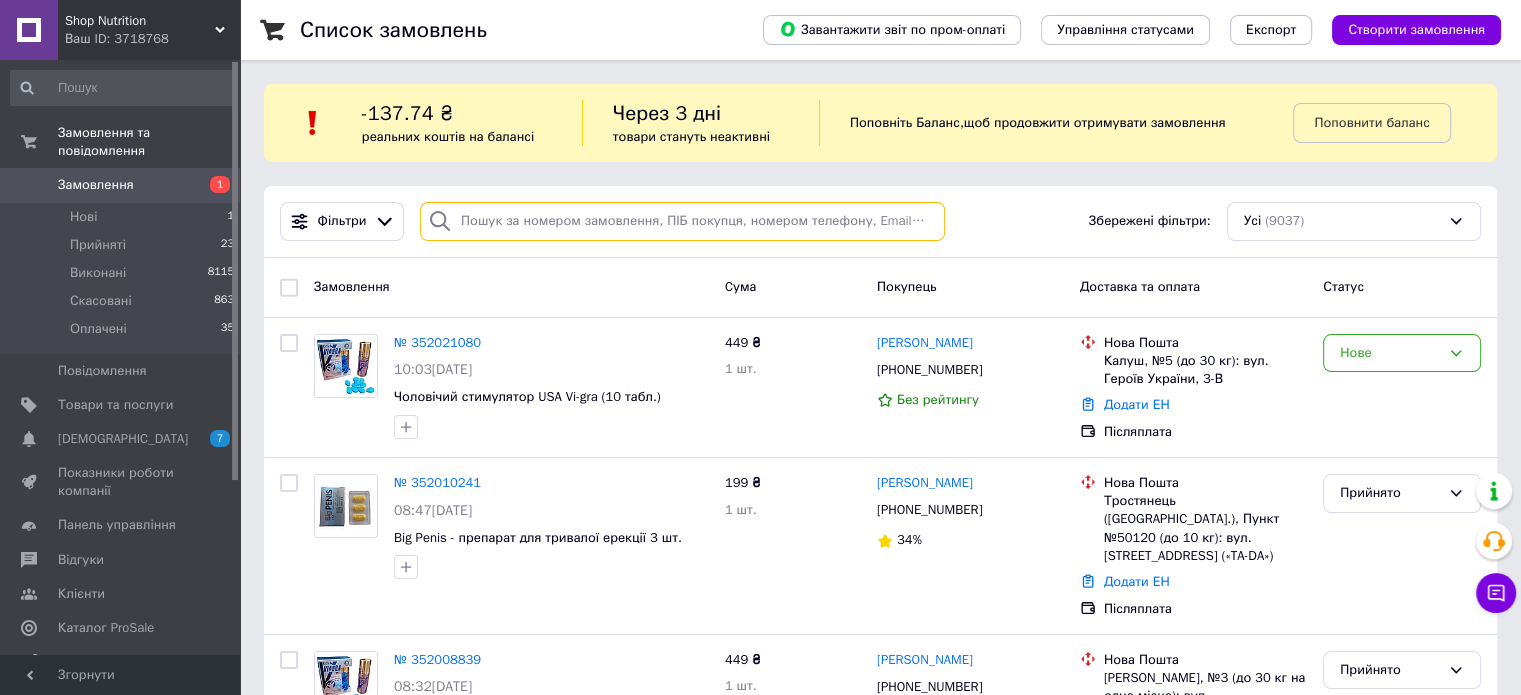 click at bounding box center [682, 221] 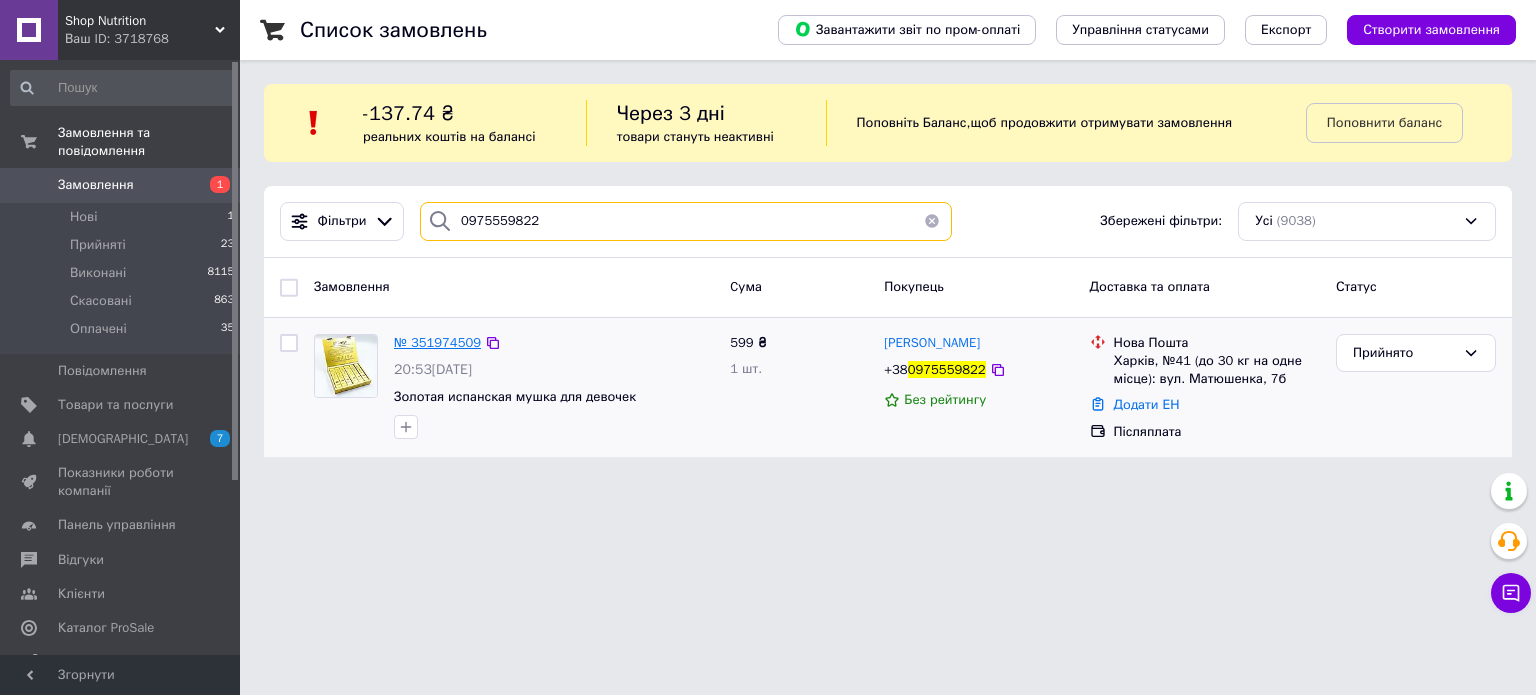 type on "0975559822" 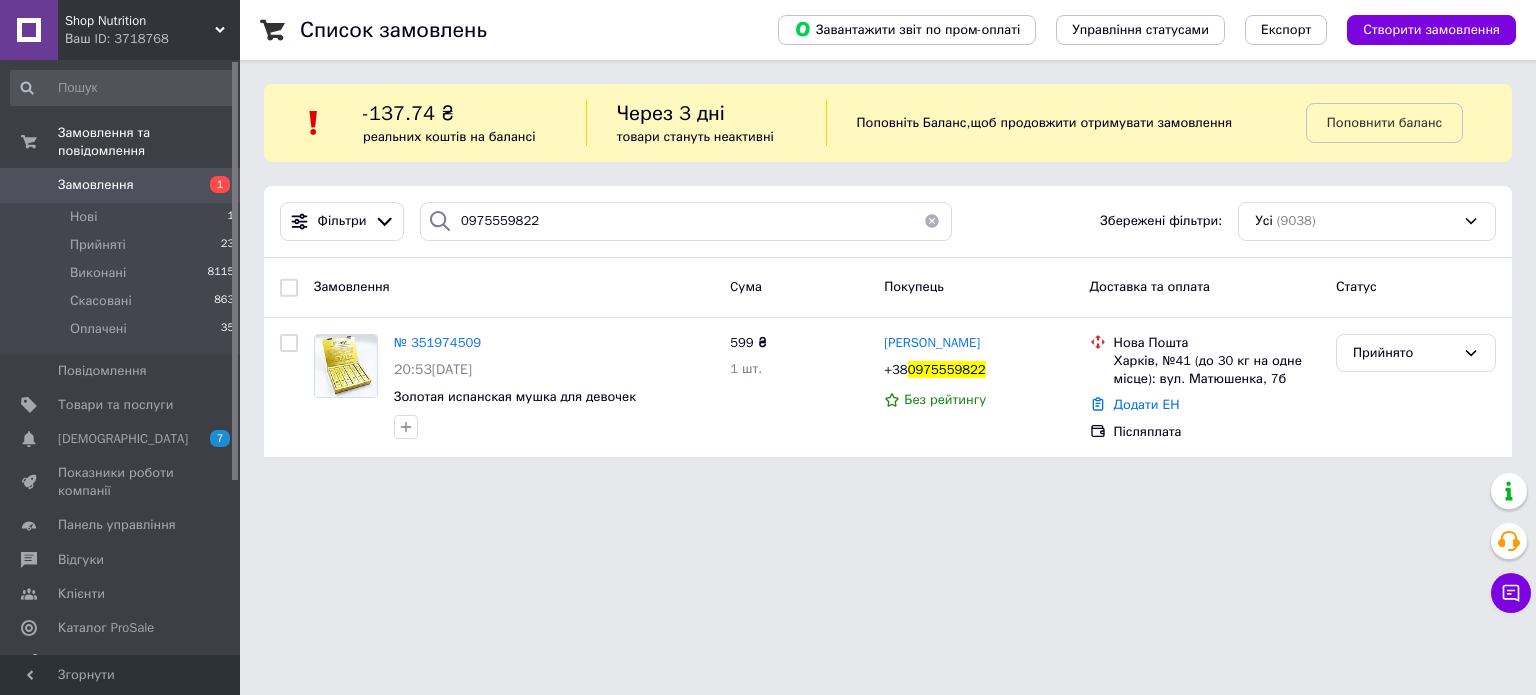 click on "№ 351974509" at bounding box center [437, 342] 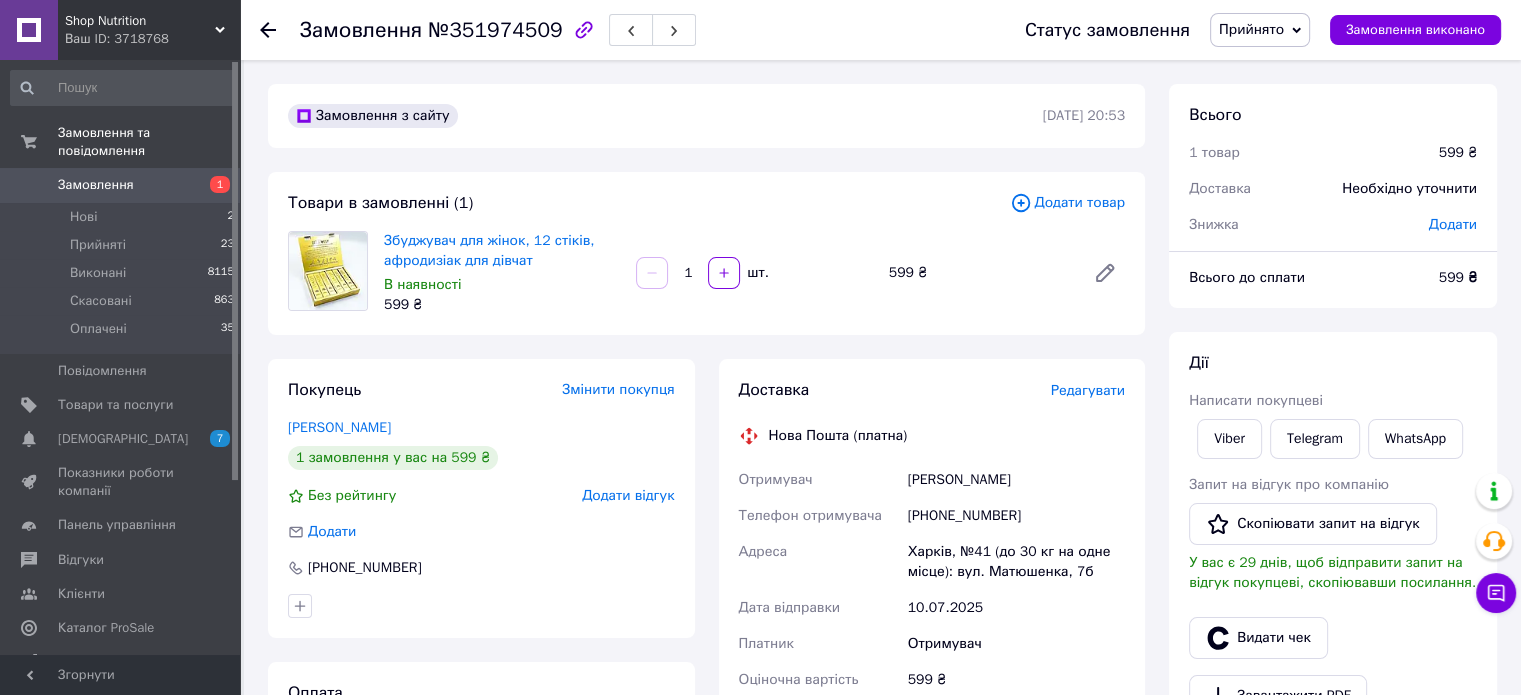 click on "Замовлення" at bounding box center (121, 185) 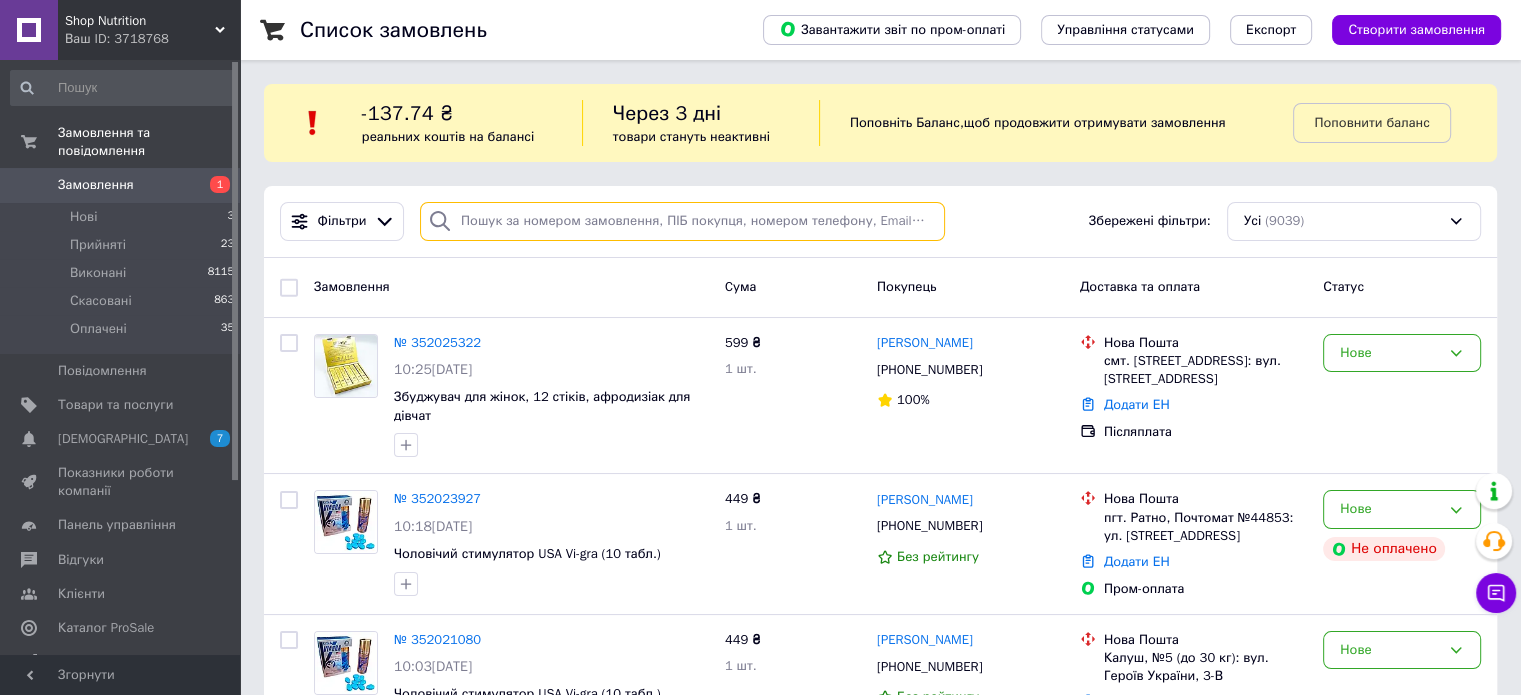 click at bounding box center [682, 221] 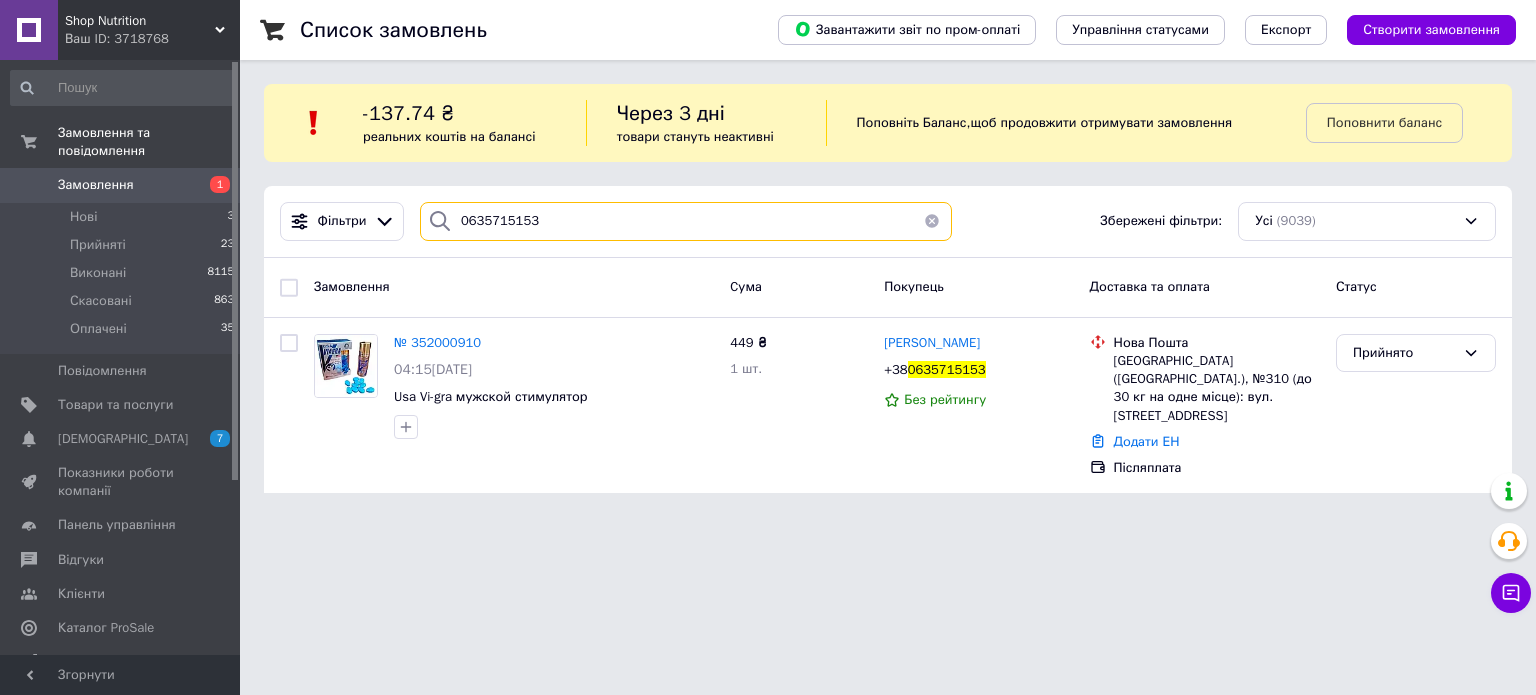 type on "0635715153" 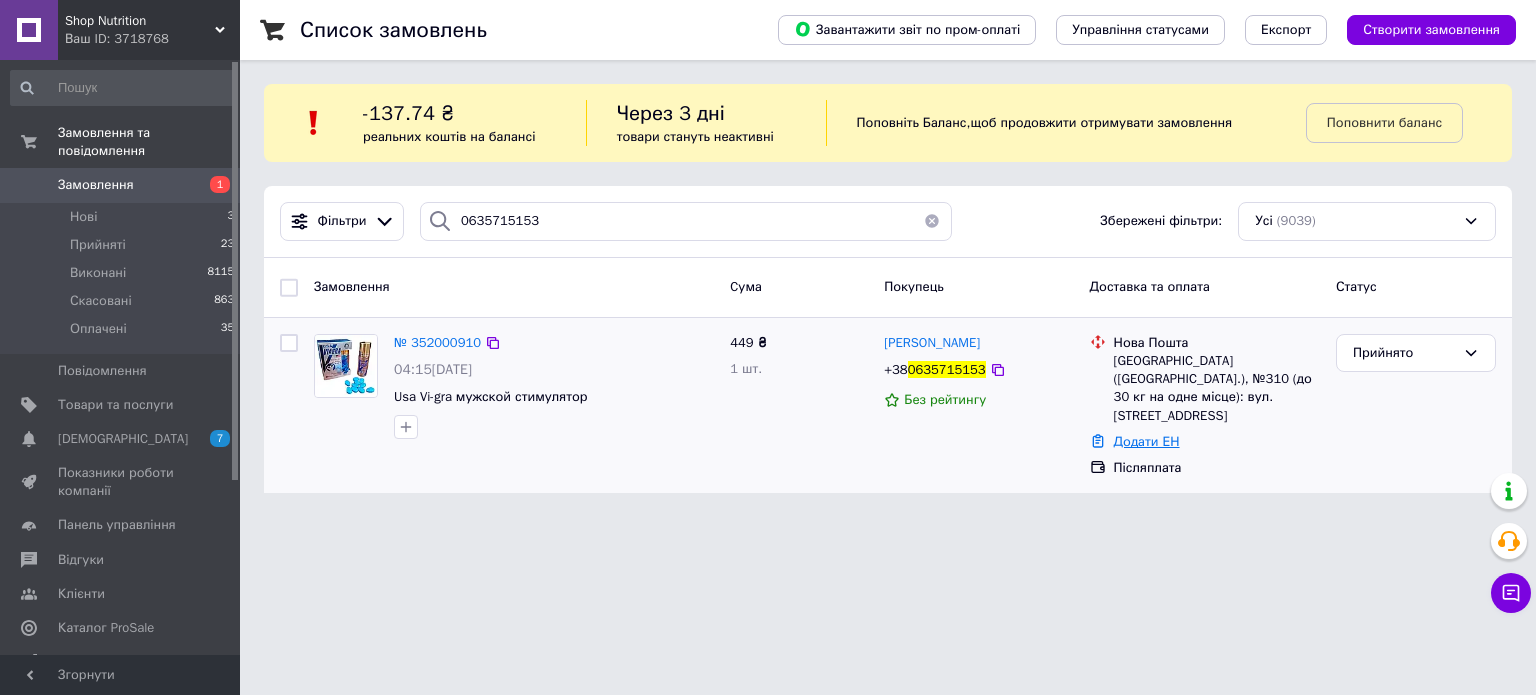click on "Додати ЕН" at bounding box center [1147, 441] 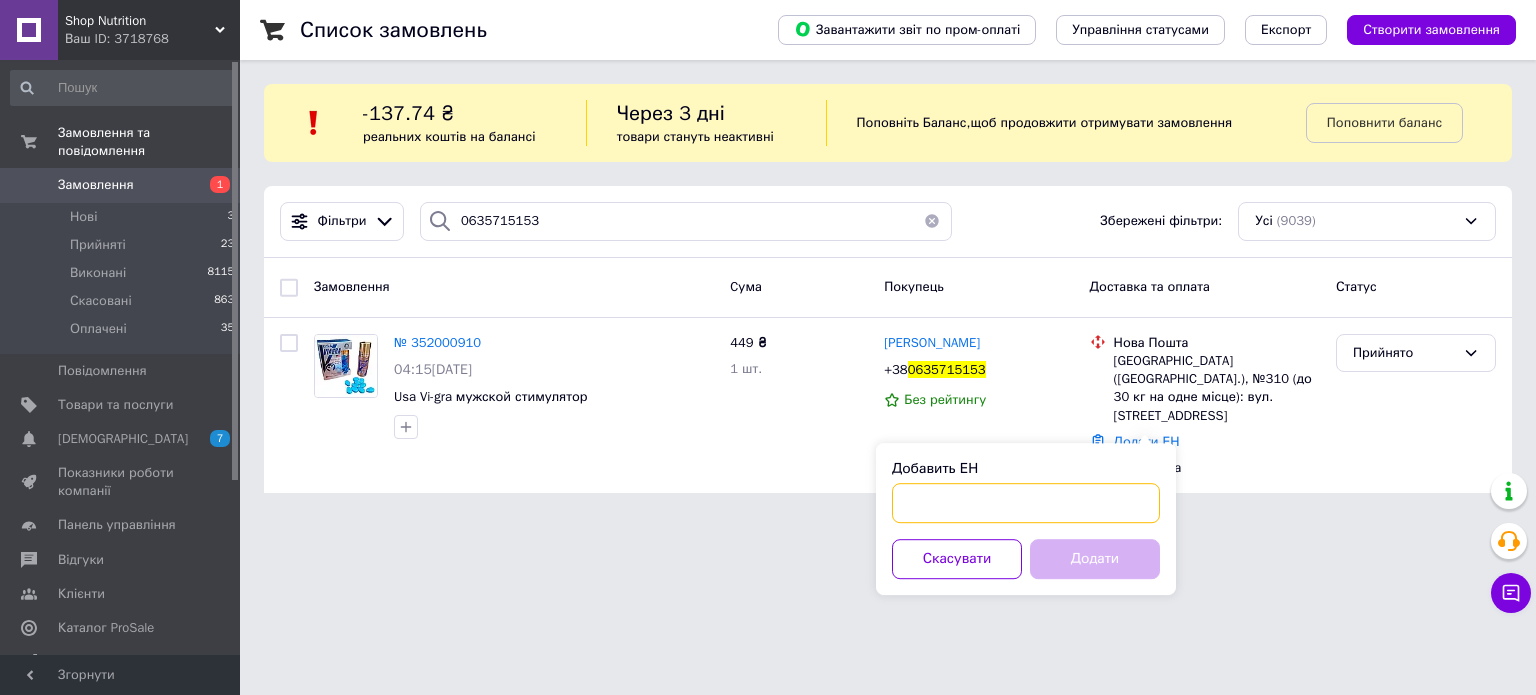 click on "Добавить ЕН" at bounding box center (1026, 503) 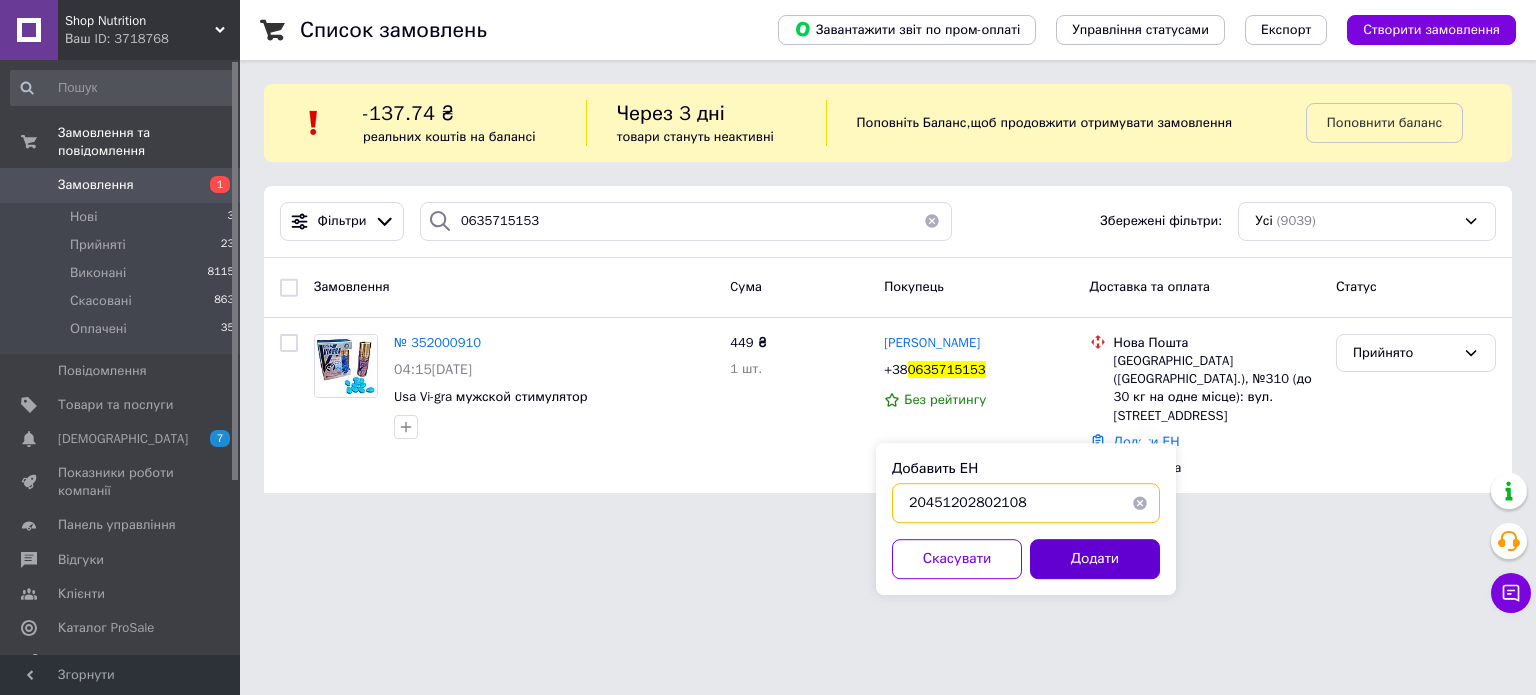 type on "20451202802108" 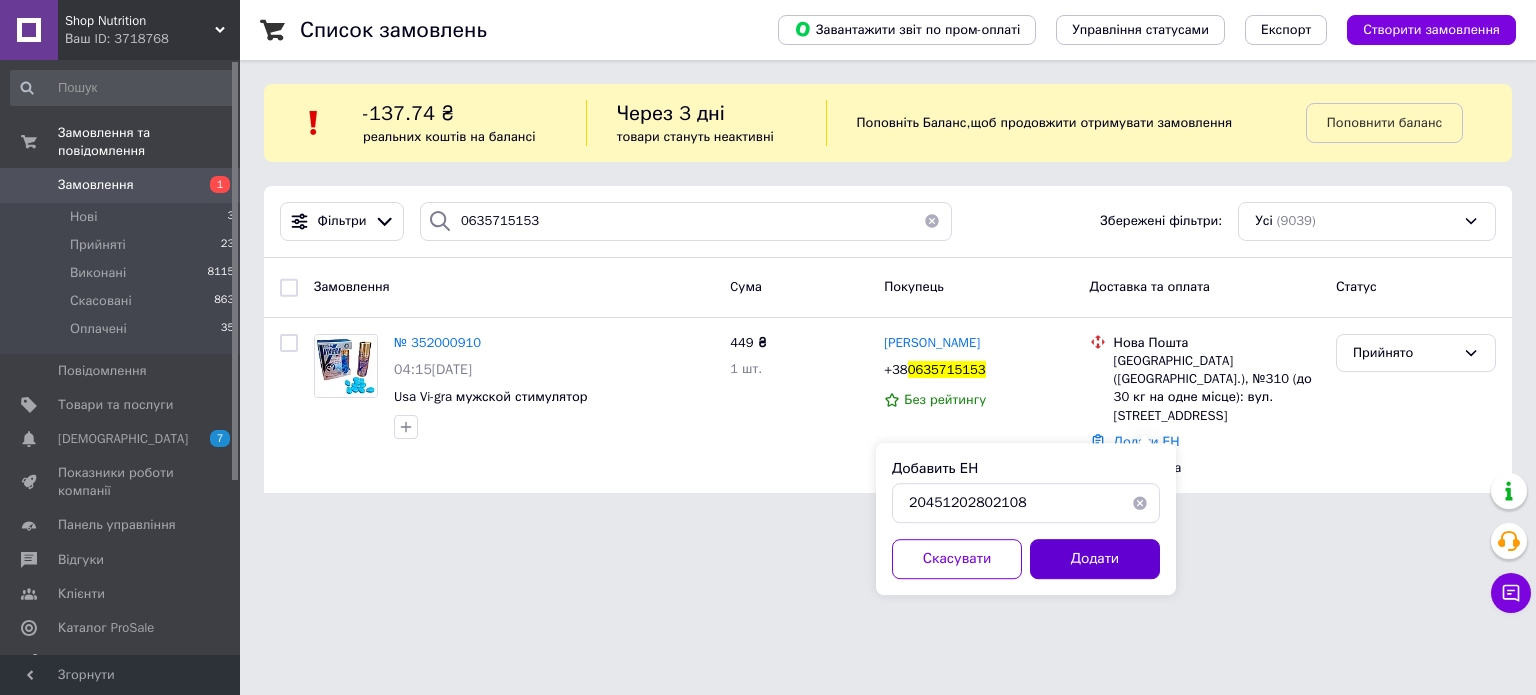 click on "Додати" at bounding box center (1095, 559) 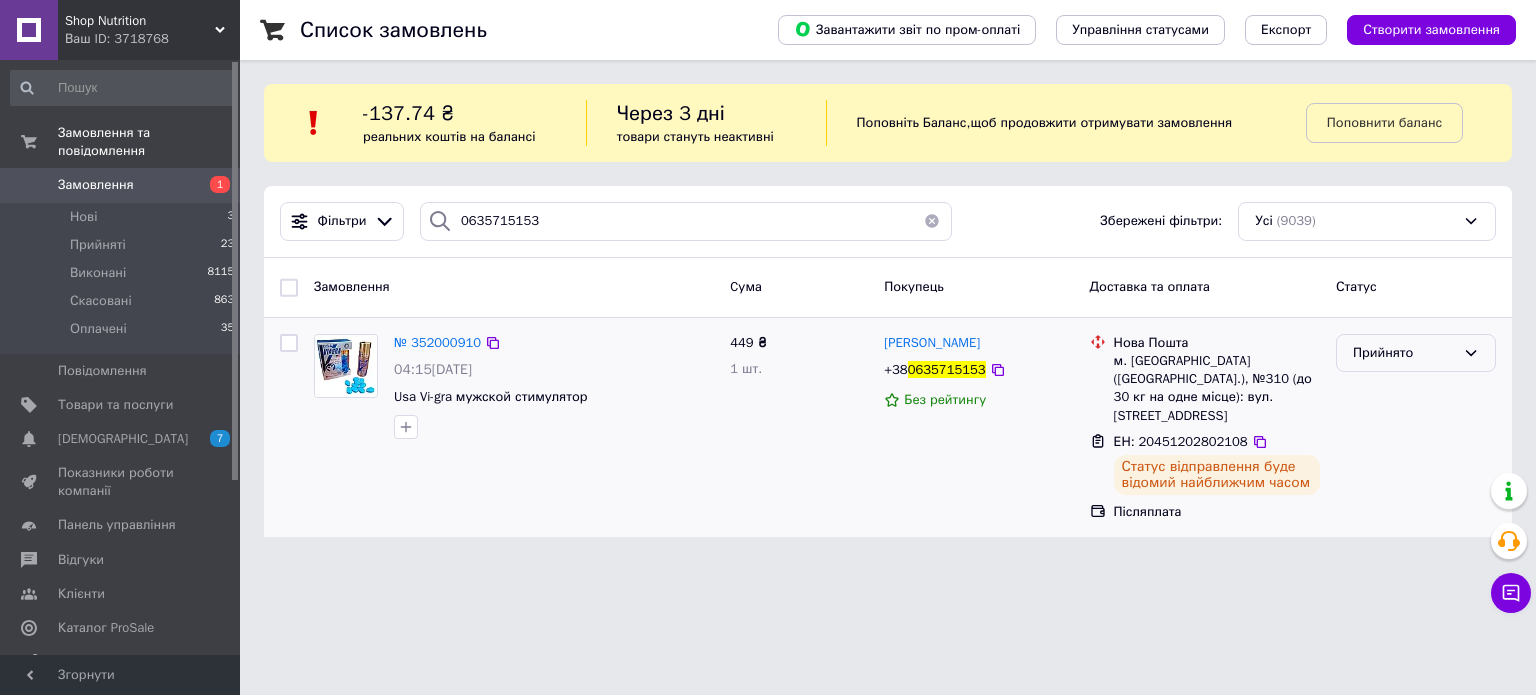click on "Прийнято" at bounding box center (1404, 353) 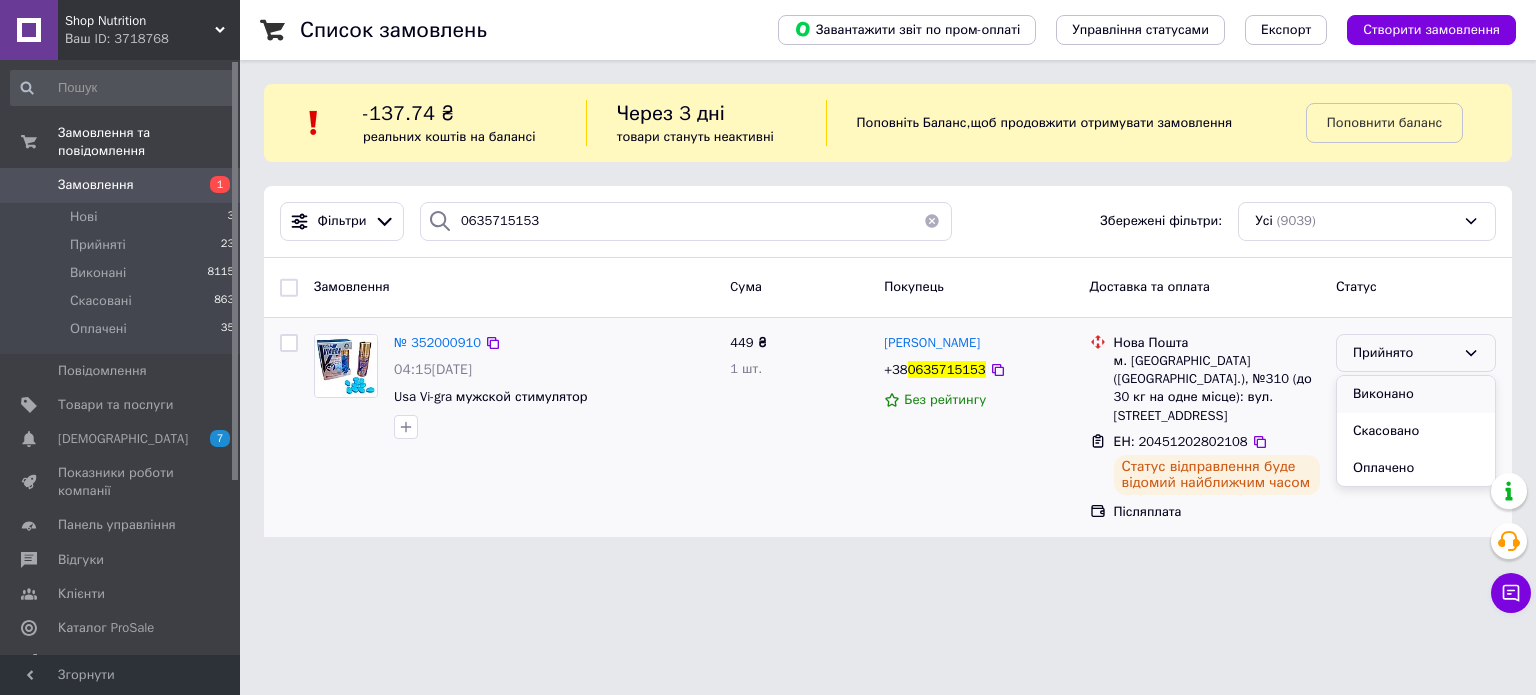 click on "Виконано" at bounding box center (1416, 394) 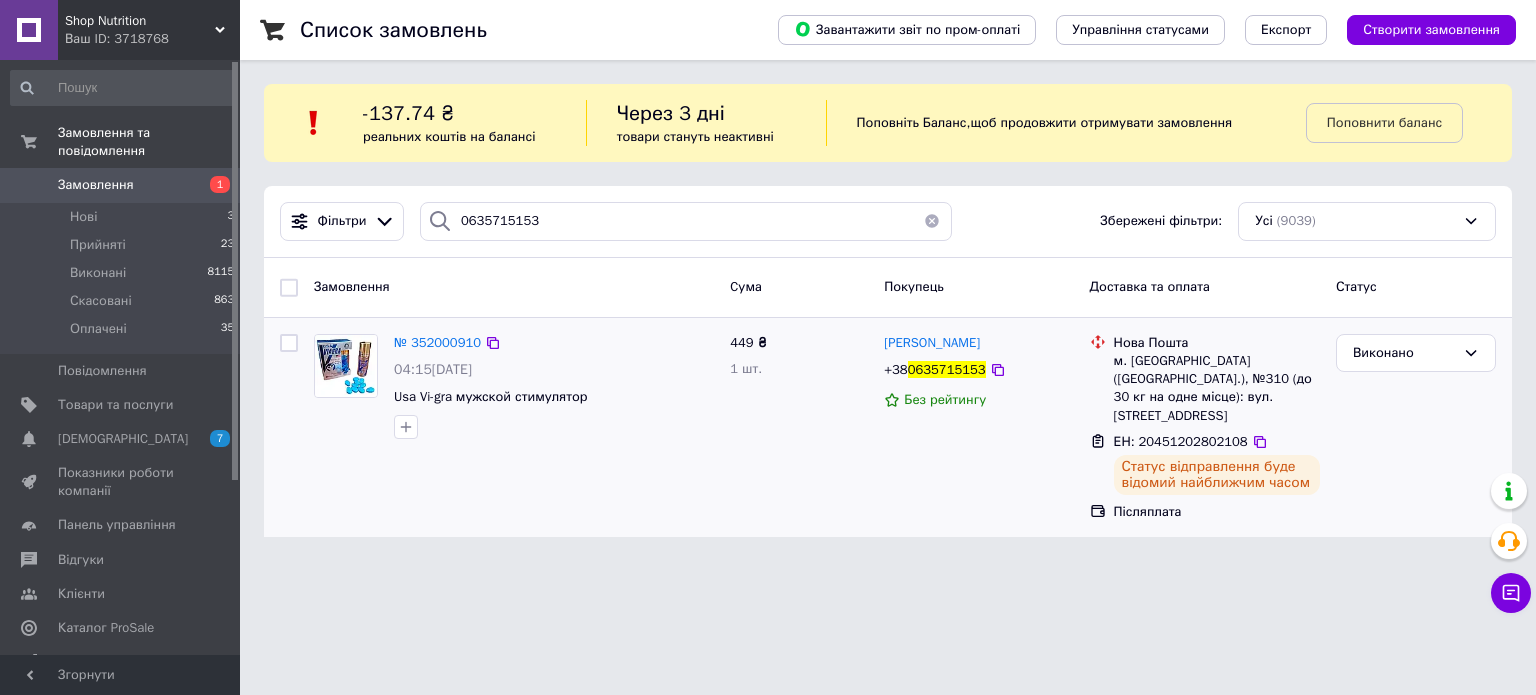 click on "Замовлення" at bounding box center (121, 185) 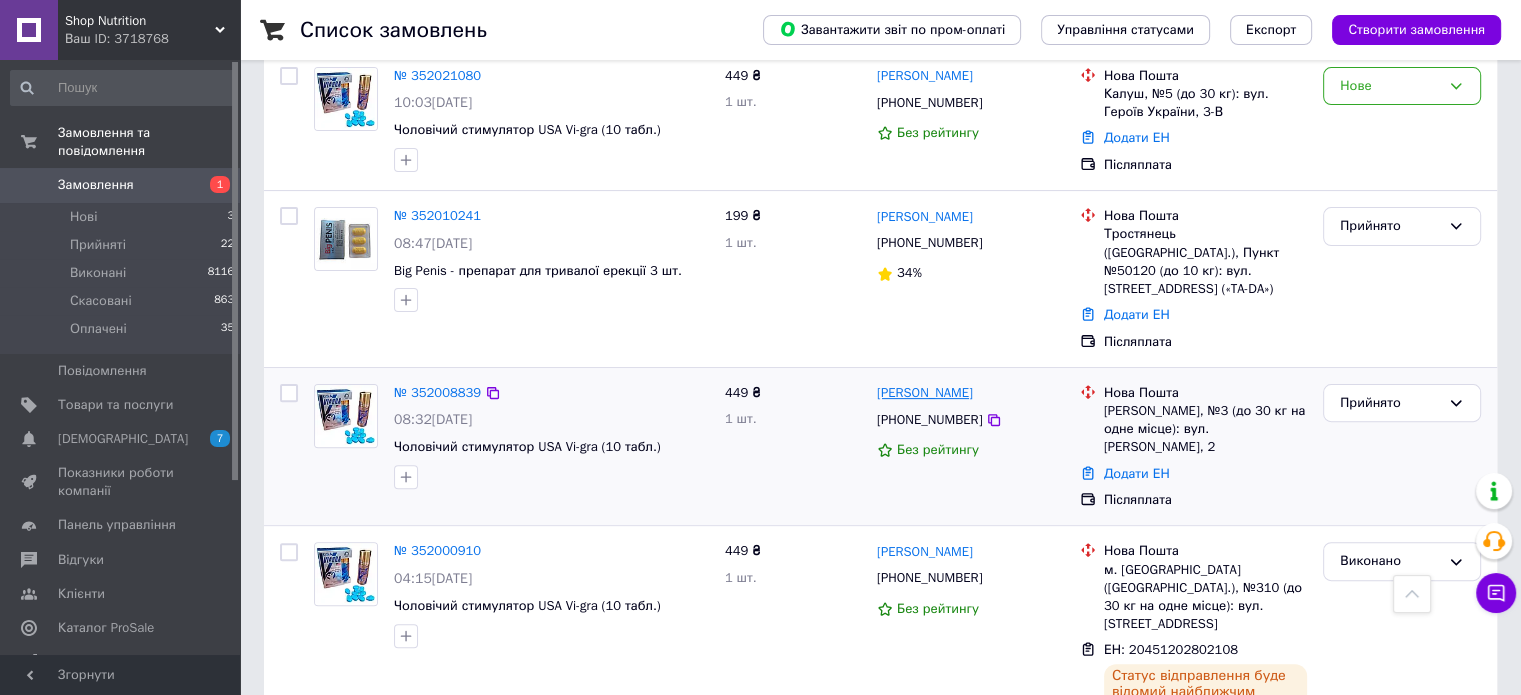 scroll, scrollTop: 600, scrollLeft: 0, axis: vertical 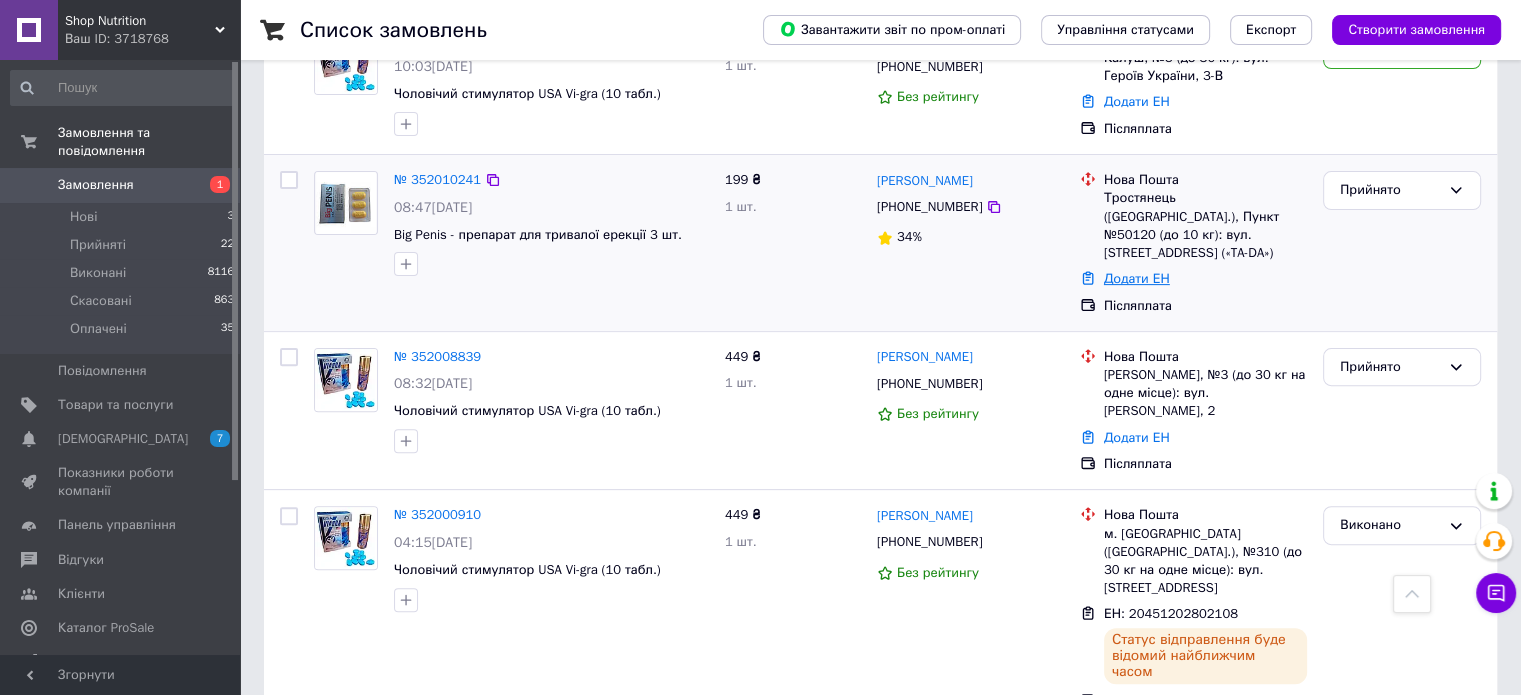click on "Додати ЕН" at bounding box center [1137, 278] 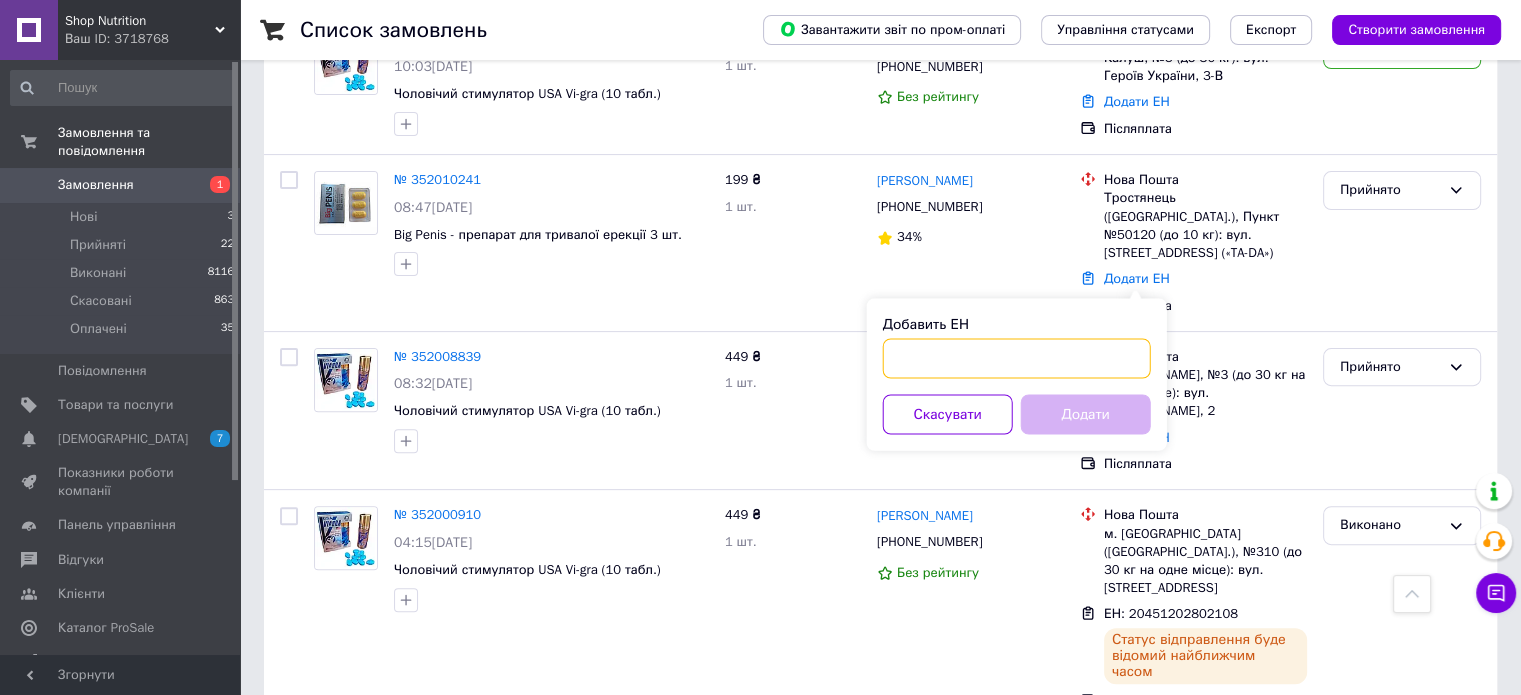 click on "Добавить ЕН" at bounding box center (1017, 358) 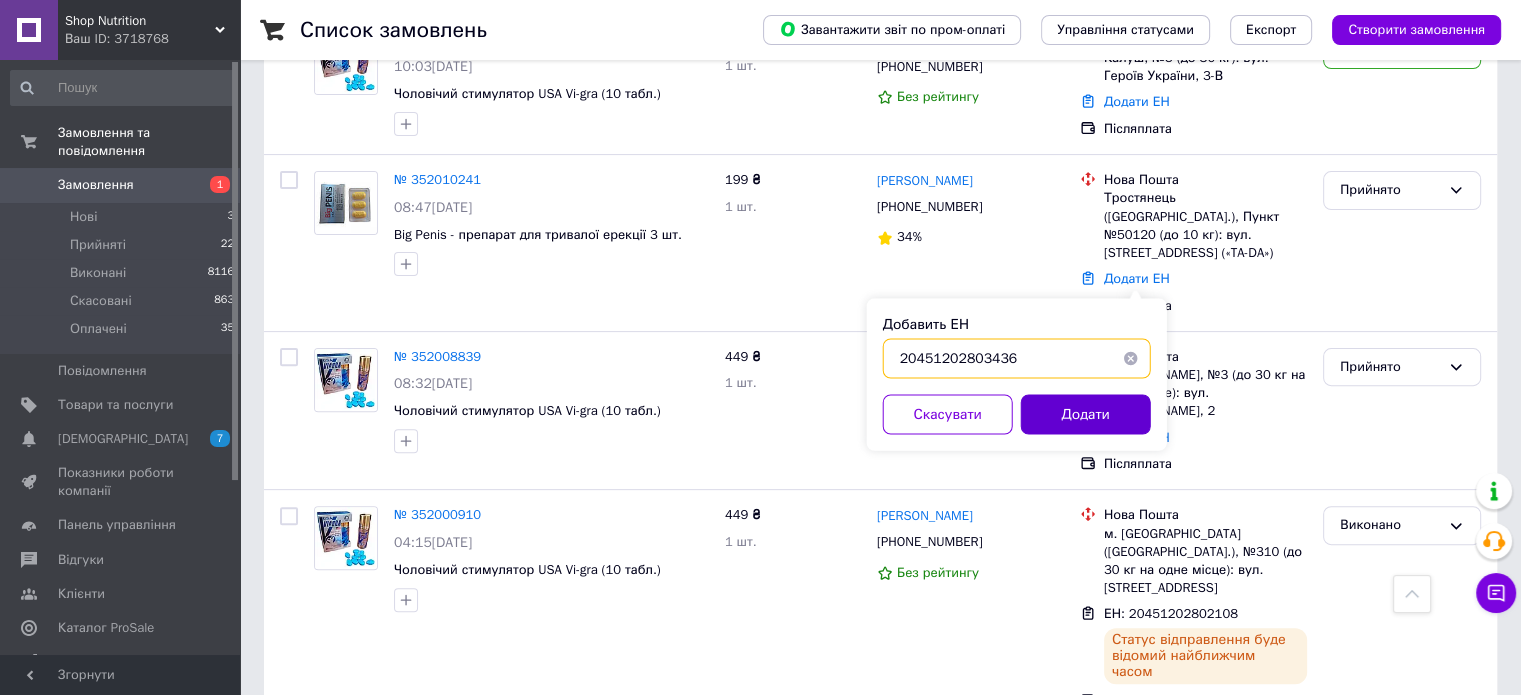 type on "20451202803436" 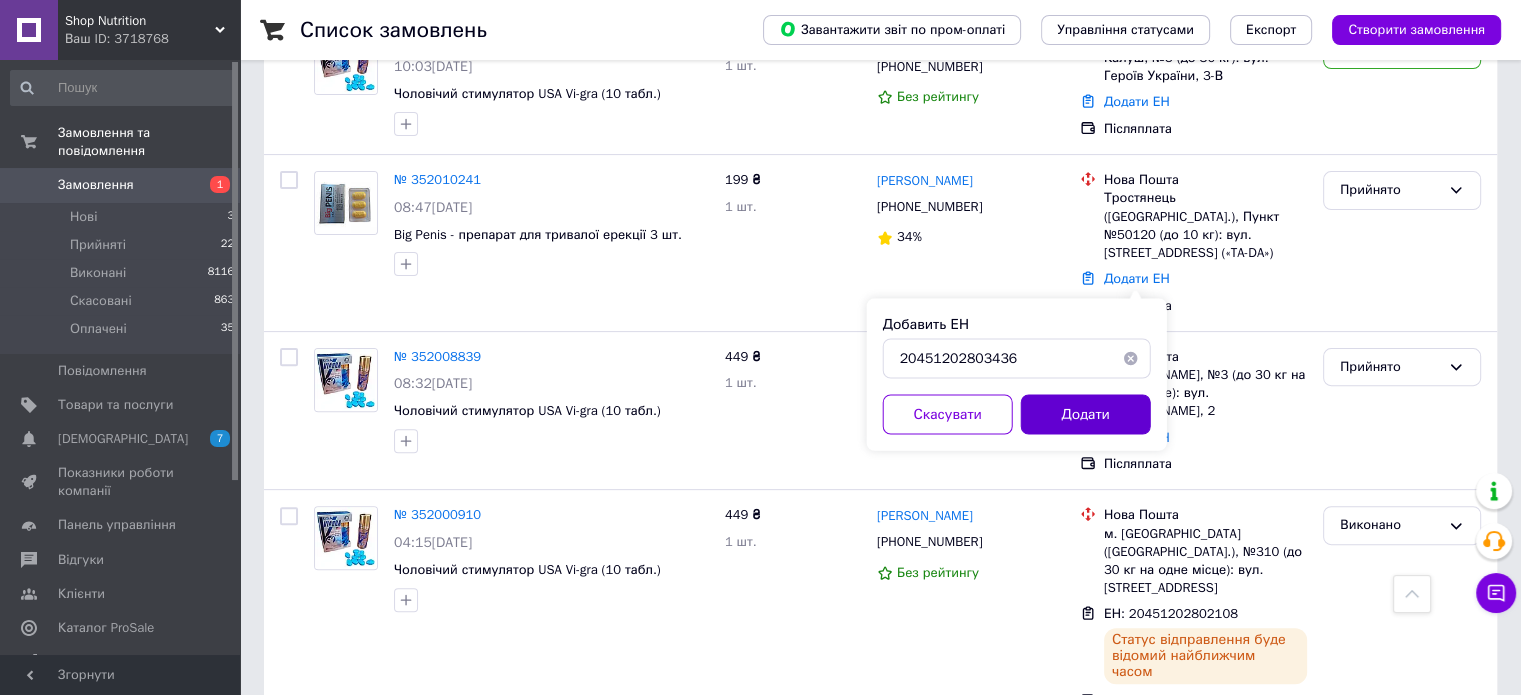 click on "Додати" at bounding box center (1086, 414) 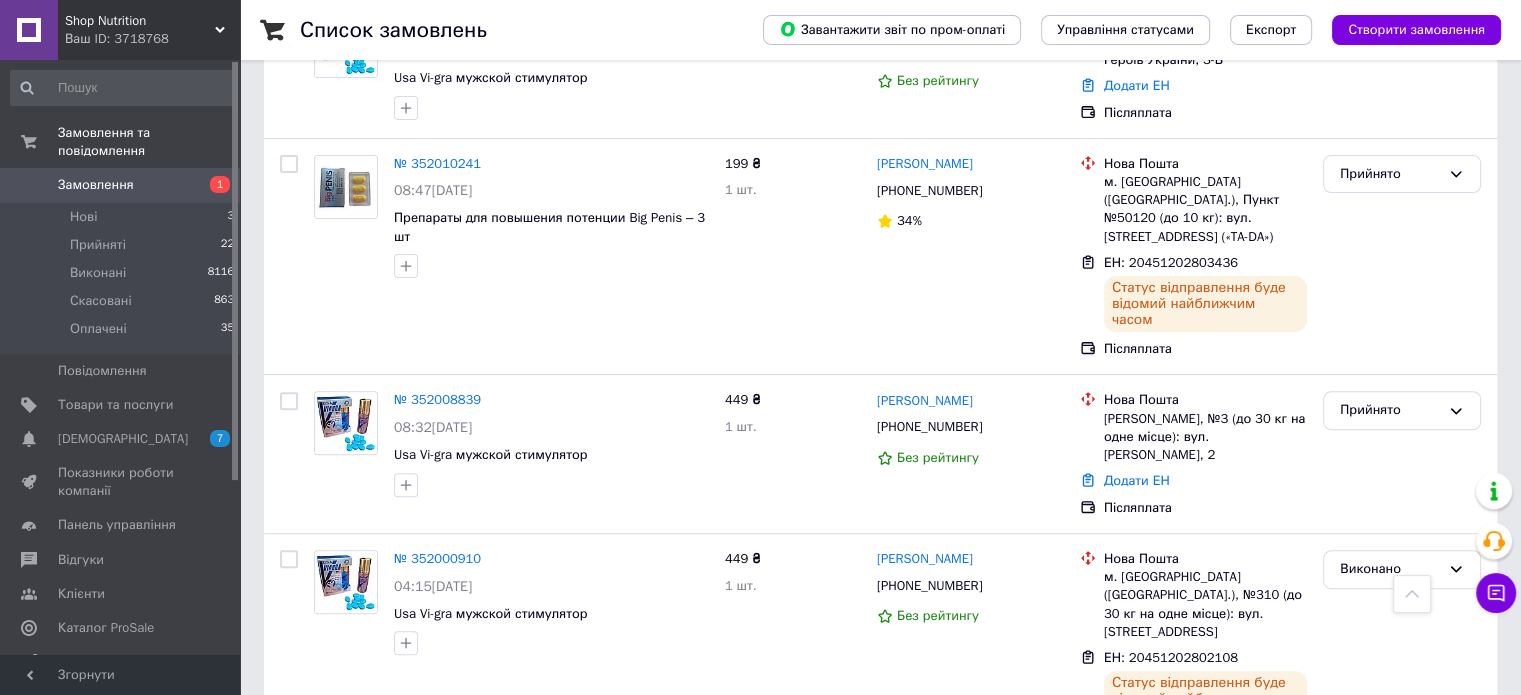 scroll, scrollTop: 584, scrollLeft: 0, axis: vertical 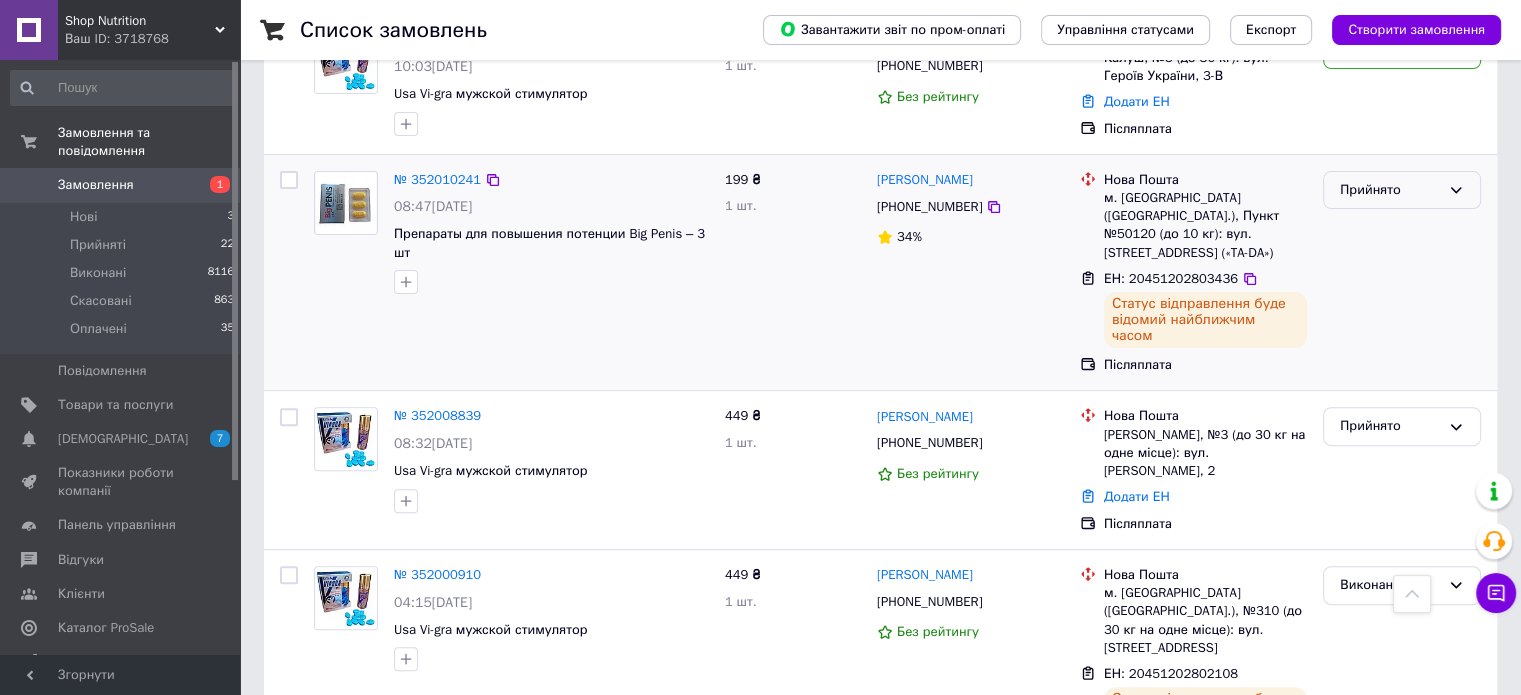 click on "Прийнято" at bounding box center [1402, 190] 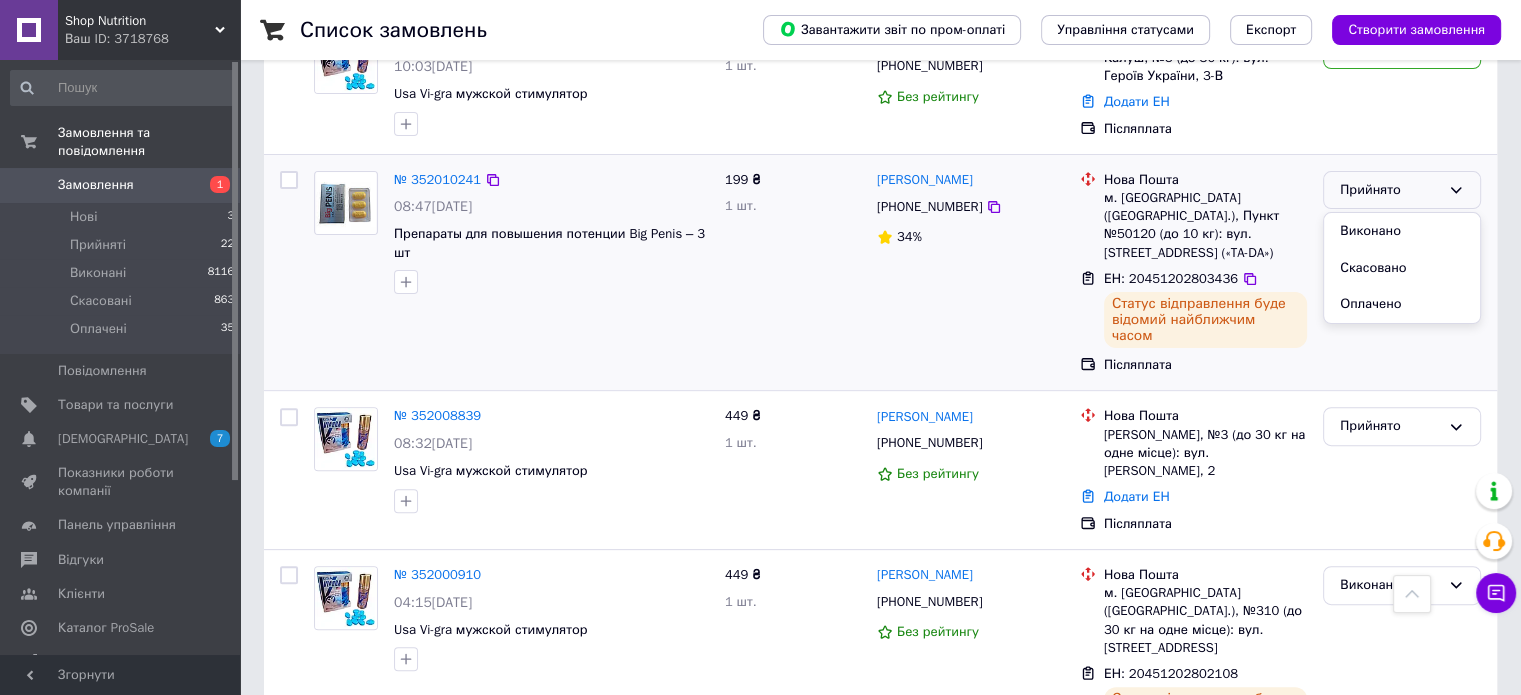 click on "Виконано" at bounding box center [1402, 231] 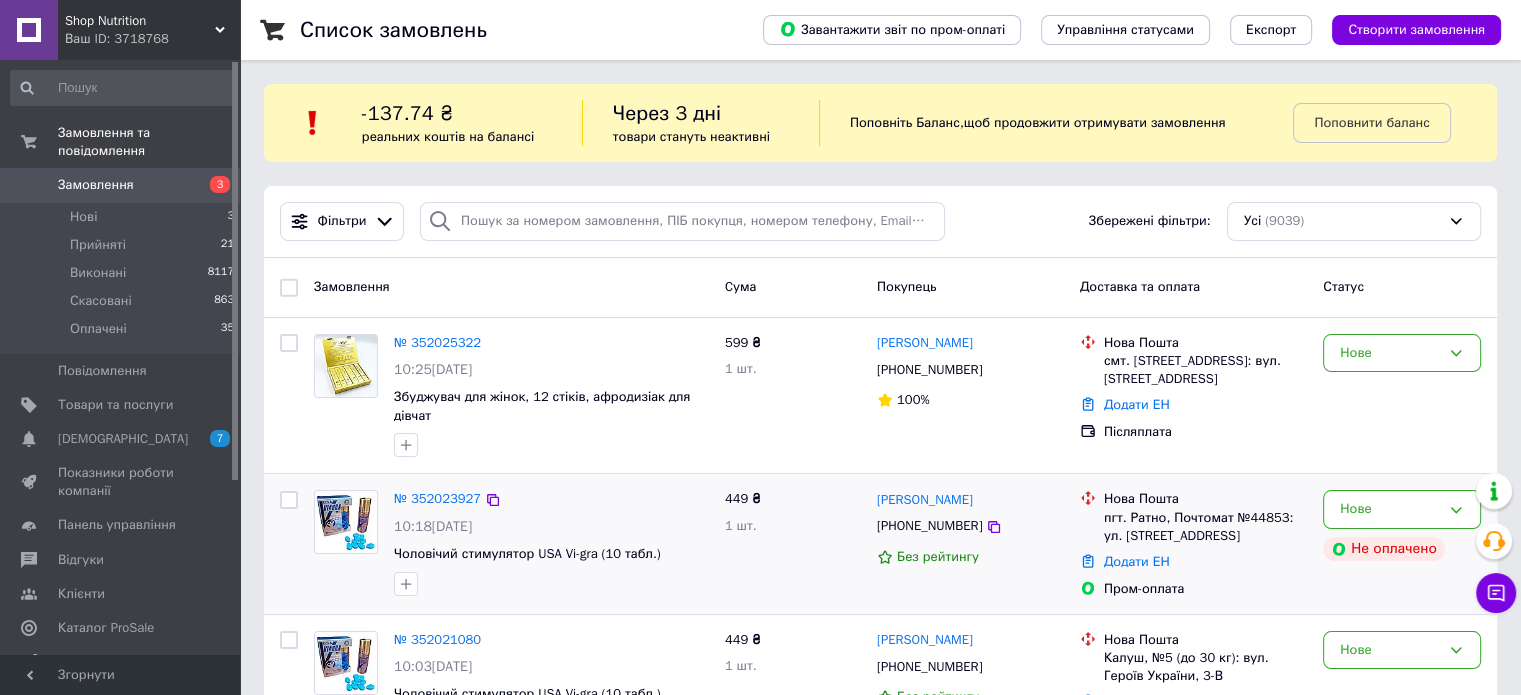 scroll, scrollTop: 200, scrollLeft: 0, axis: vertical 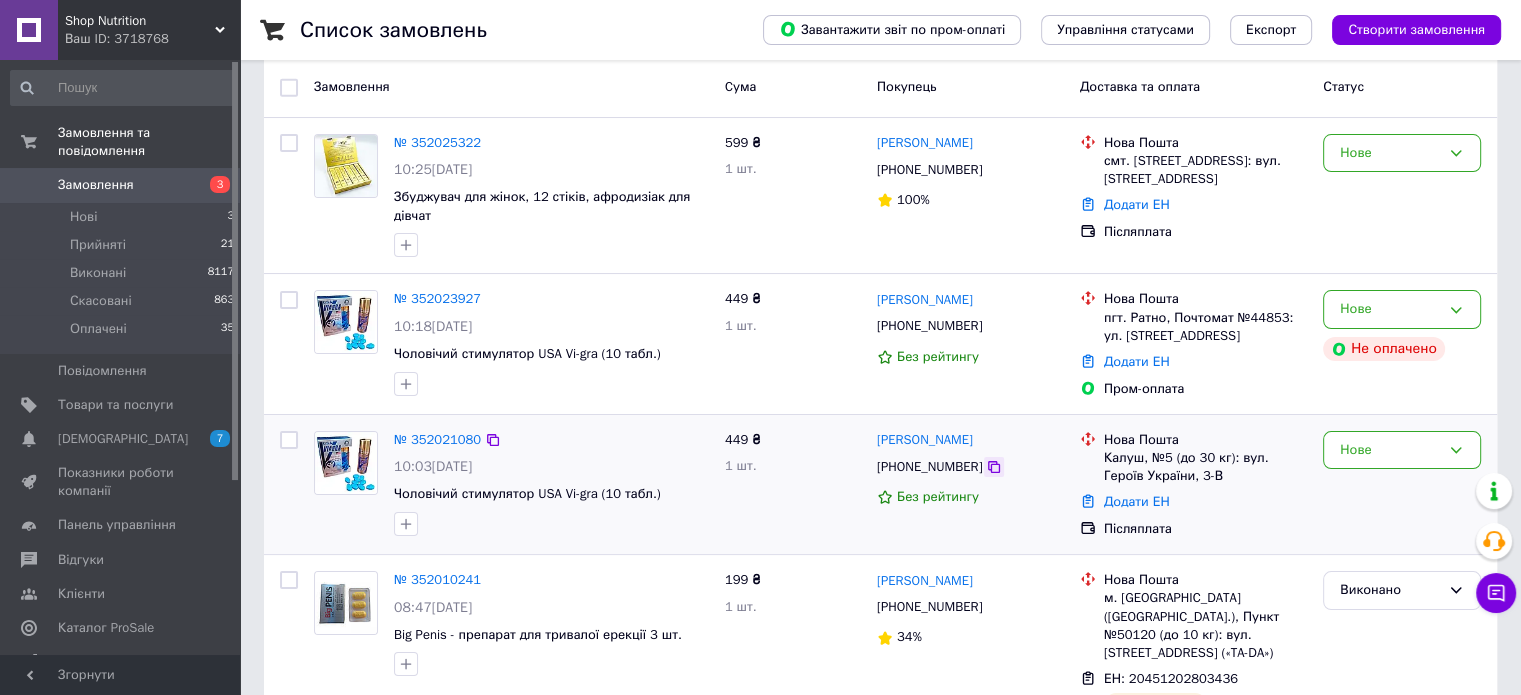 click 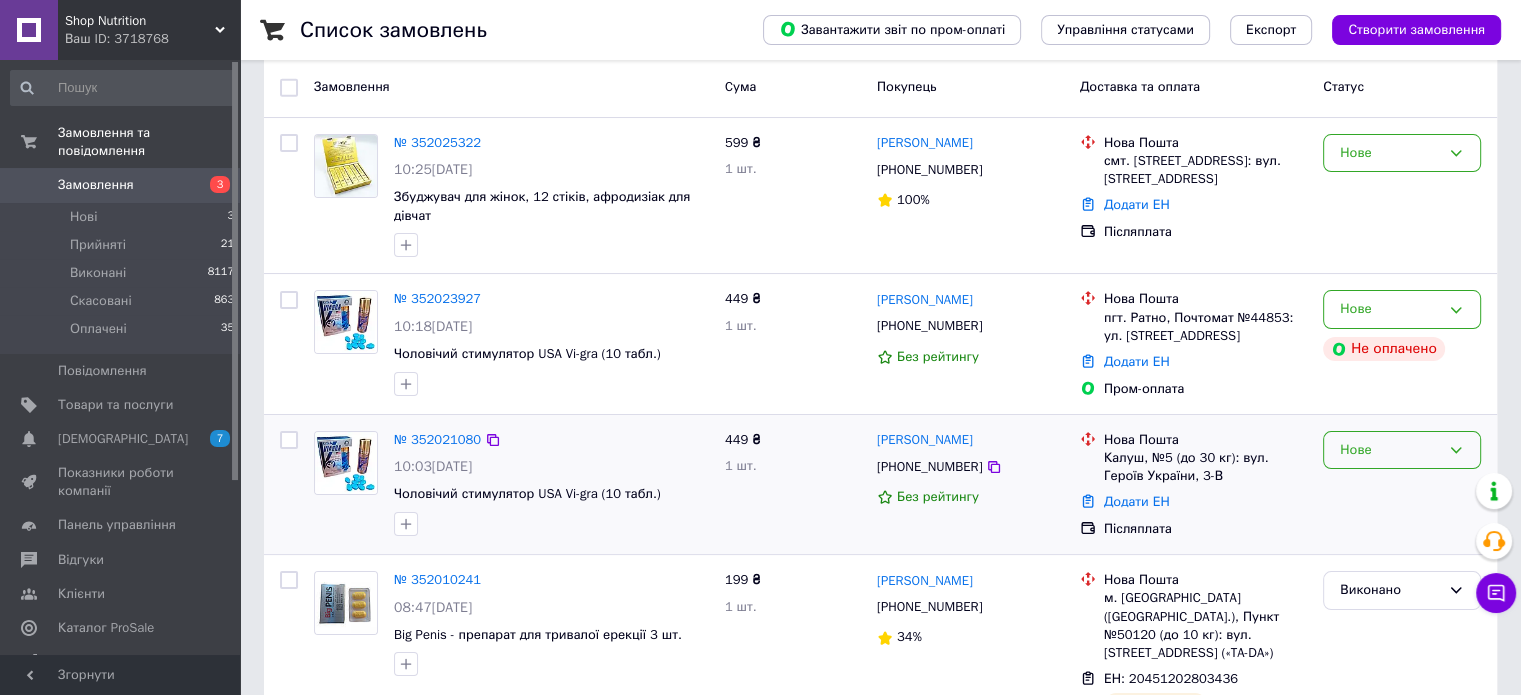 click on "Нове" at bounding box center (1390, 450) 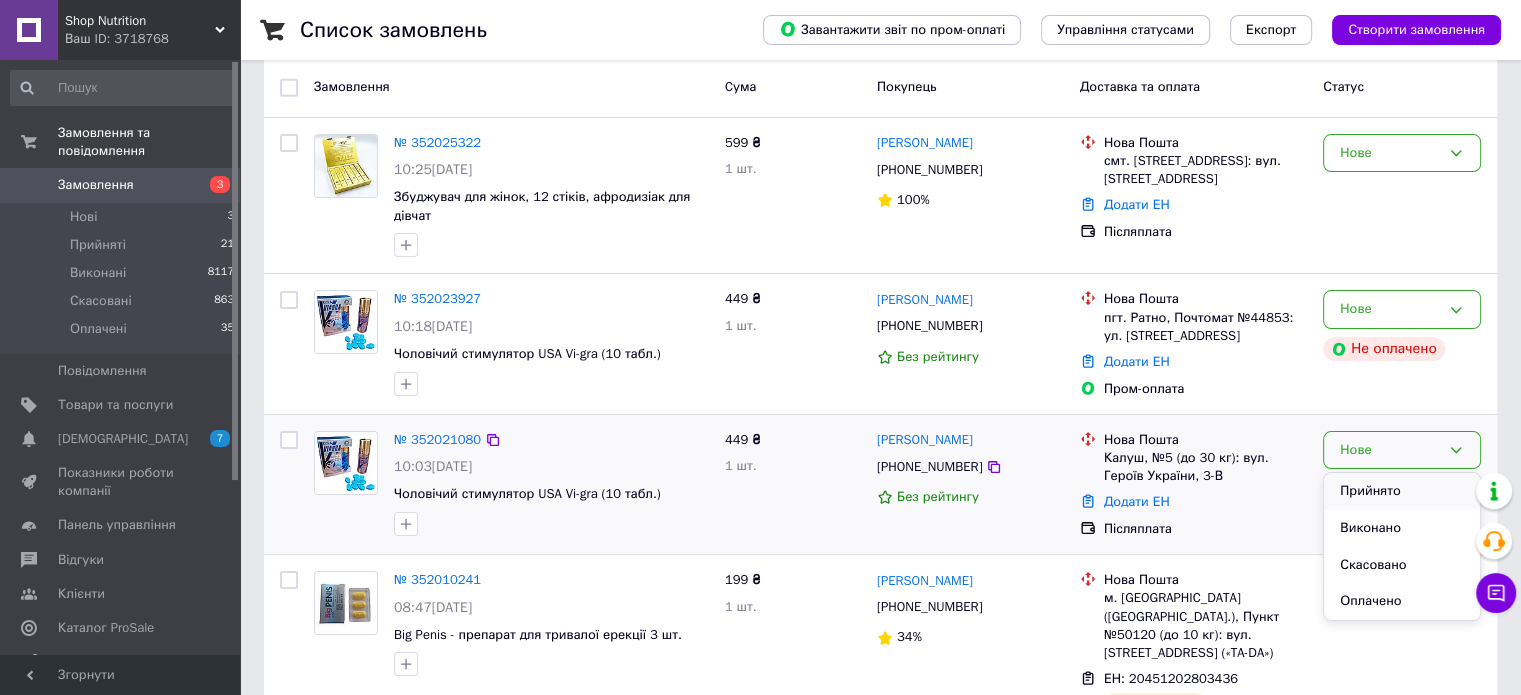 click on "Прийнято" at bounding box center [1402, 491] 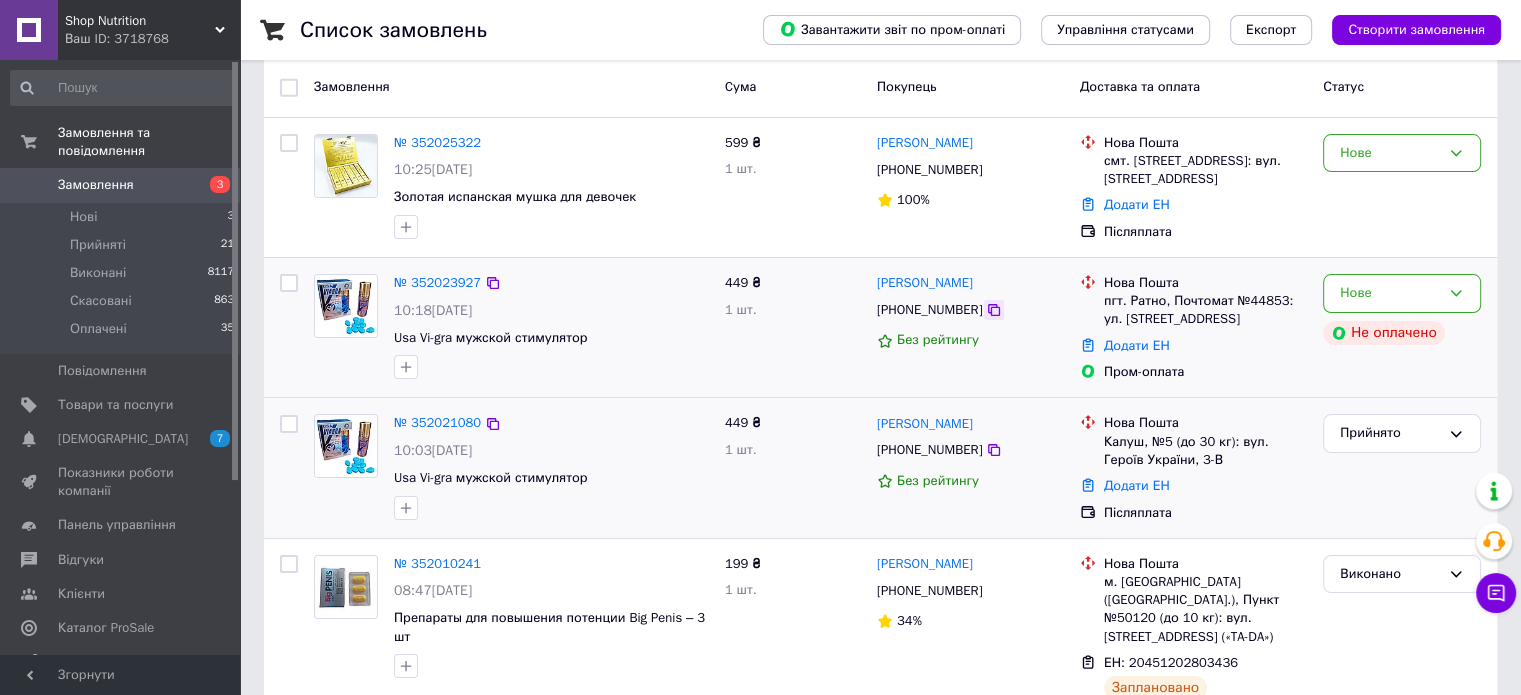 click 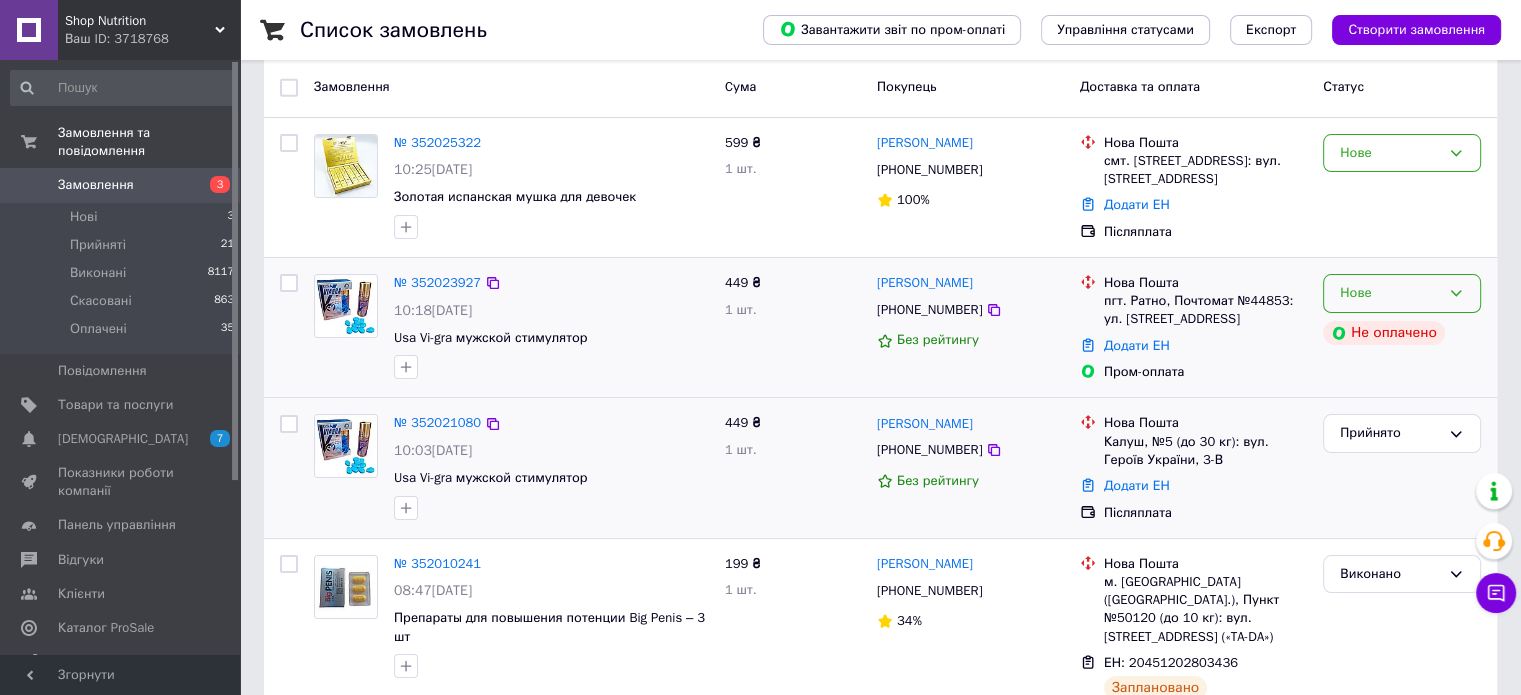 click 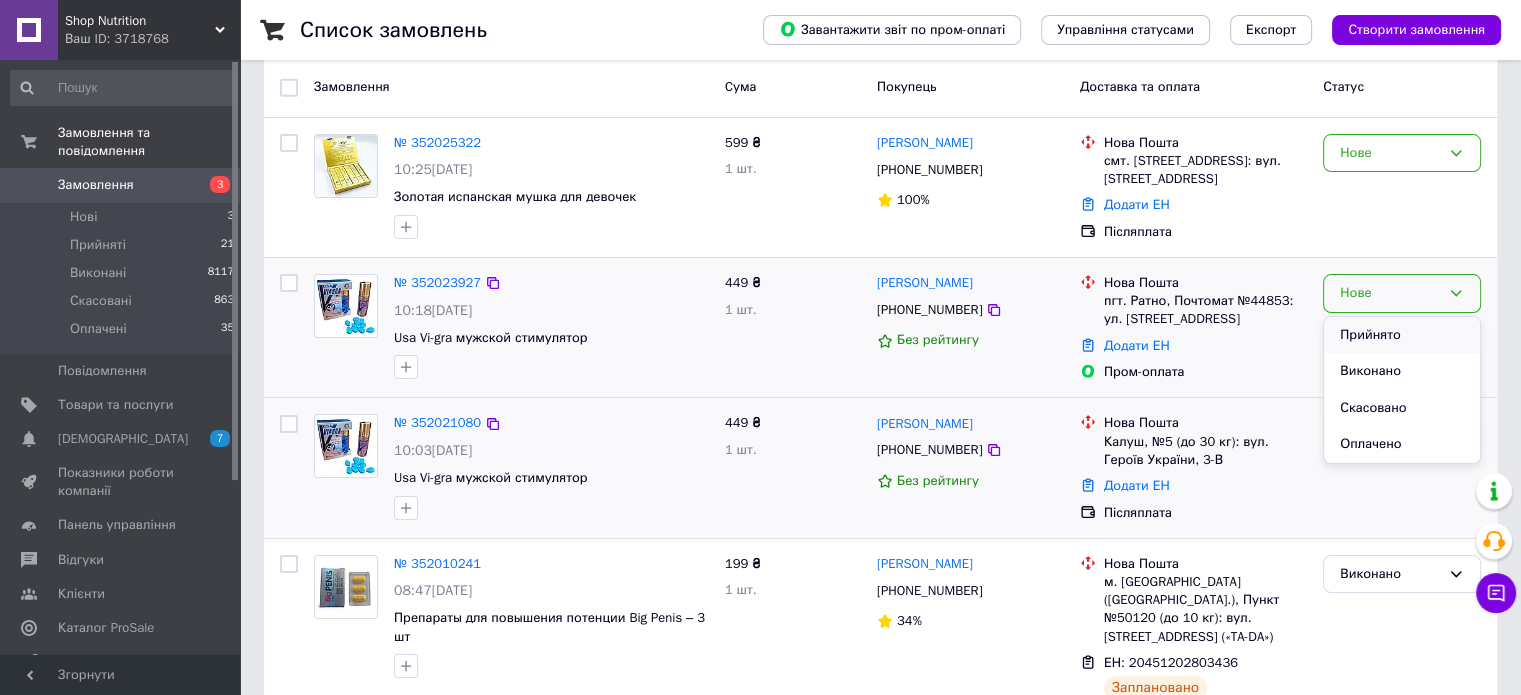 click on "Прийнято" at bounding box center (1402, 335) 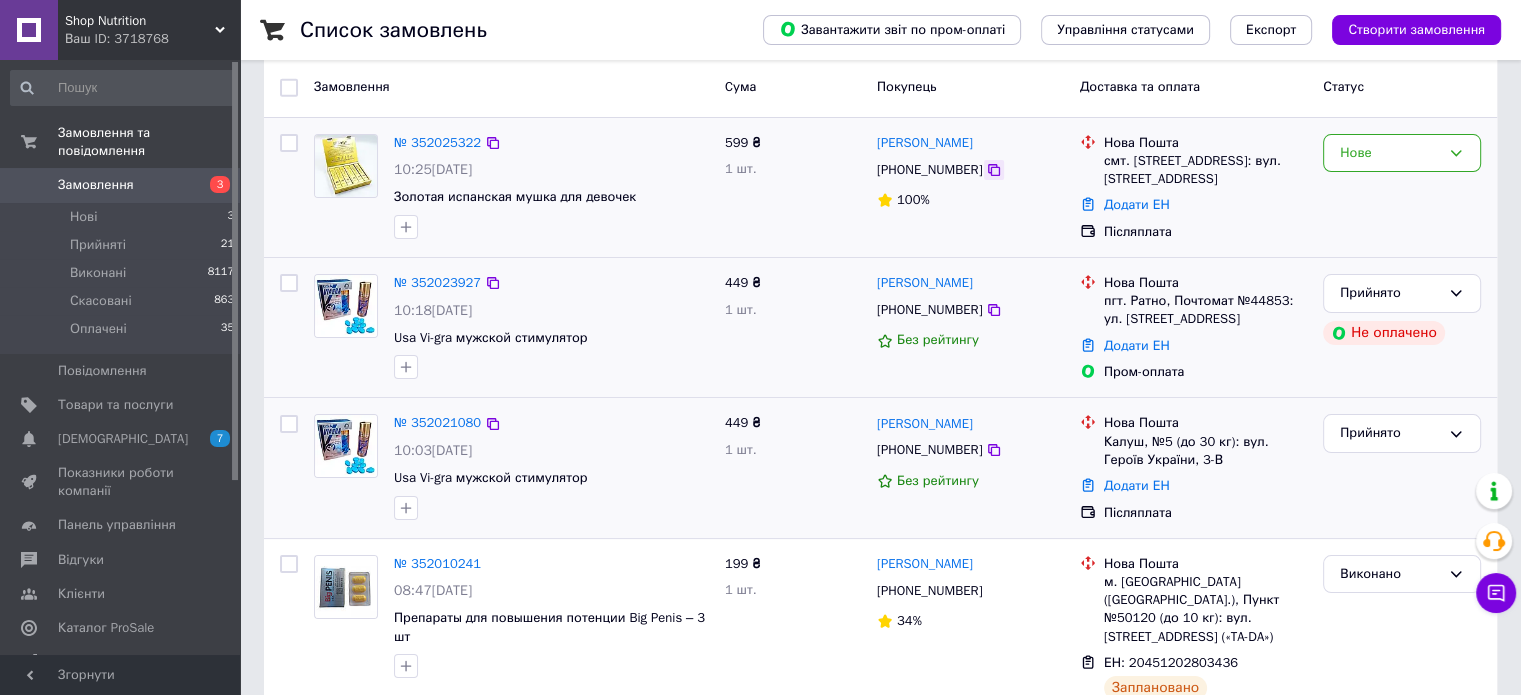click 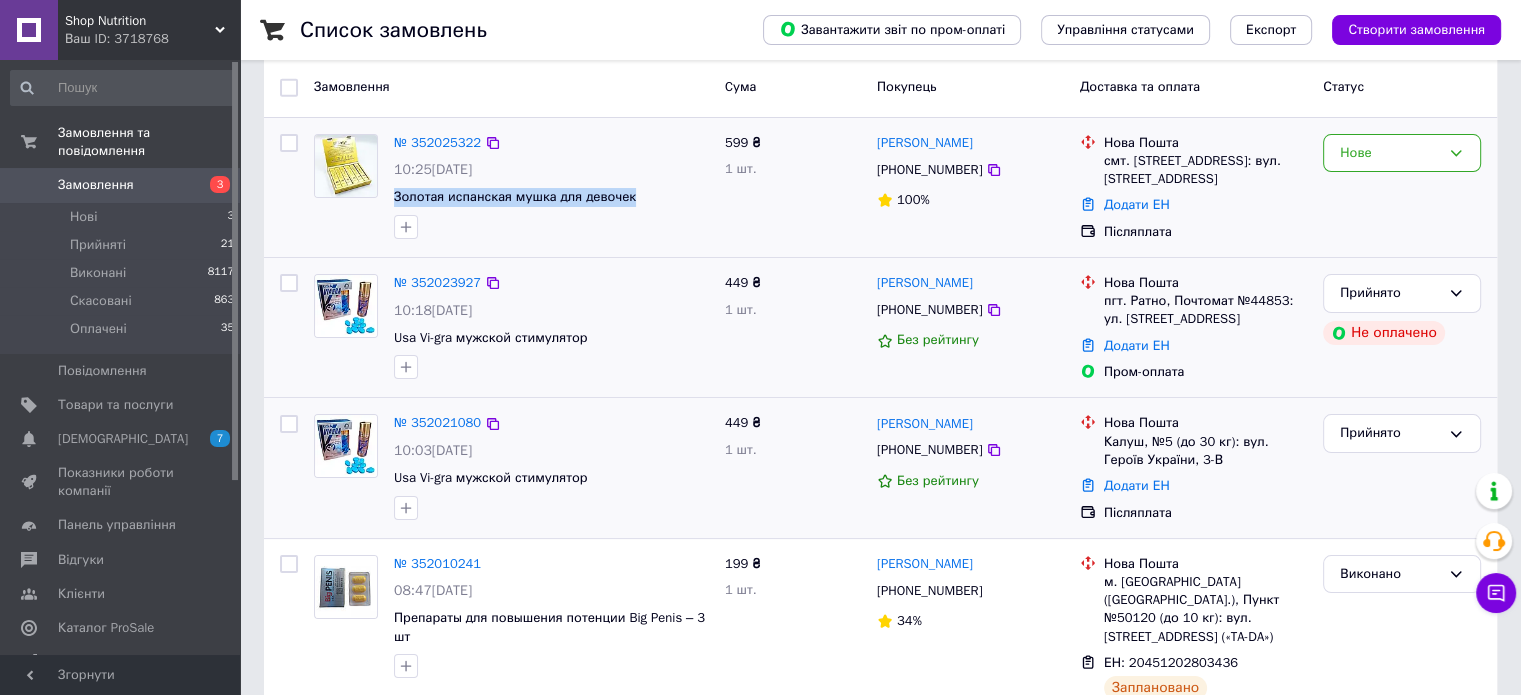drag, startPoint x: 634, startPoint y: 198, endPoint x: 387, endPoint y: 203, distance: 247.0506 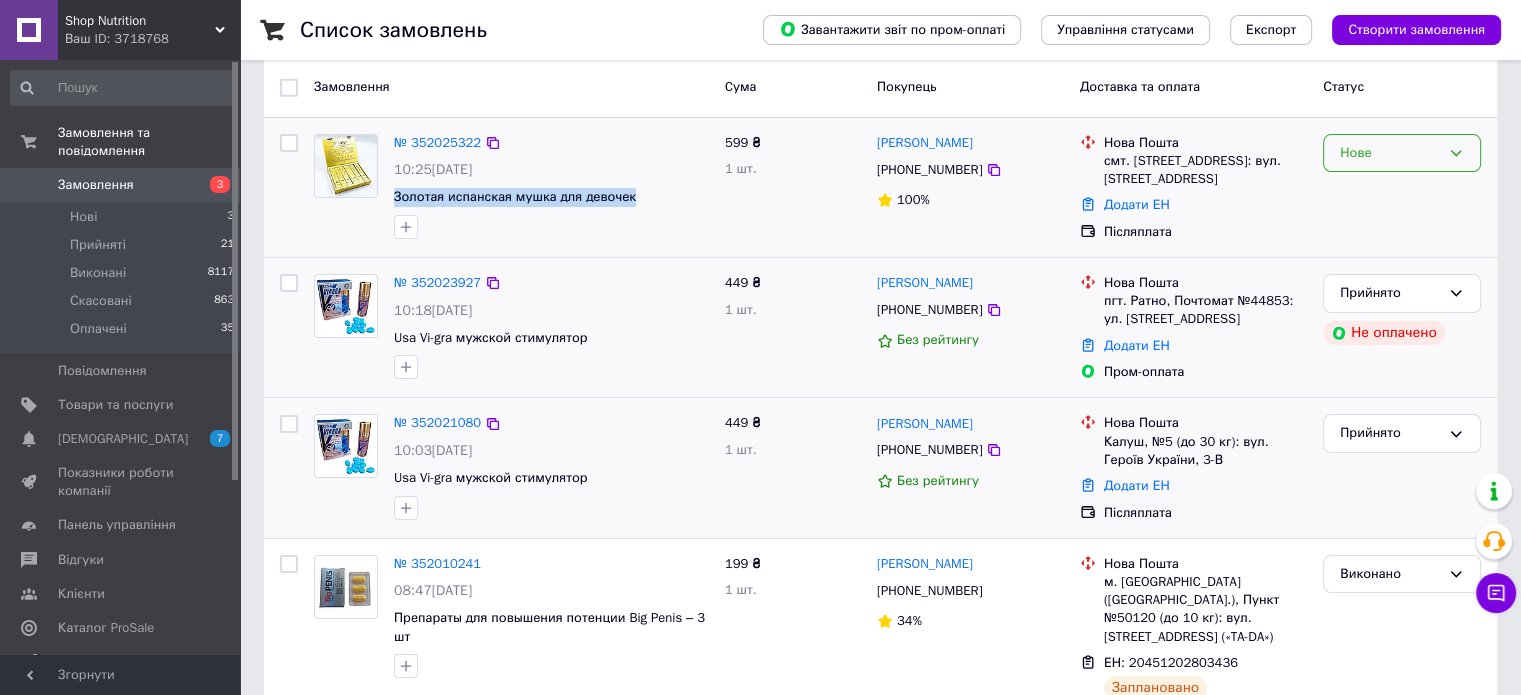 click on "Нове" at bounding box center [1390, 153] 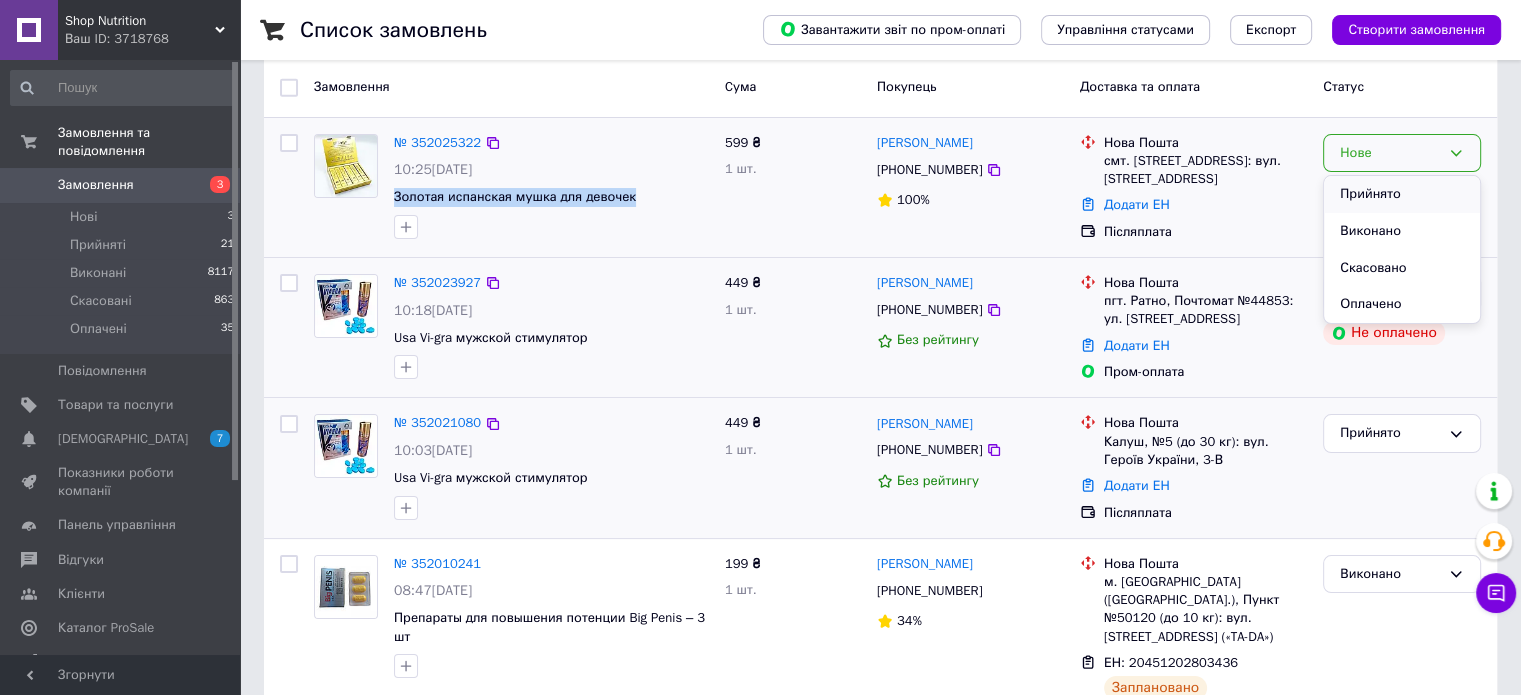 click on "Прийнято" at bounding box center [1402, 194] 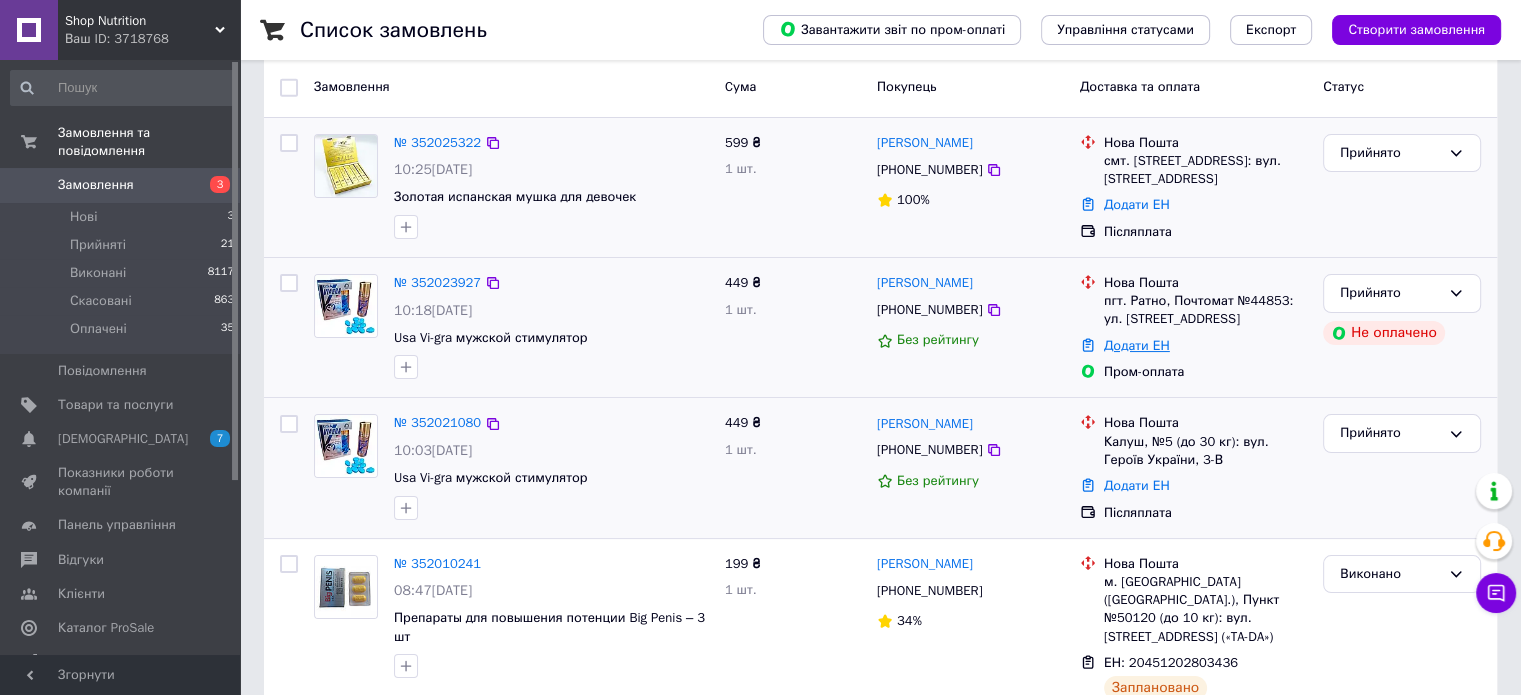 click on "Додати ЕН" at bounding box center [1137, 345] 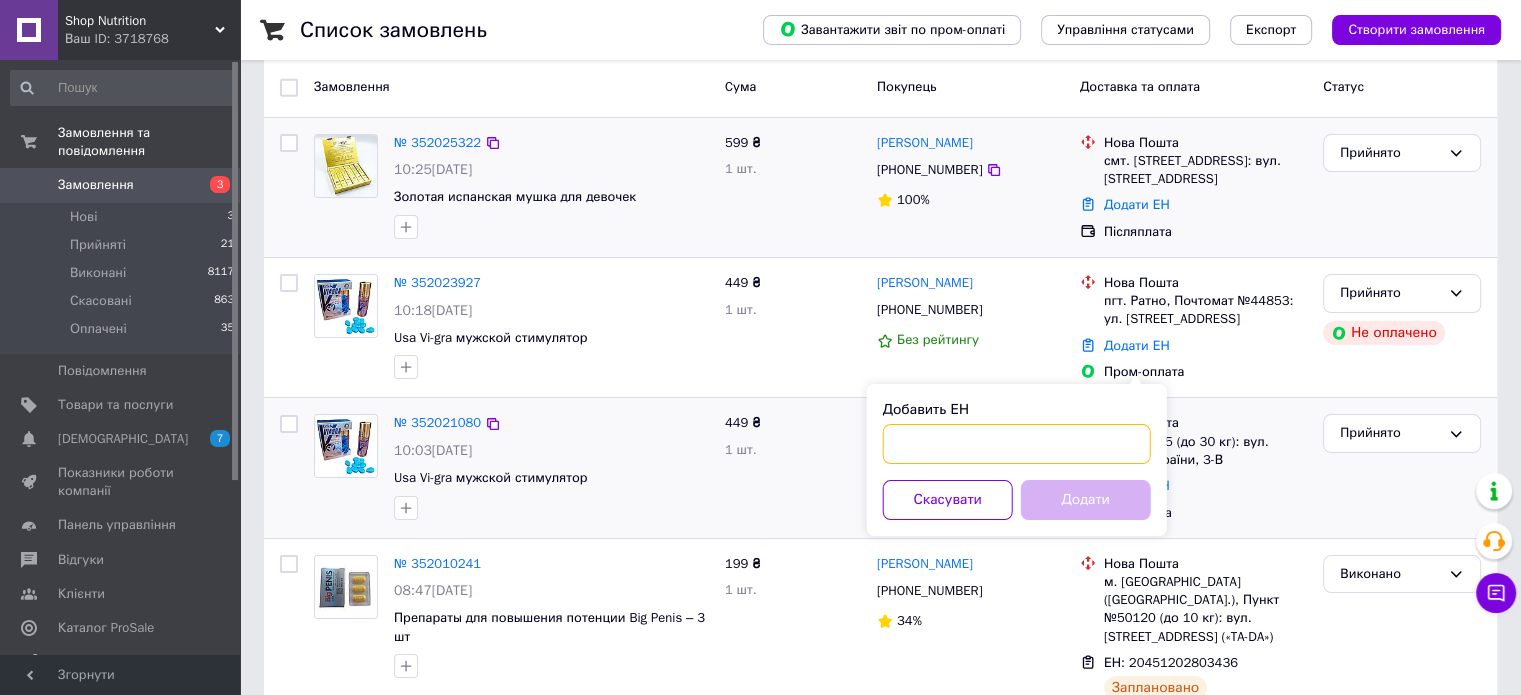 click on "Добавить ЕН" at bounding box center (1017, 444) 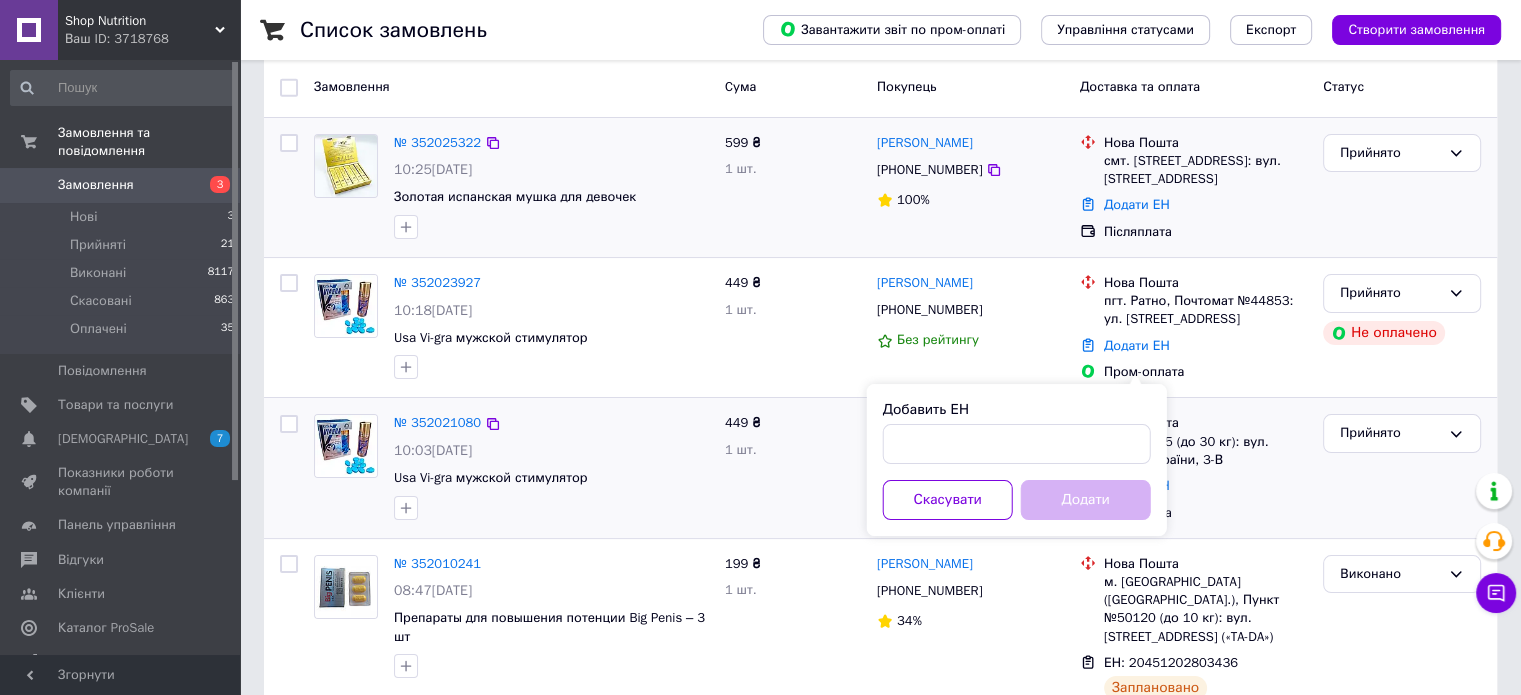 click on "Список замовлень   Завантажити звіт по пром-оплаті Управління статусами Експорт Створити замовлення -137.74 ₴ реальних коштів на балансі Через 3 дні товари стануть неактивні Поповніть Баланс ,  щоб продовжити отримувати замовлення Поповнити баланс Фільтри Збережені фільтри: Усі (9039) Замовлення Cума Покупець Доставка та оплата Статус № 352025322 10:25[DATE] Золотая испанская мушка для девочек 599 ₴ 1 шт. [PERSON_NAME] [PHONE_NUMBER] 100% Нова Пошта смт. [STREET_ADDRESS]: вул. [STREET_ADDRESS] Додати ЕН Післяплата Прийнято № 352023927 10:18[DATE] Usa Vi-gra мужской стимулятор 449 ₴ 1 шт. [PHONE_NUMBER]" at bounding box center [880, 9047] 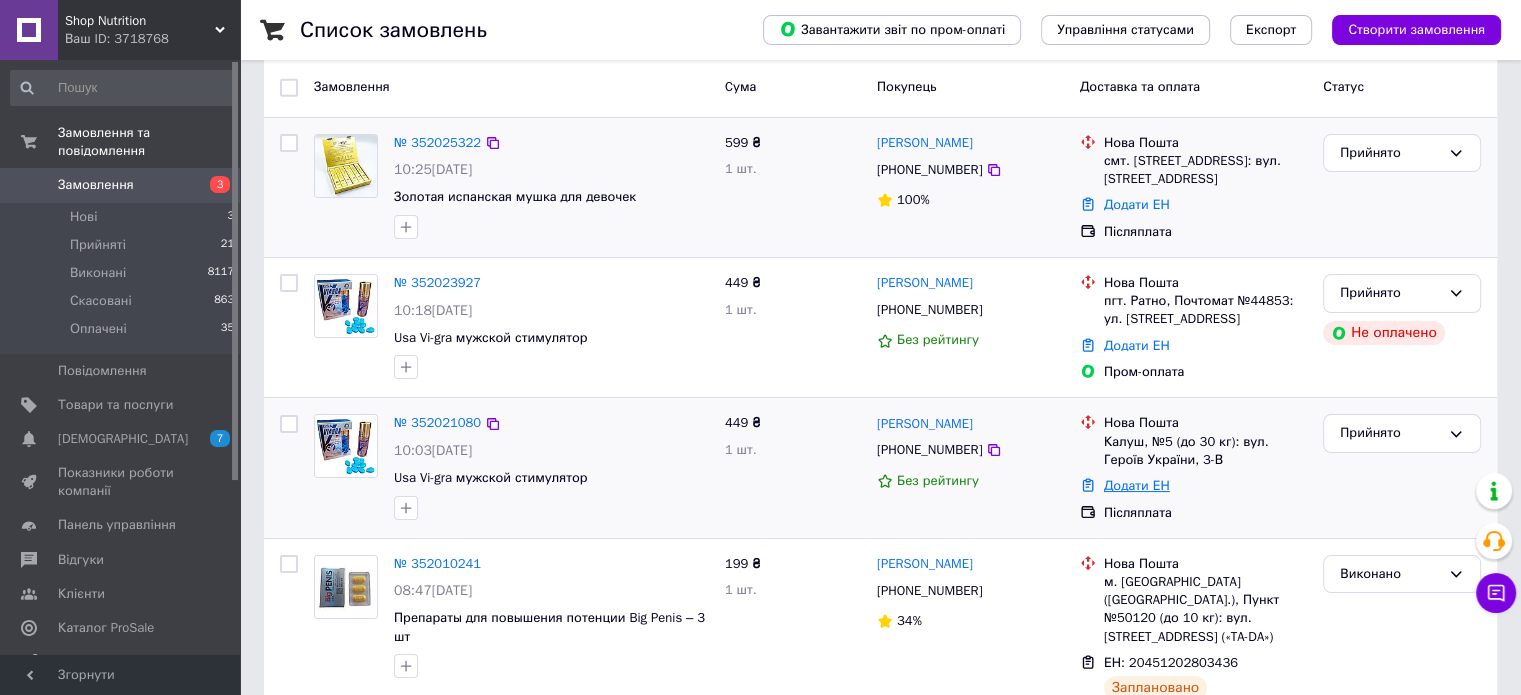 click on "Додати ЕН" at bounding box center [1137, 485] 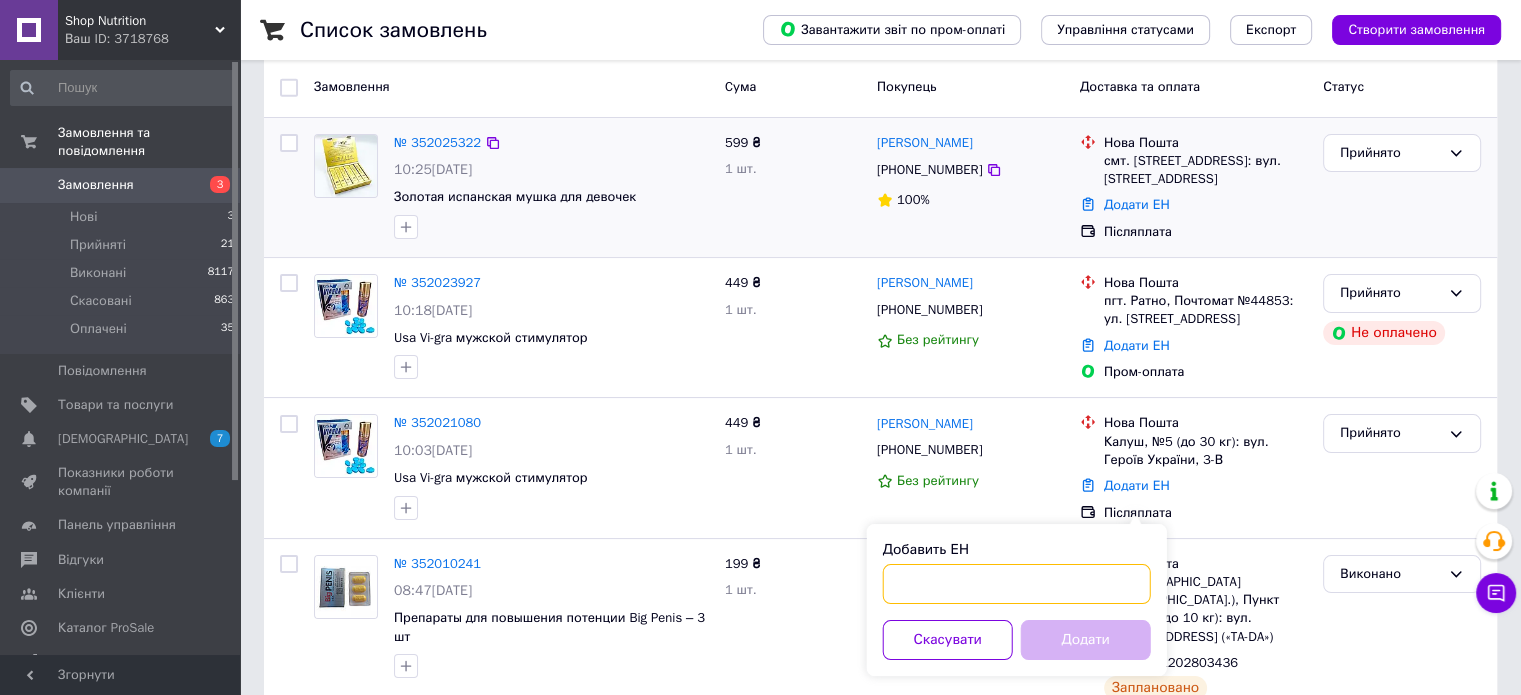click on "Добавить ЕН" at bounding box center [1017, 584] 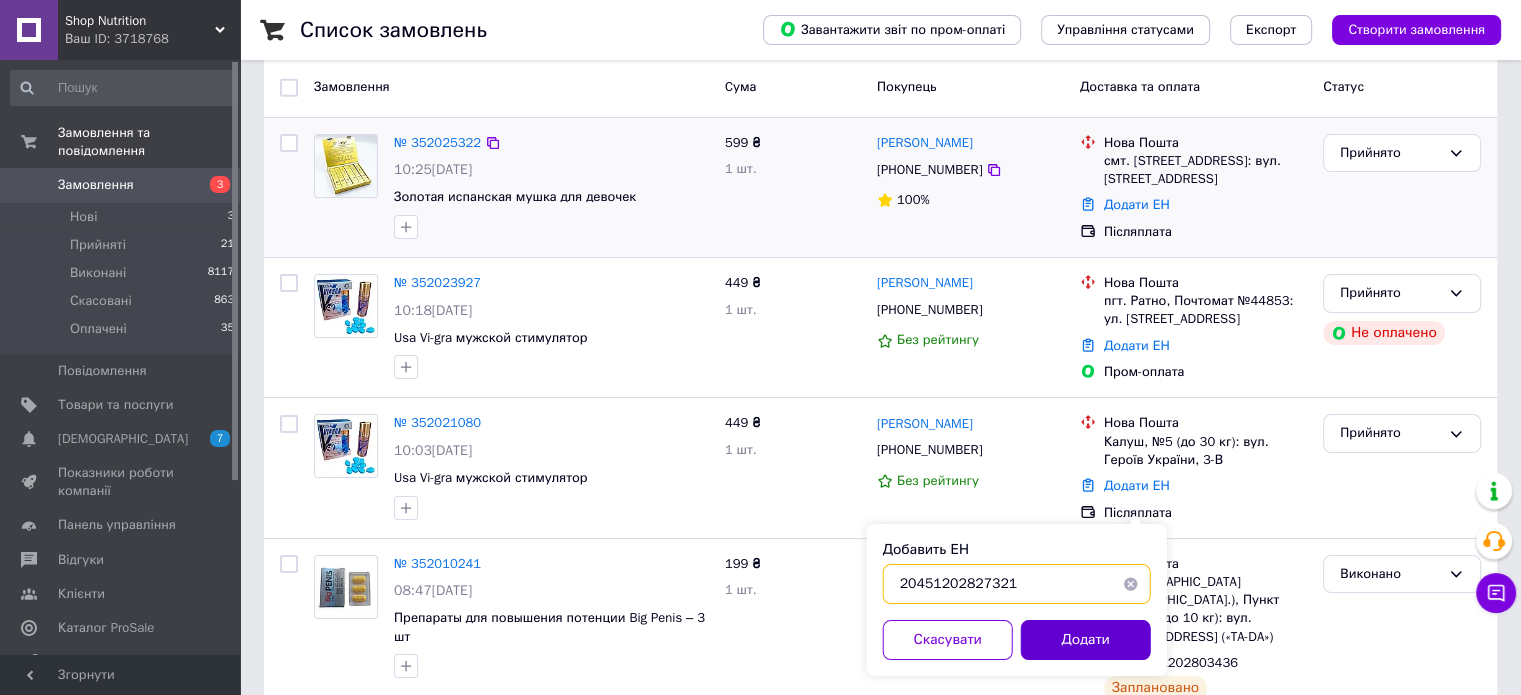 type on "20451202827321" 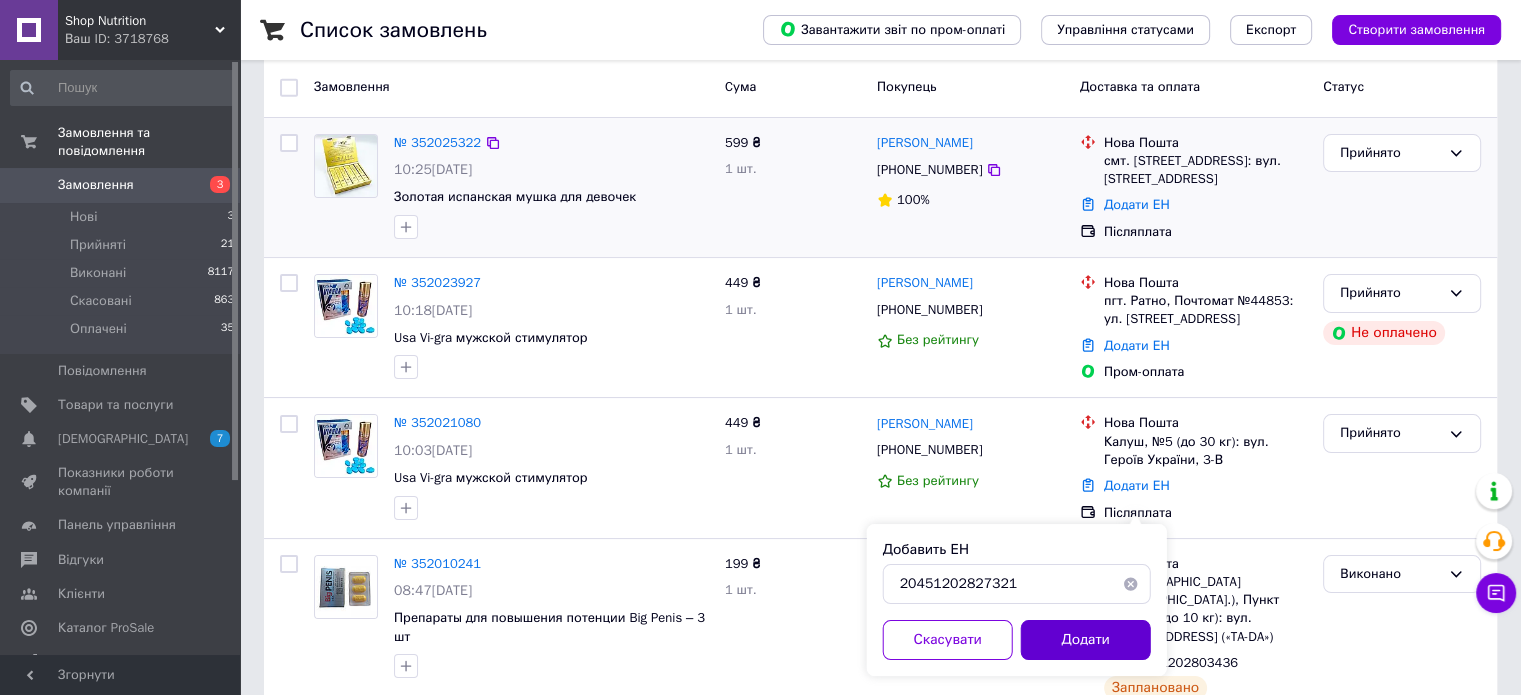 click on "Додати" at bounding box center (1086, 640) 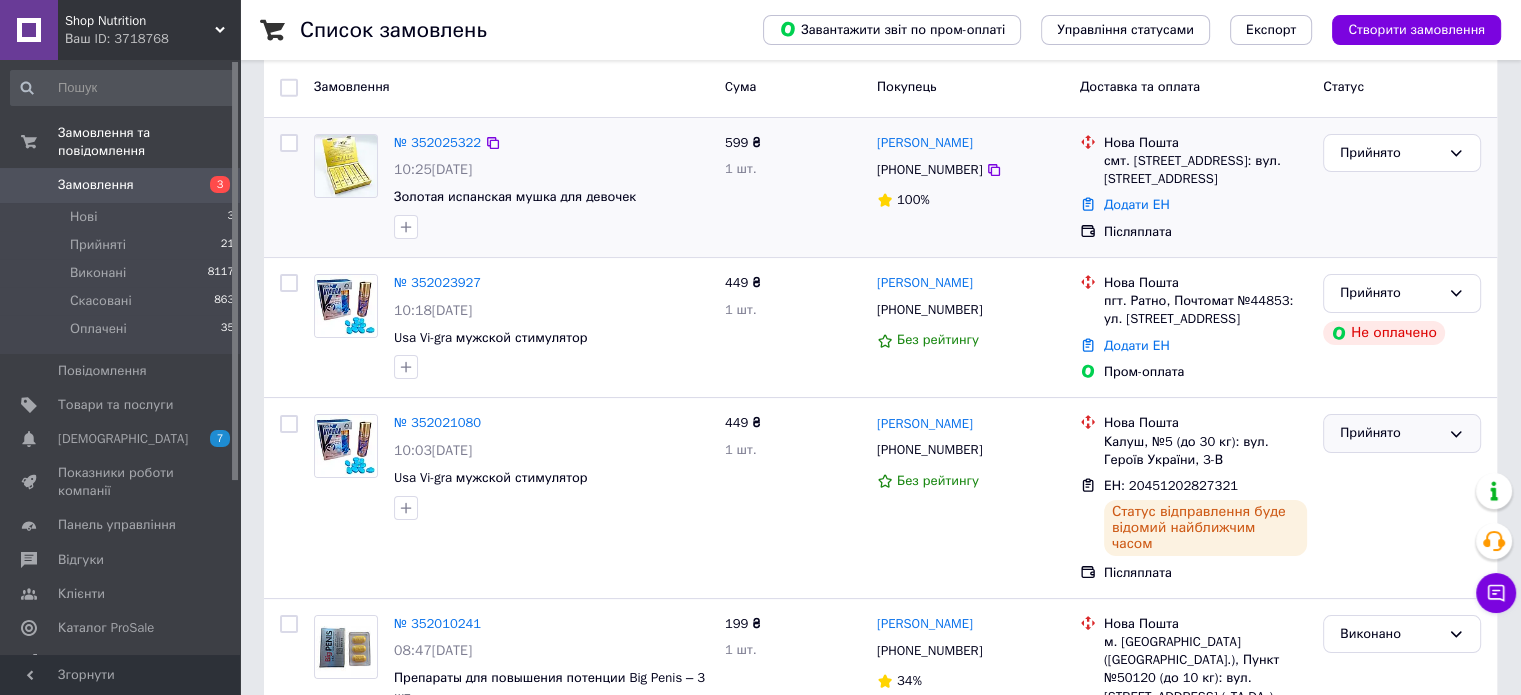 click on "Прийнято" at bounding box center (1390, 433) 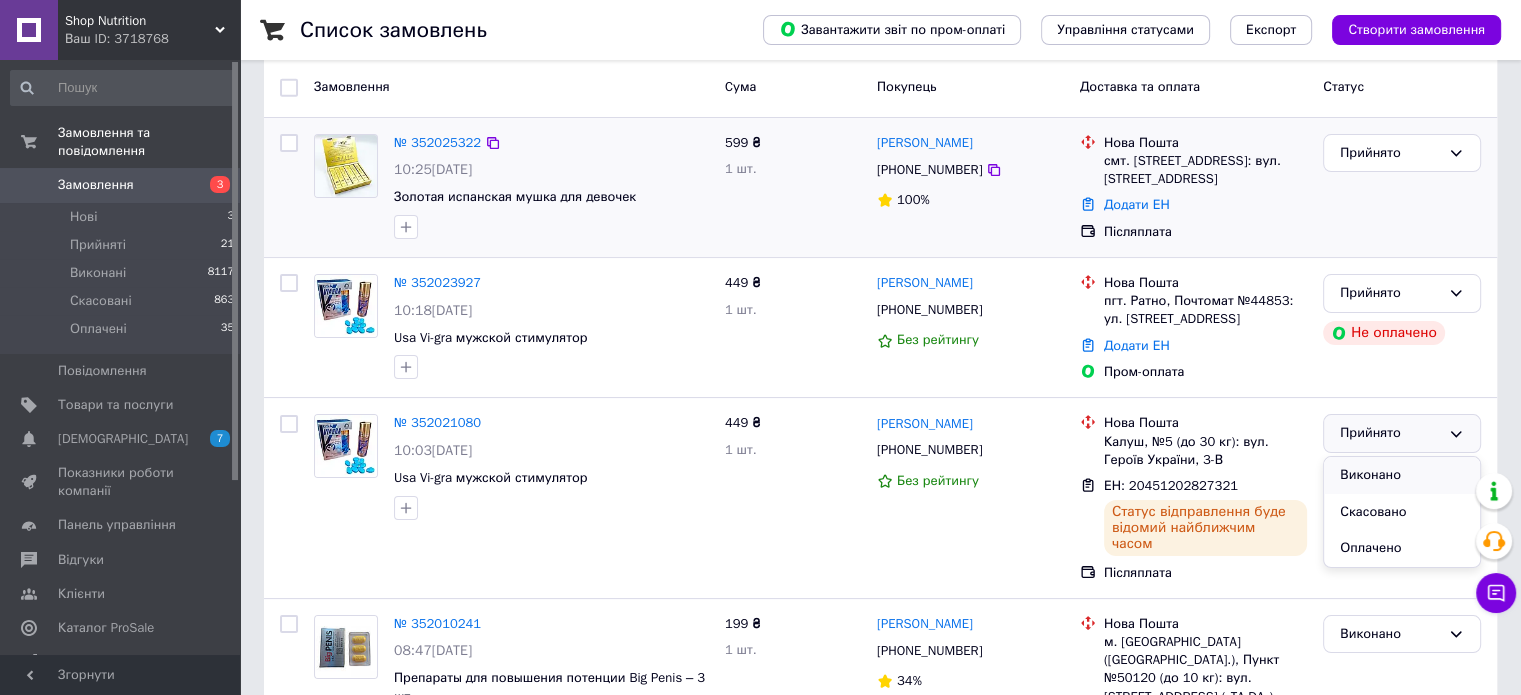 click on "Виконано" at bounding box center (1402, 475) 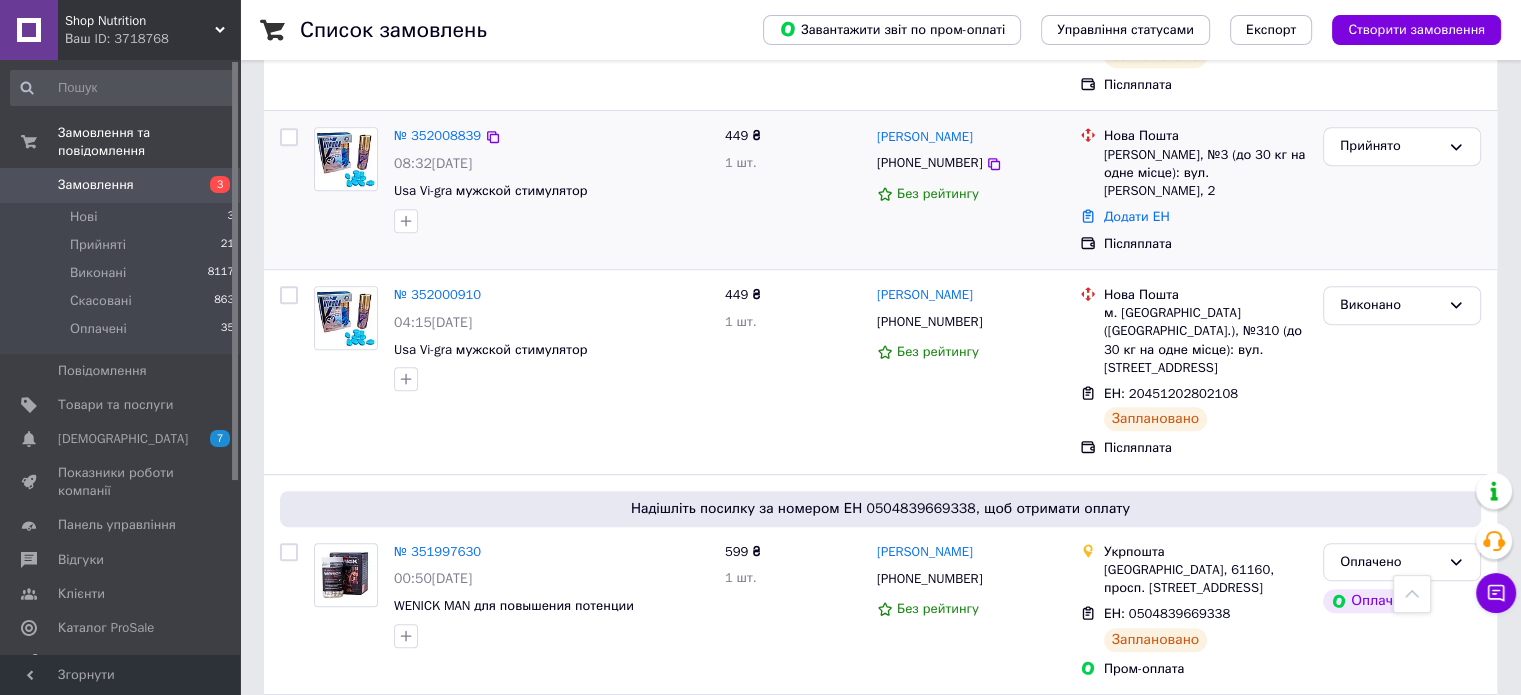 scroll, scrollTop: 900, scrollLeft: 0, axis: vertical 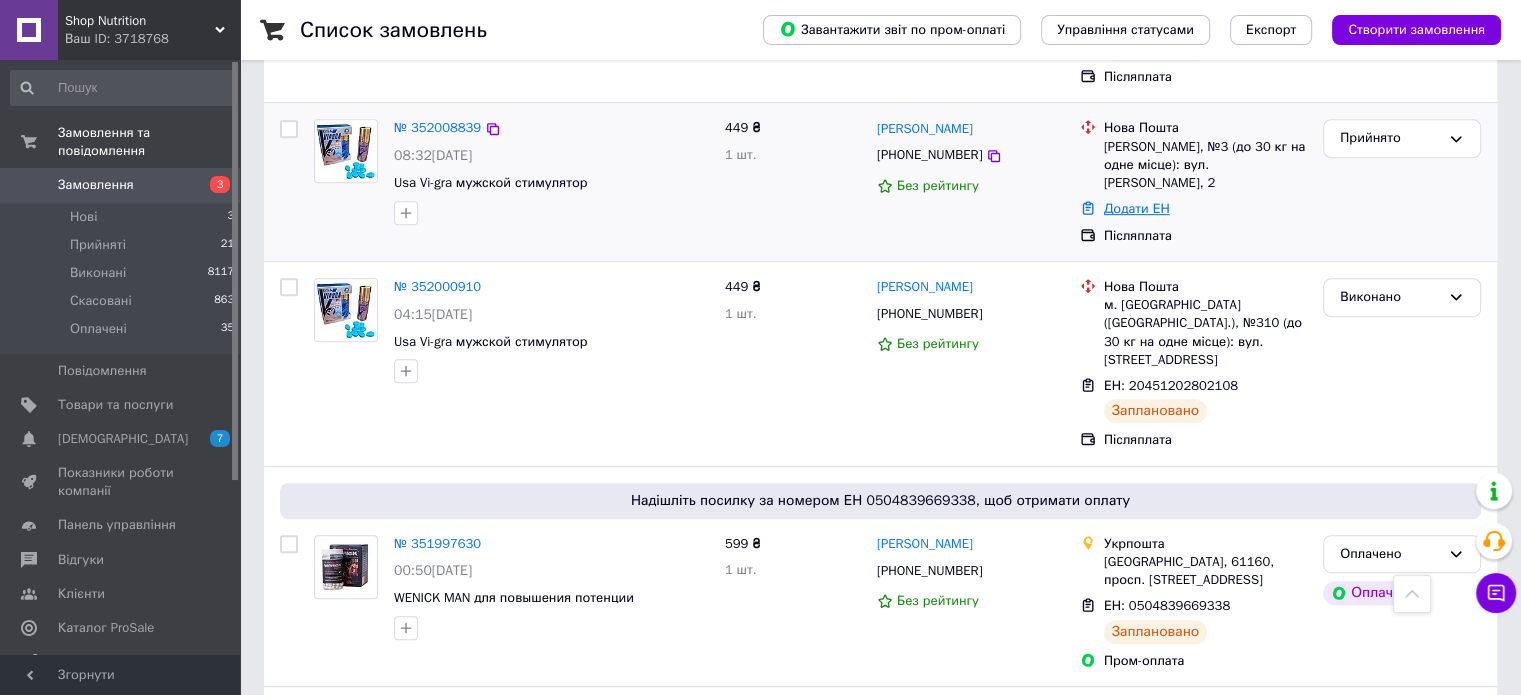 click on "Додати ЕН" at bounding box center [1137, 208] 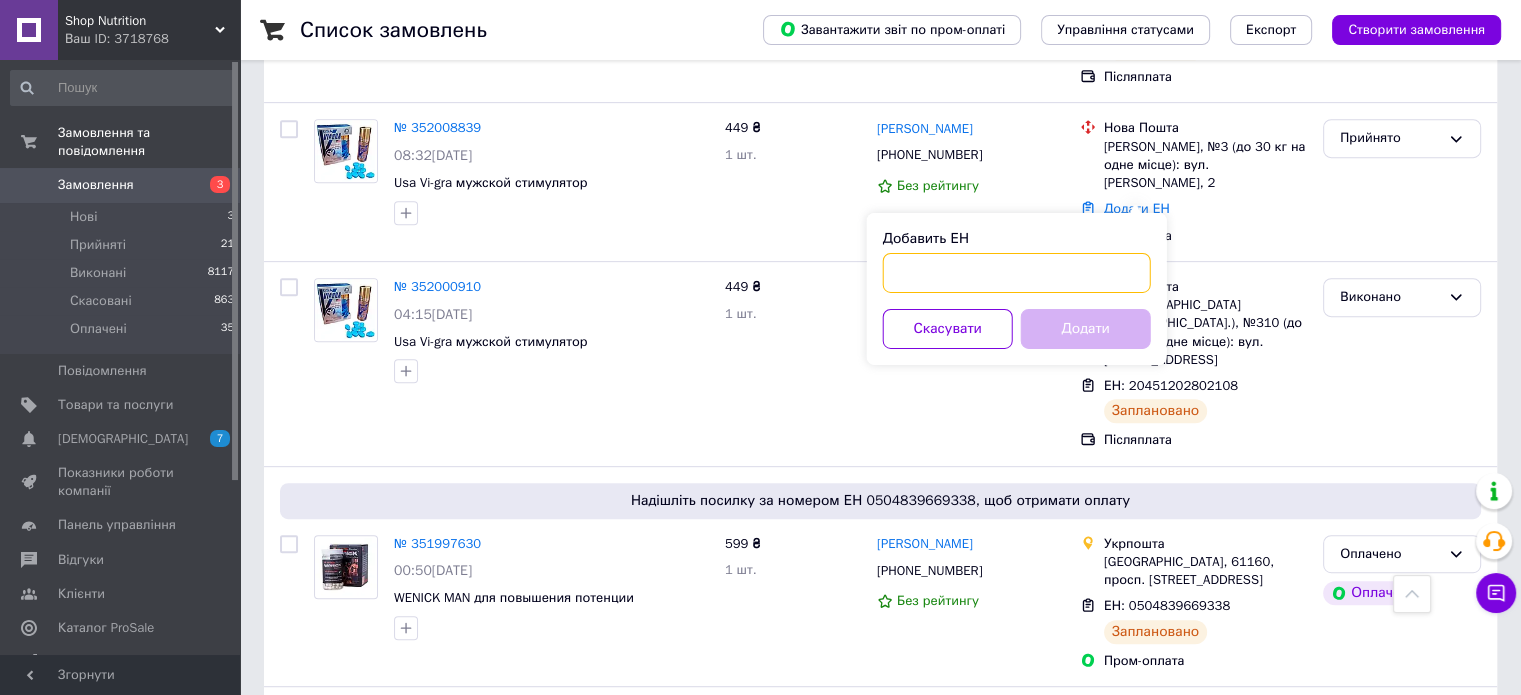 click on "Добавить ЕН" at bounding box center [1017, 273] 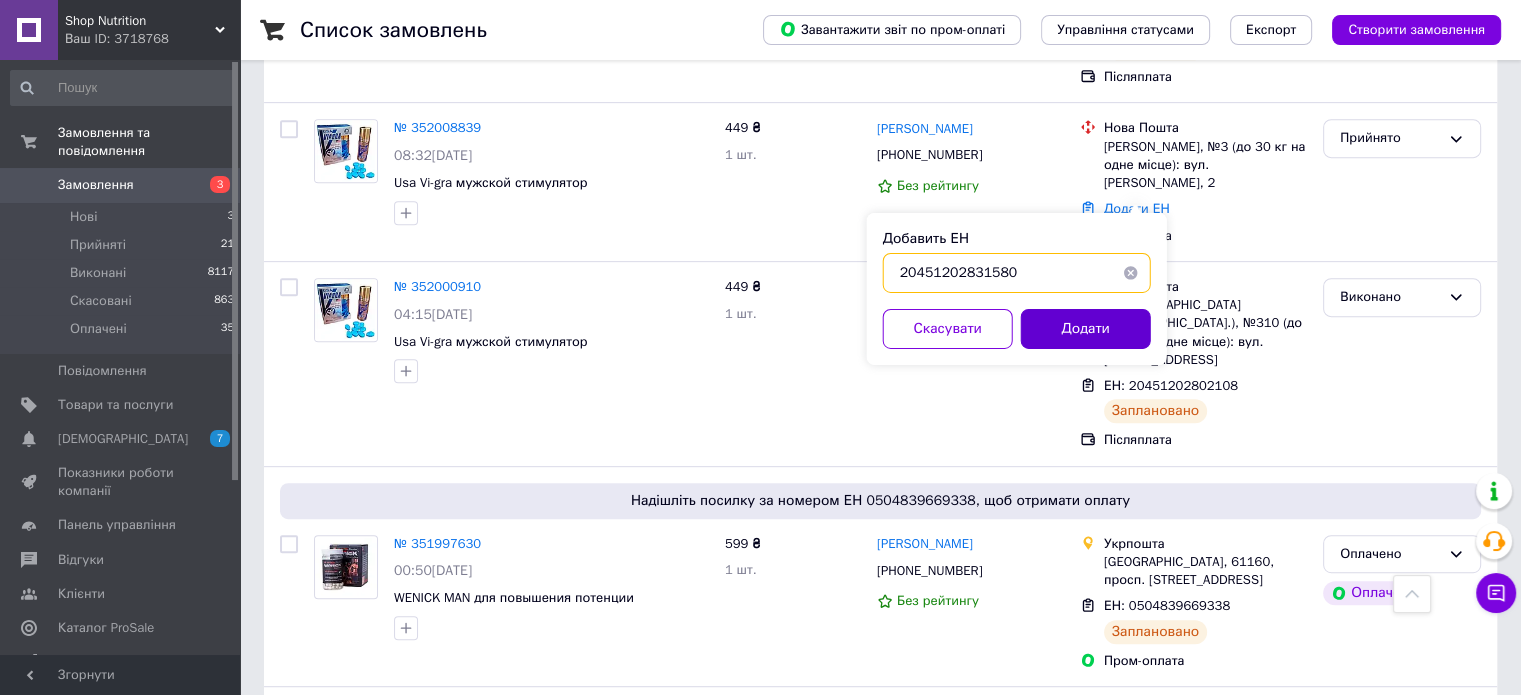 type on "20451202831580" 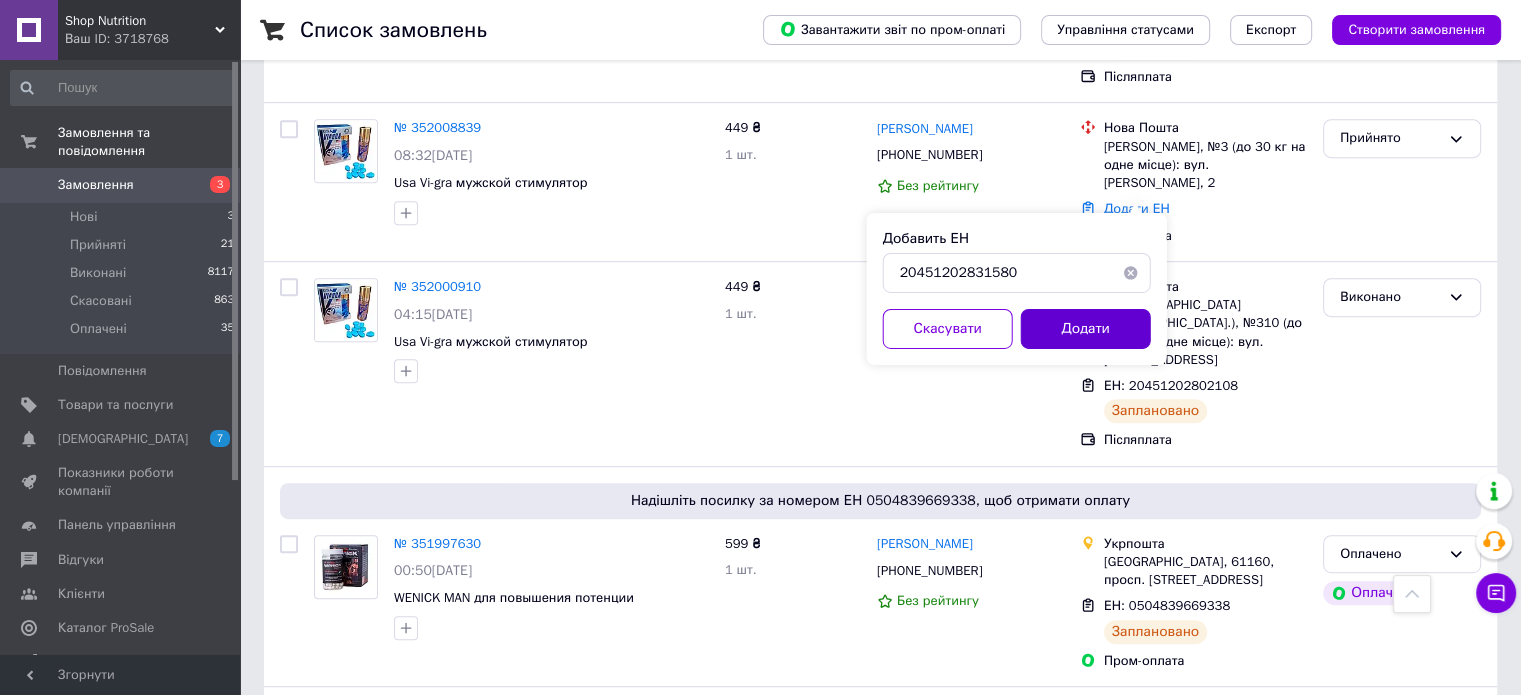 click on "Додати" at bounding box center [1086, 329] 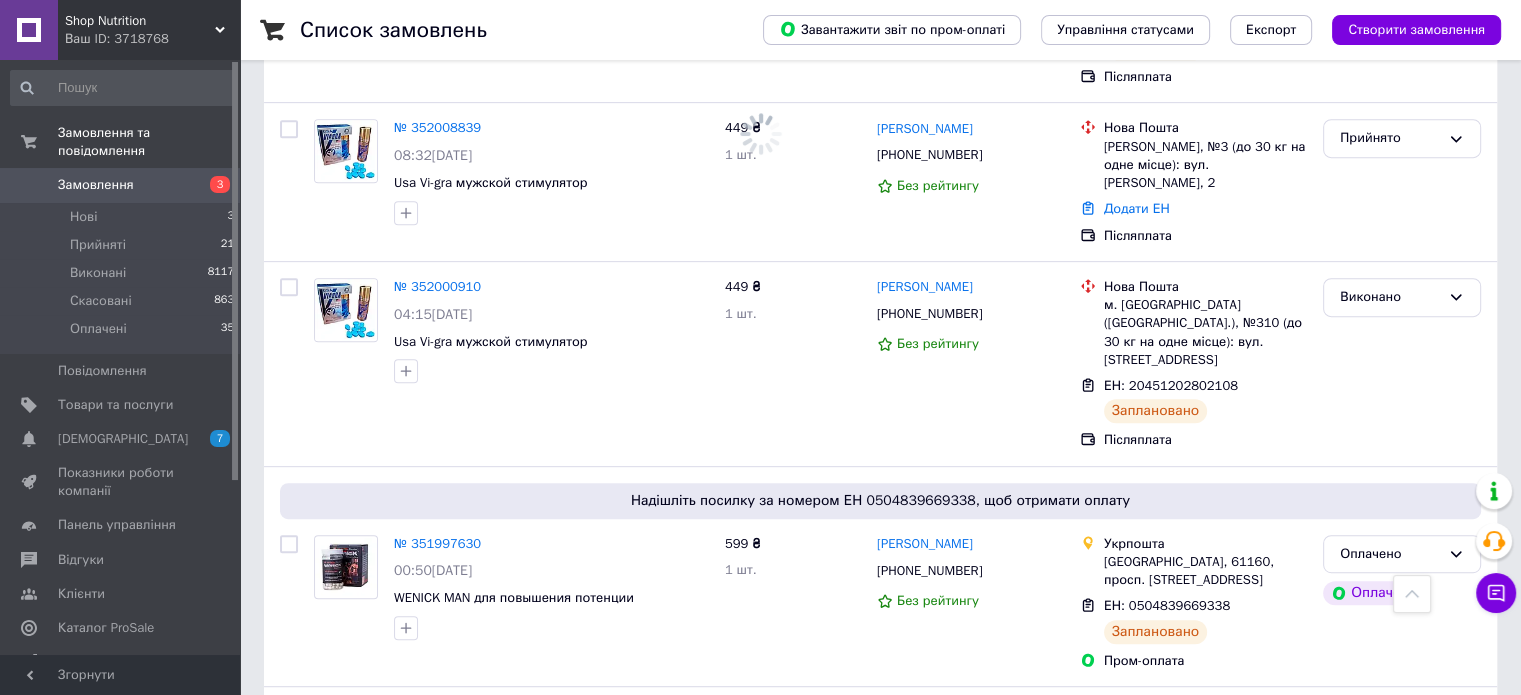 scroll, scrollTop: 884, scrollLeft: 0, axis: vertical 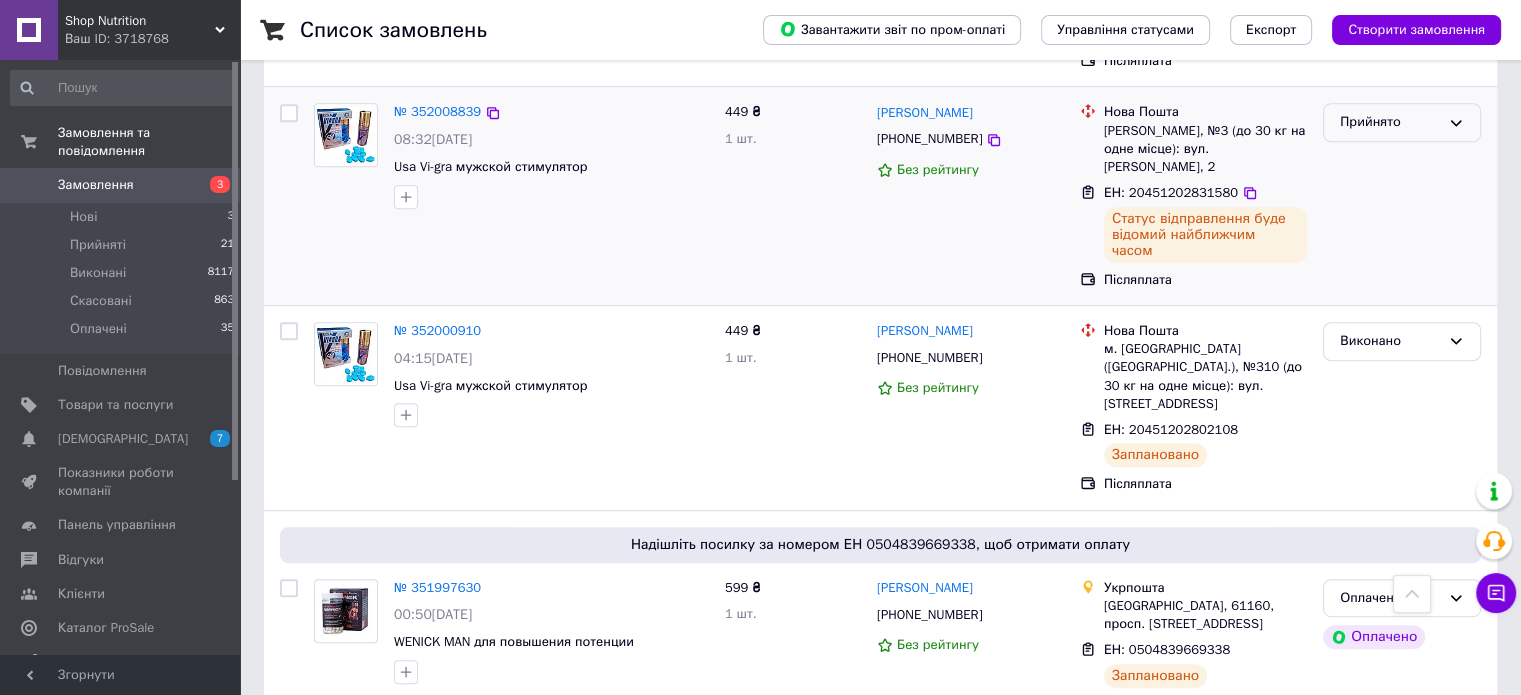 drag, startPoint x: 1097, startPoint y: 337, endPoint x: 1378, endPoint y: 125, distance: 352.00143 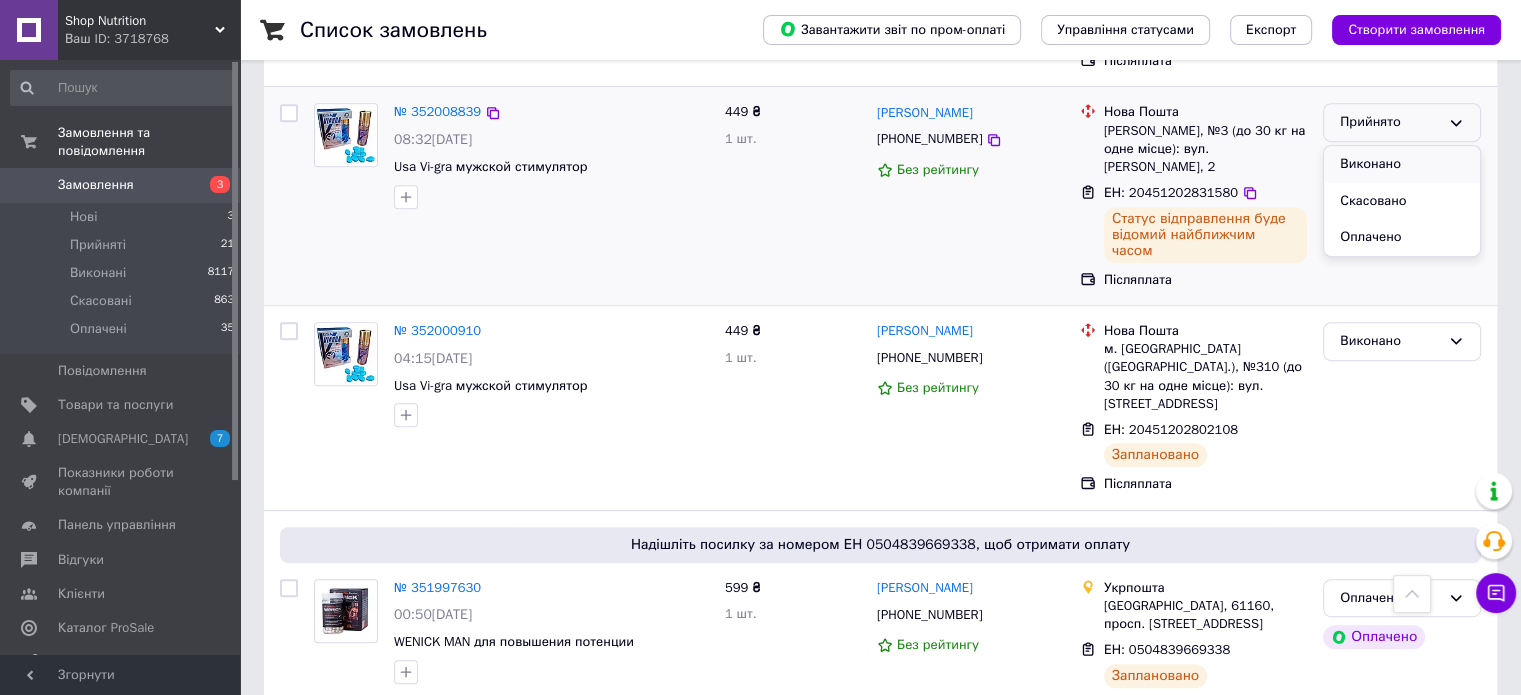 click on "Виконано" at bounding box center [1402, 164] 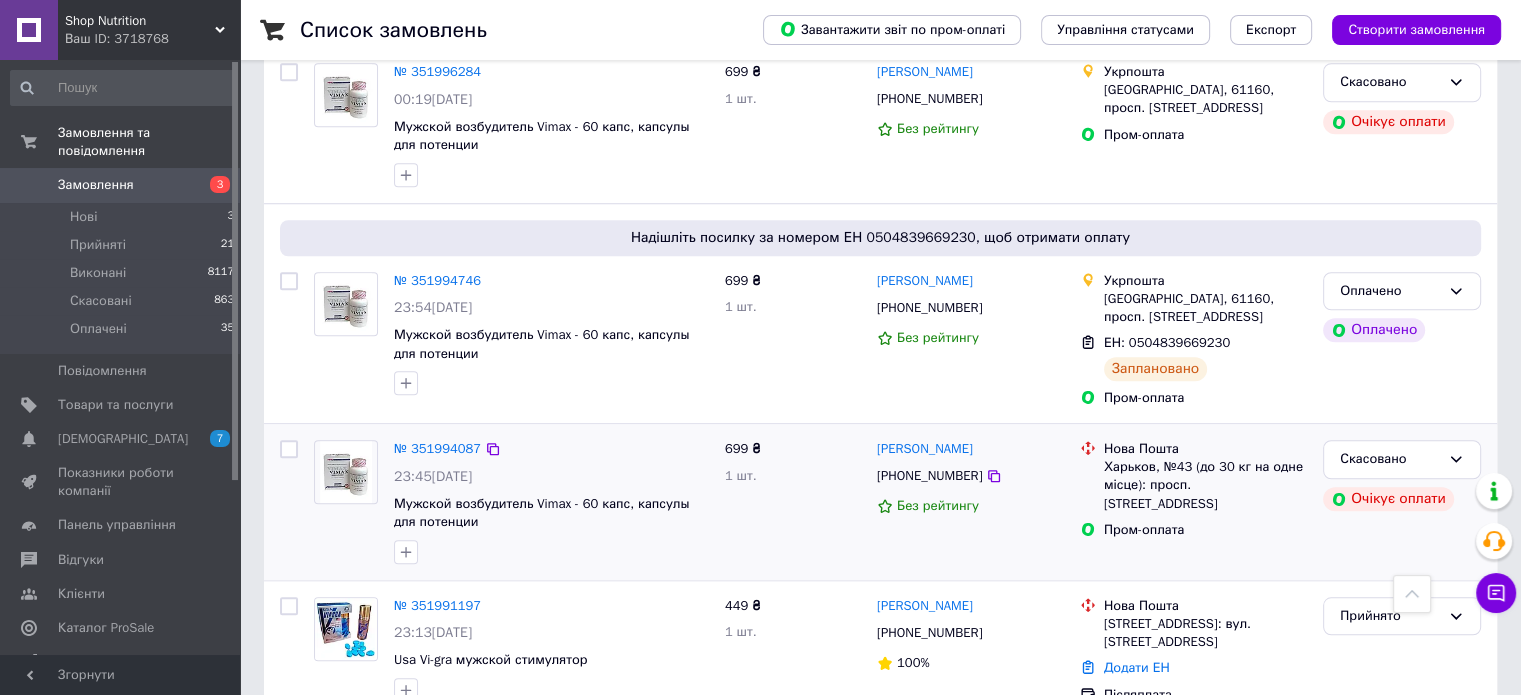 scroll, scrollTop: 1600, scrollLeft: 0, axis: vertical 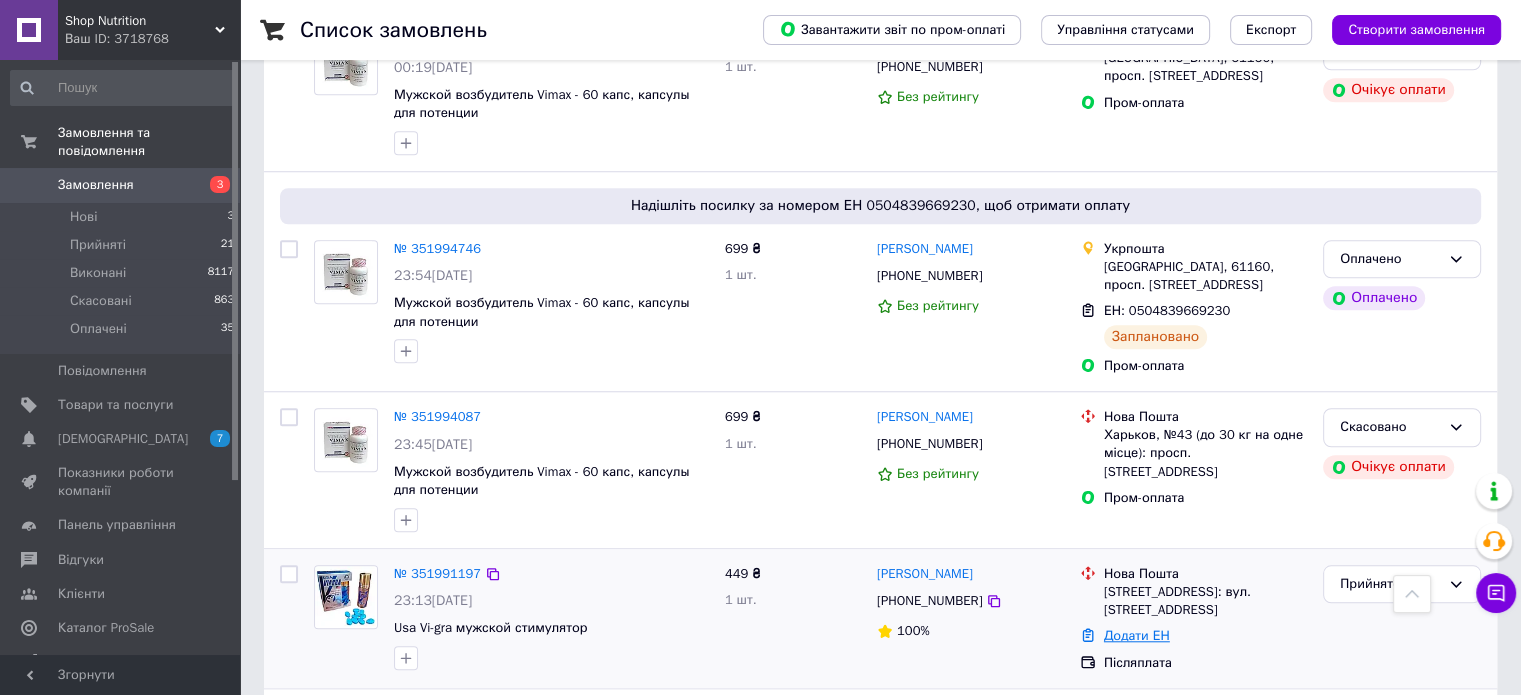 click on "Додати ЕН" at bounding box center (1137, 635) 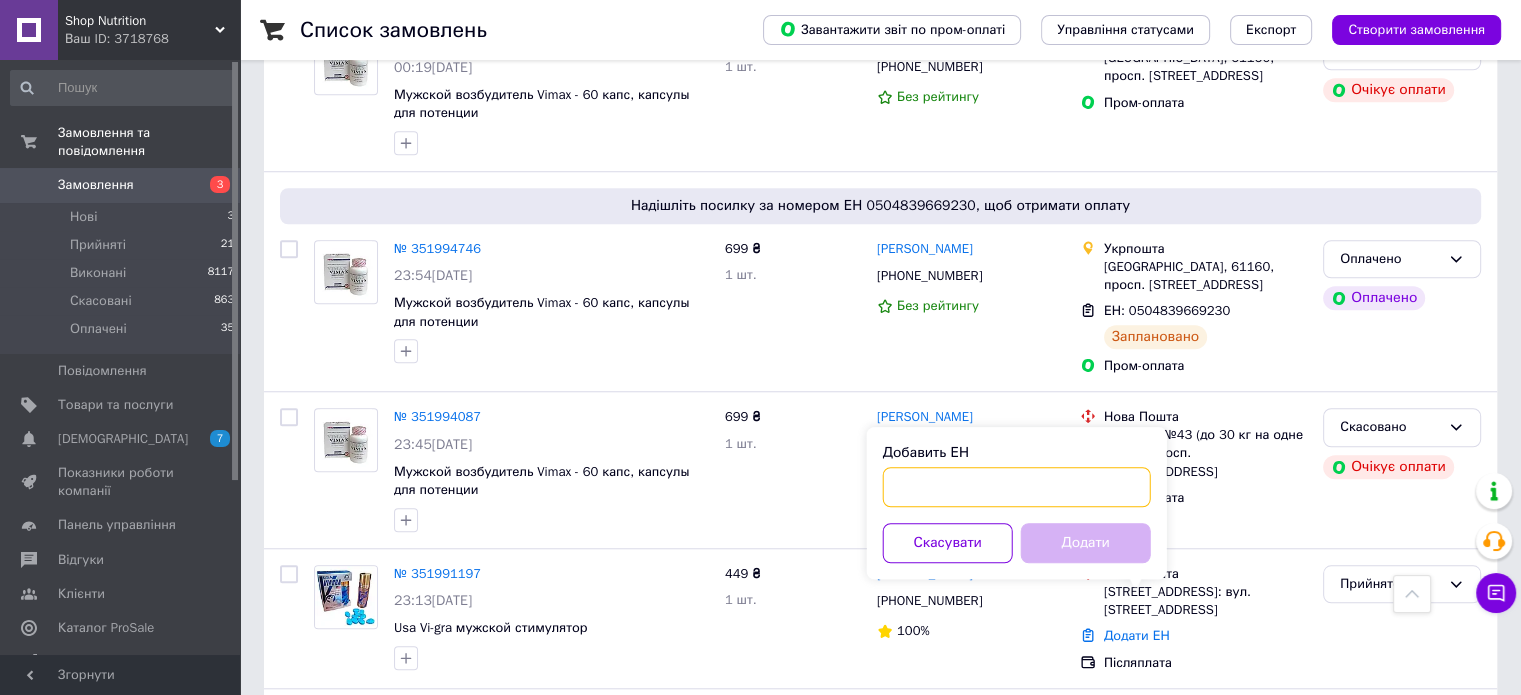 click on "Добавить ЕН" at bounding box center (1017, 487) 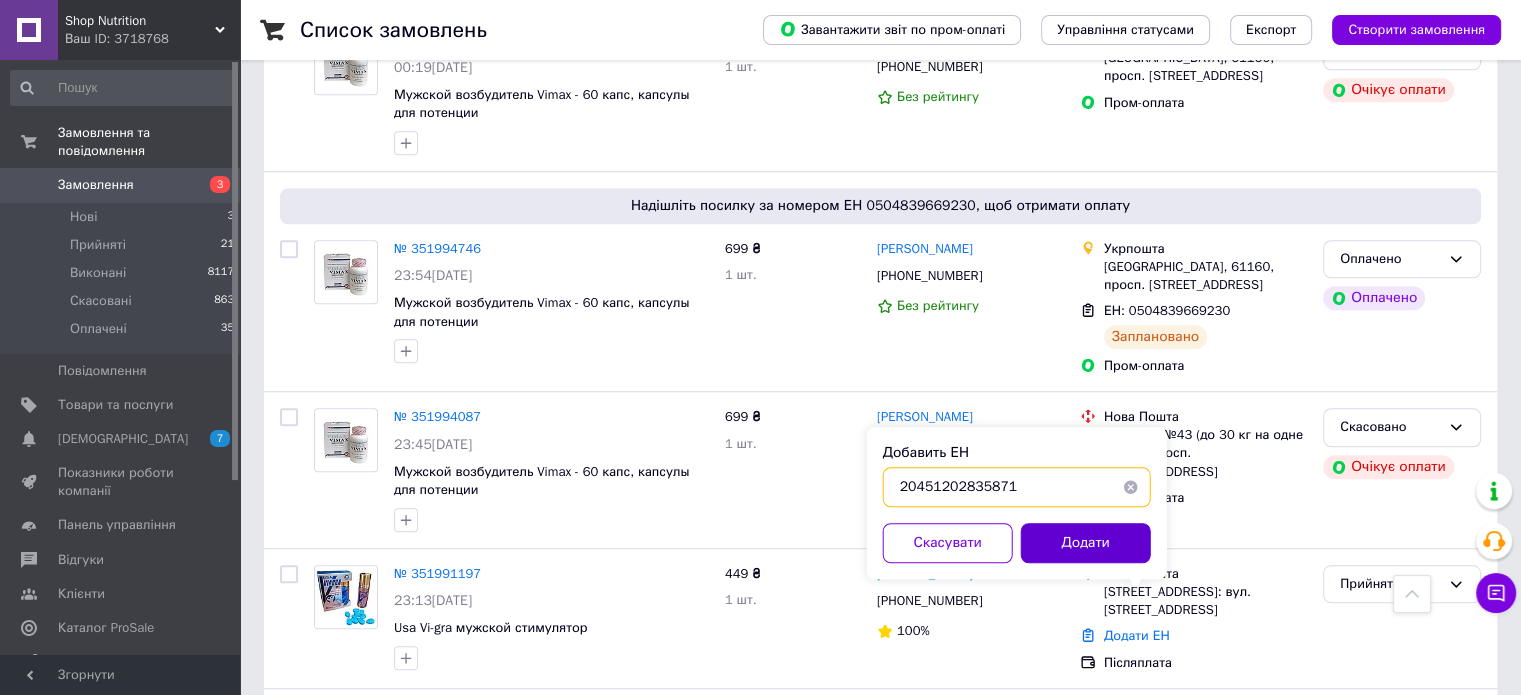 type on "20451202835871" 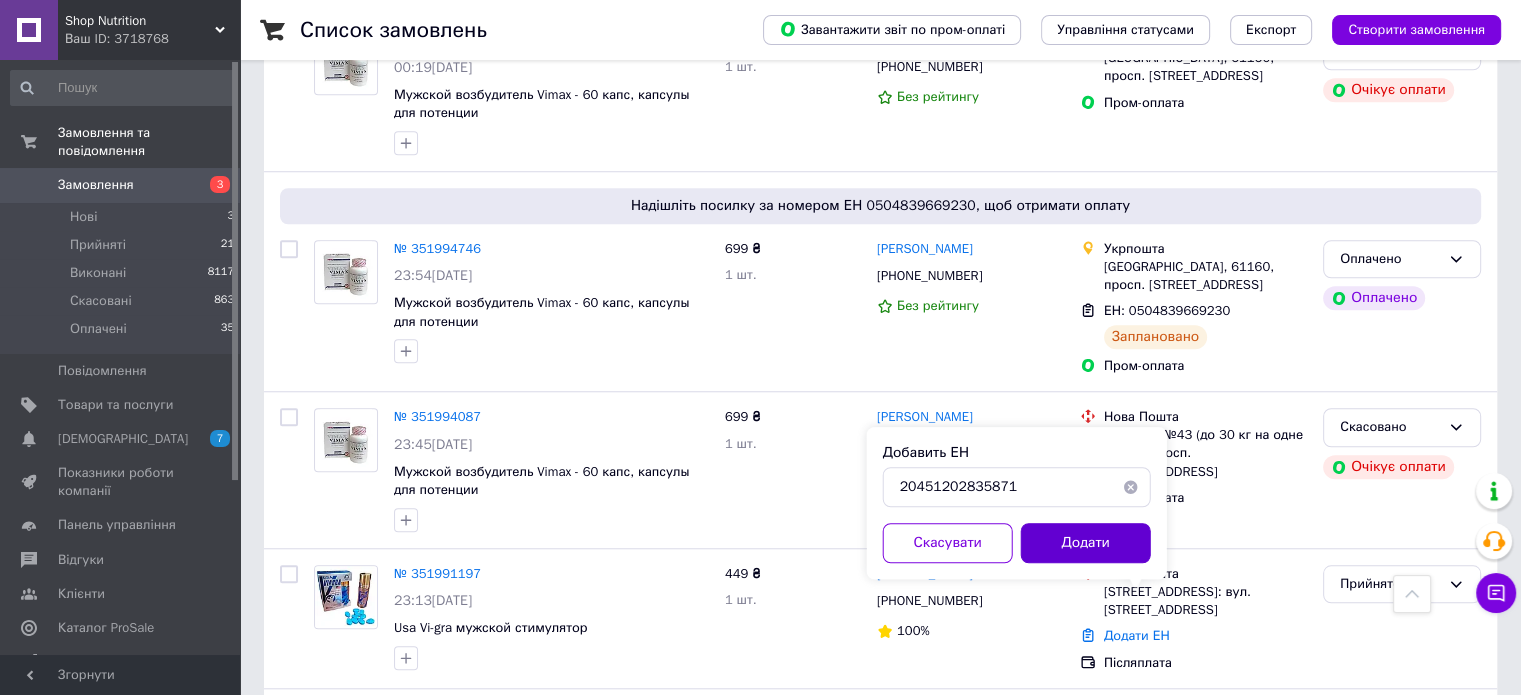 click on "Додати" at bounding box center [1086, 543] 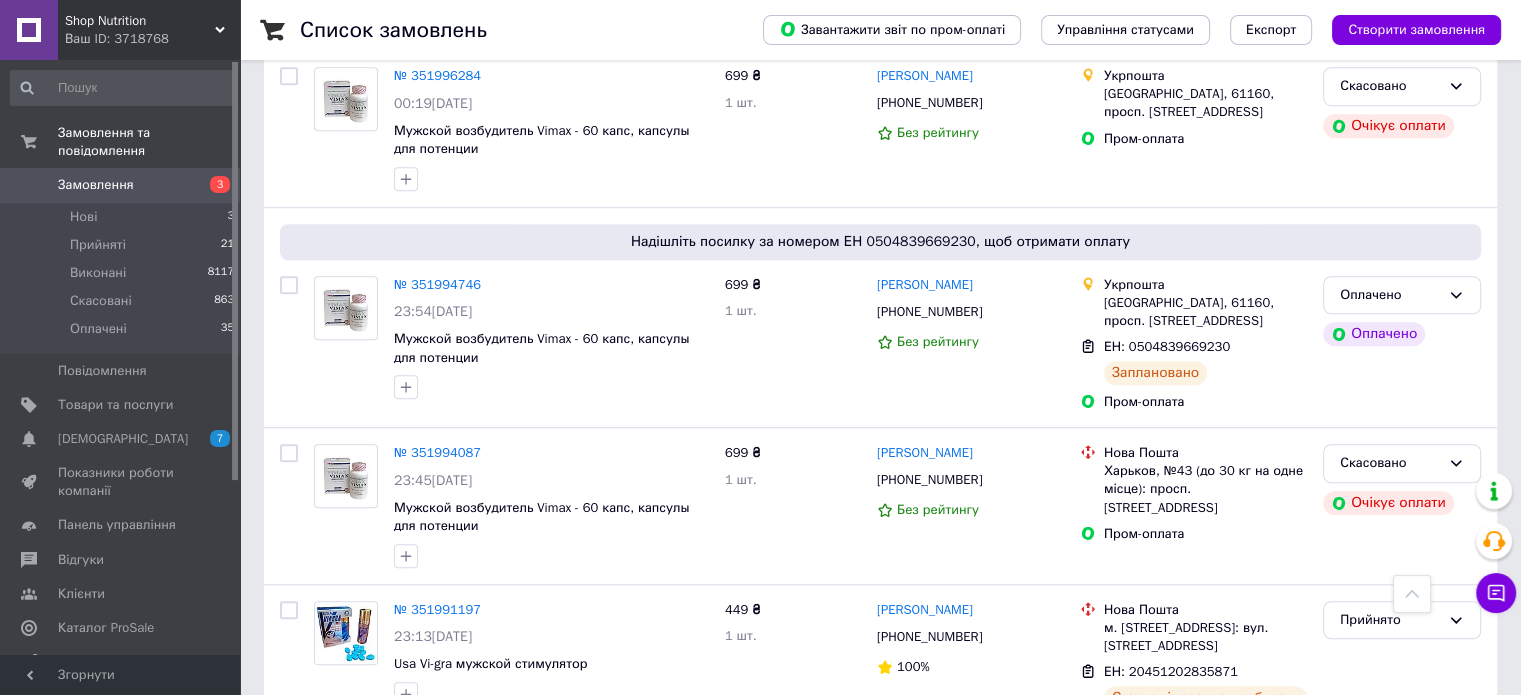 scroll, scrollTop: 1584, scrollLeft: 0, axis: vertical 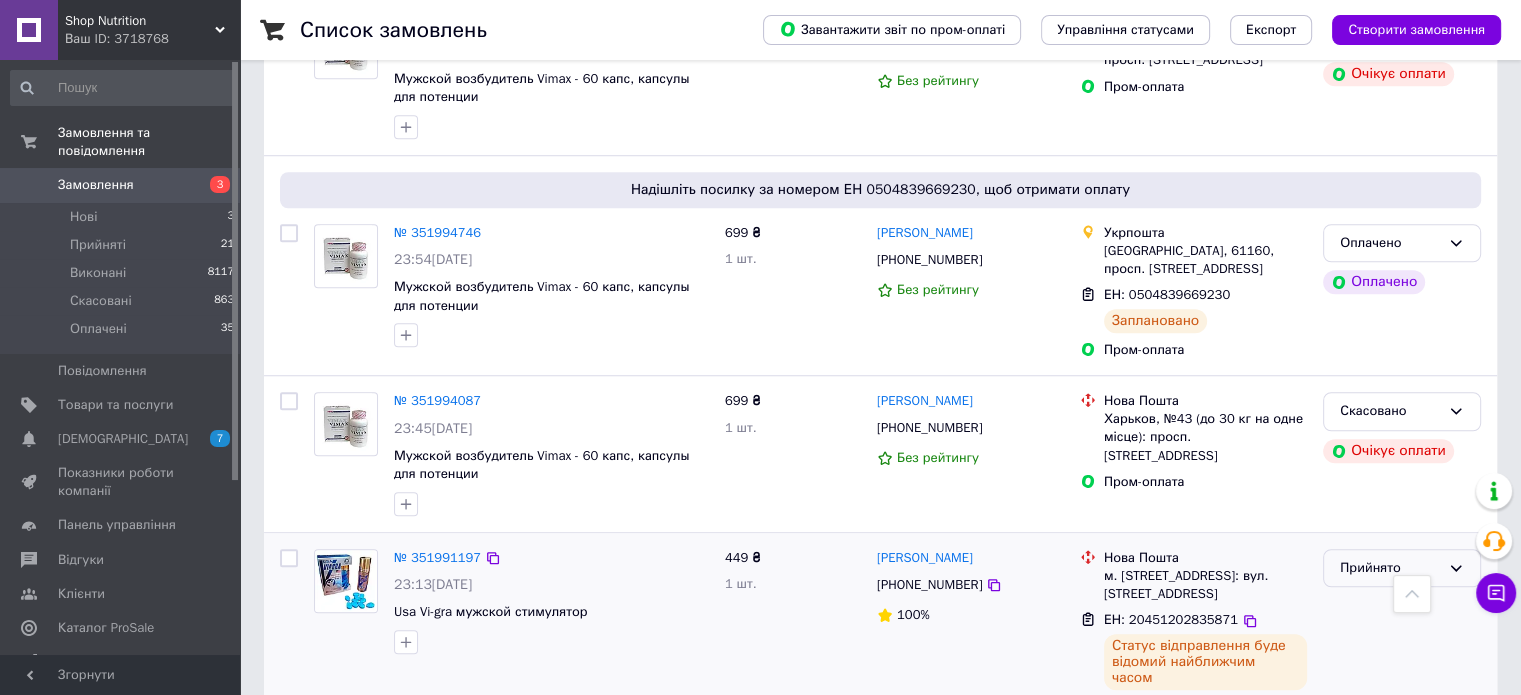 click on "Прийнято" at bounding box center [1390, 568] 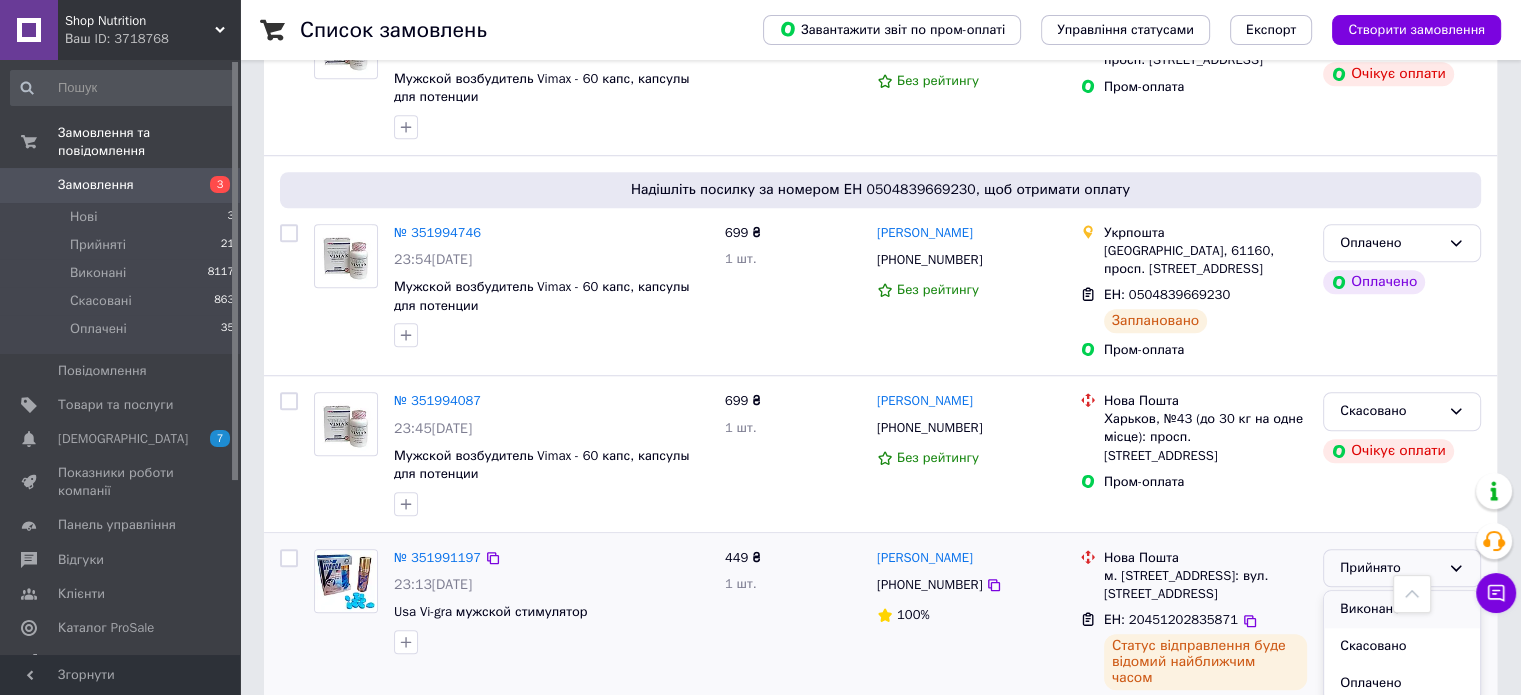 click on "Виконано" at bounding box center [1402, 609] 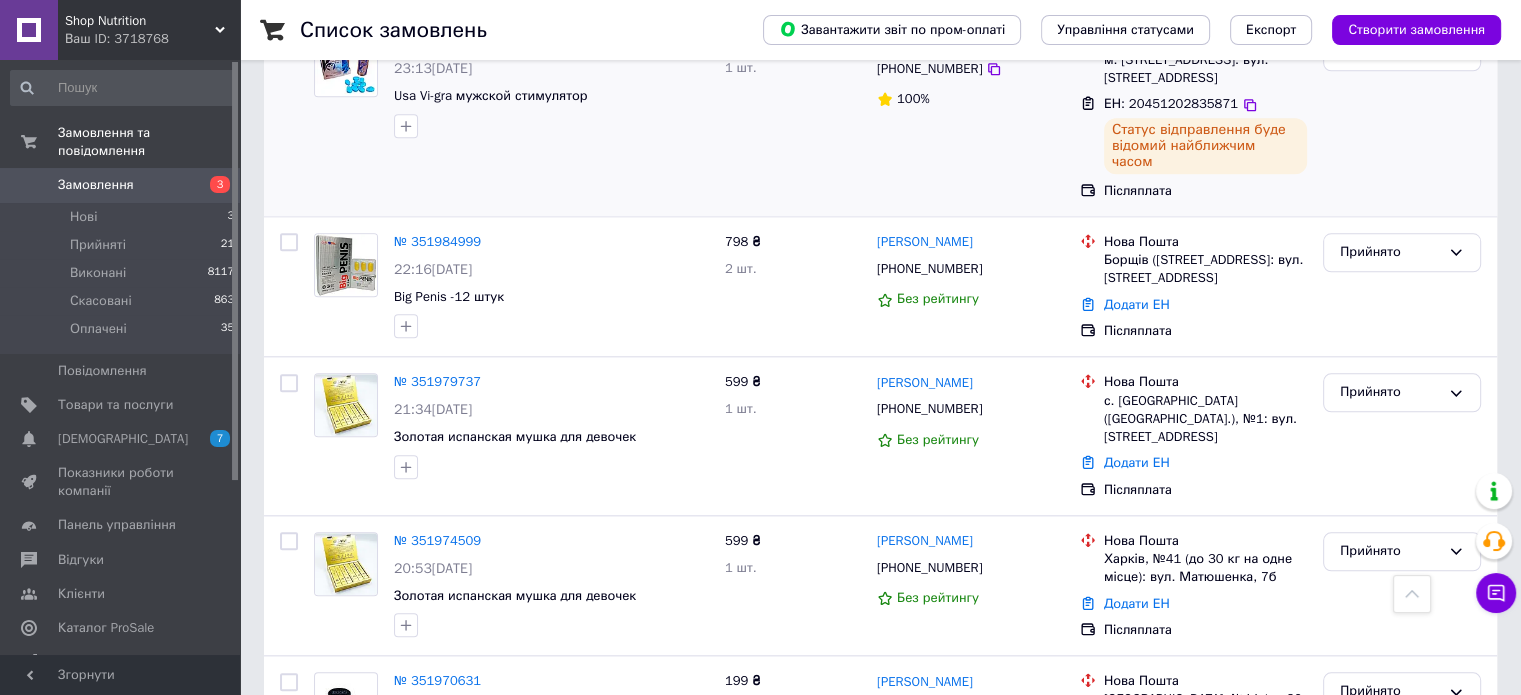scroll, scrollTop: 2300, scrollLeft: 0, axis: vertical 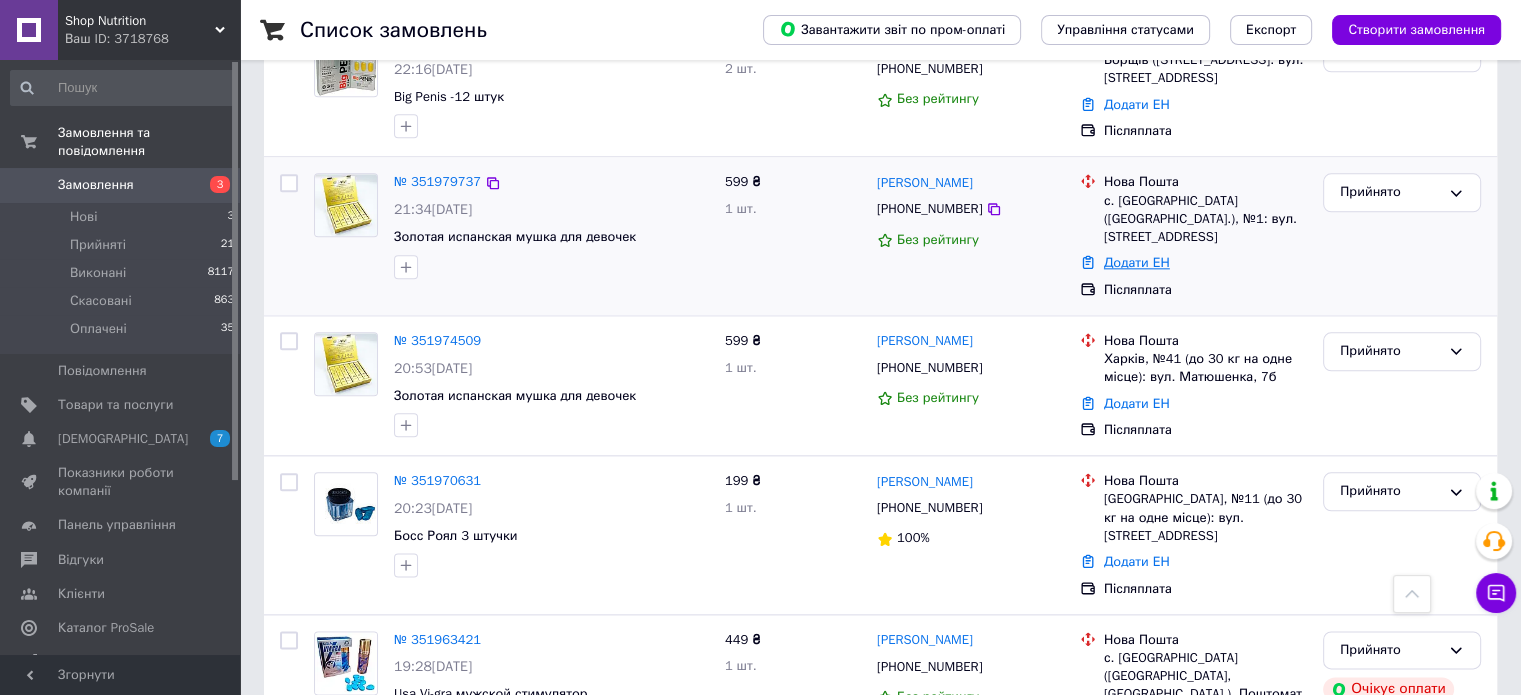 click on "Додати ЕН" at bounding box center [1137, 262] 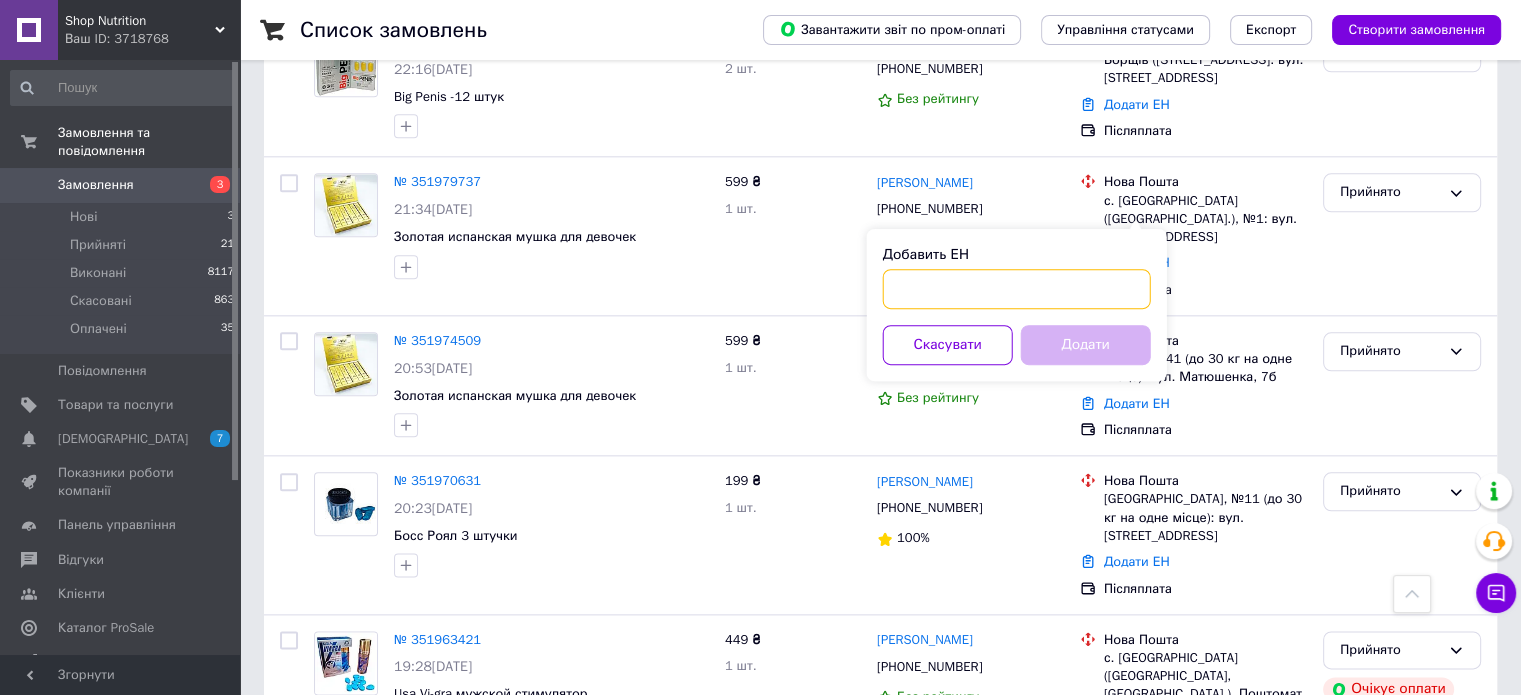 click on "Добавить ЕН" at bounding box center (1017, 289) 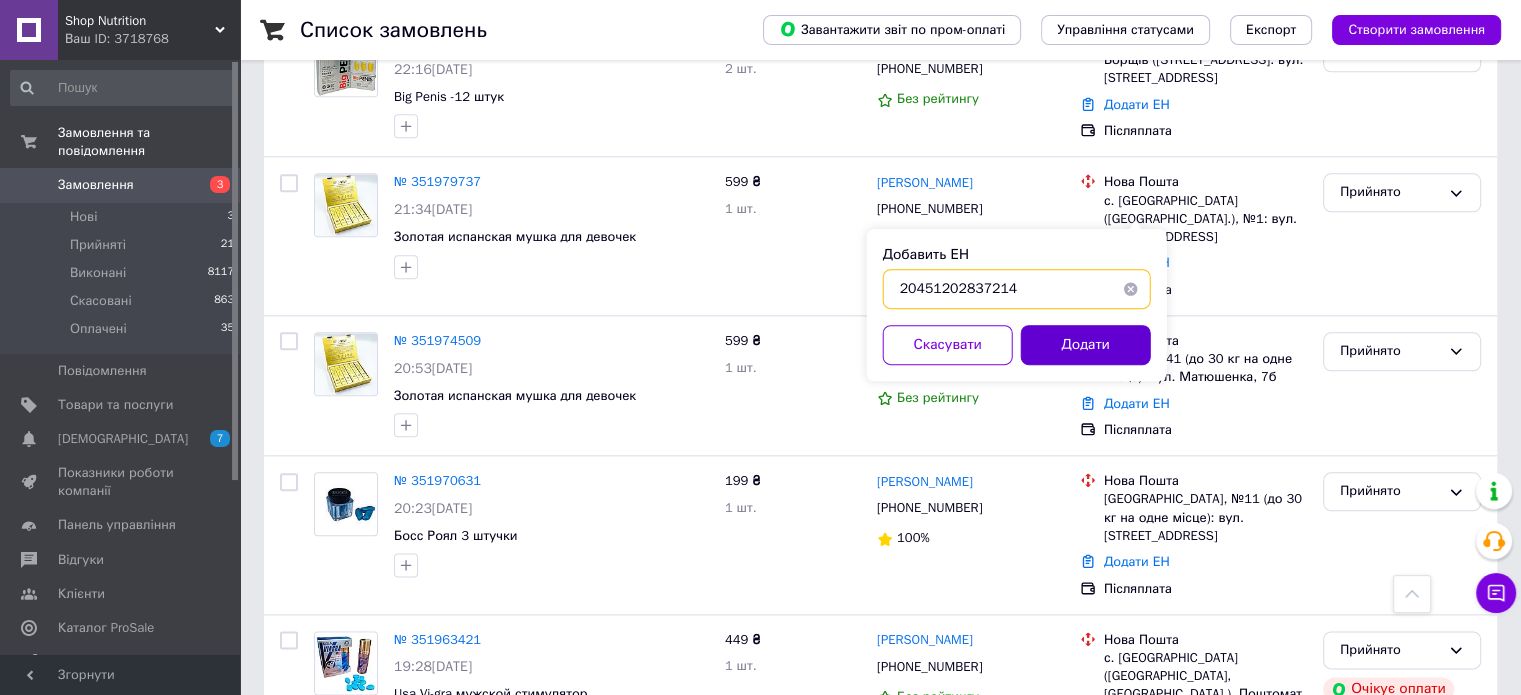 type on "20451202837214" 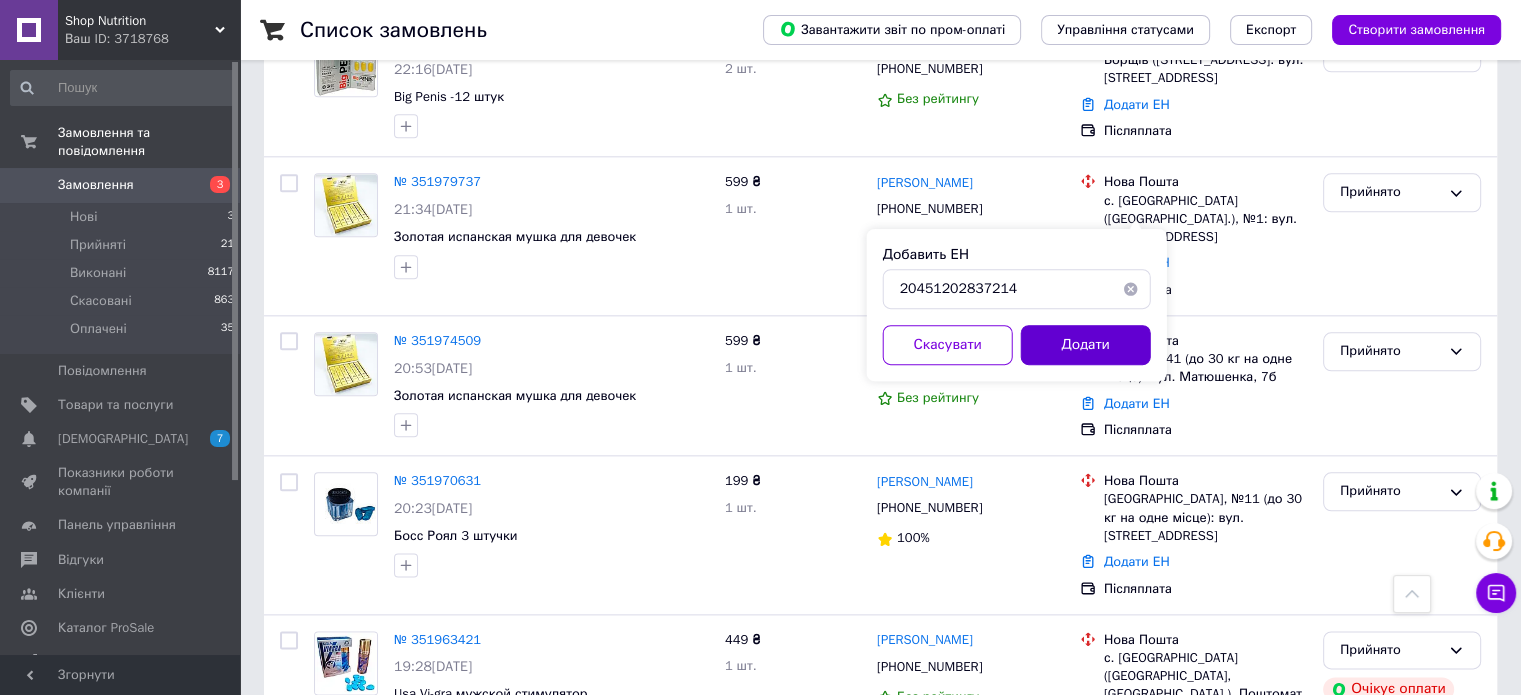 click on "Додати" at bounding box center [1086, 345] 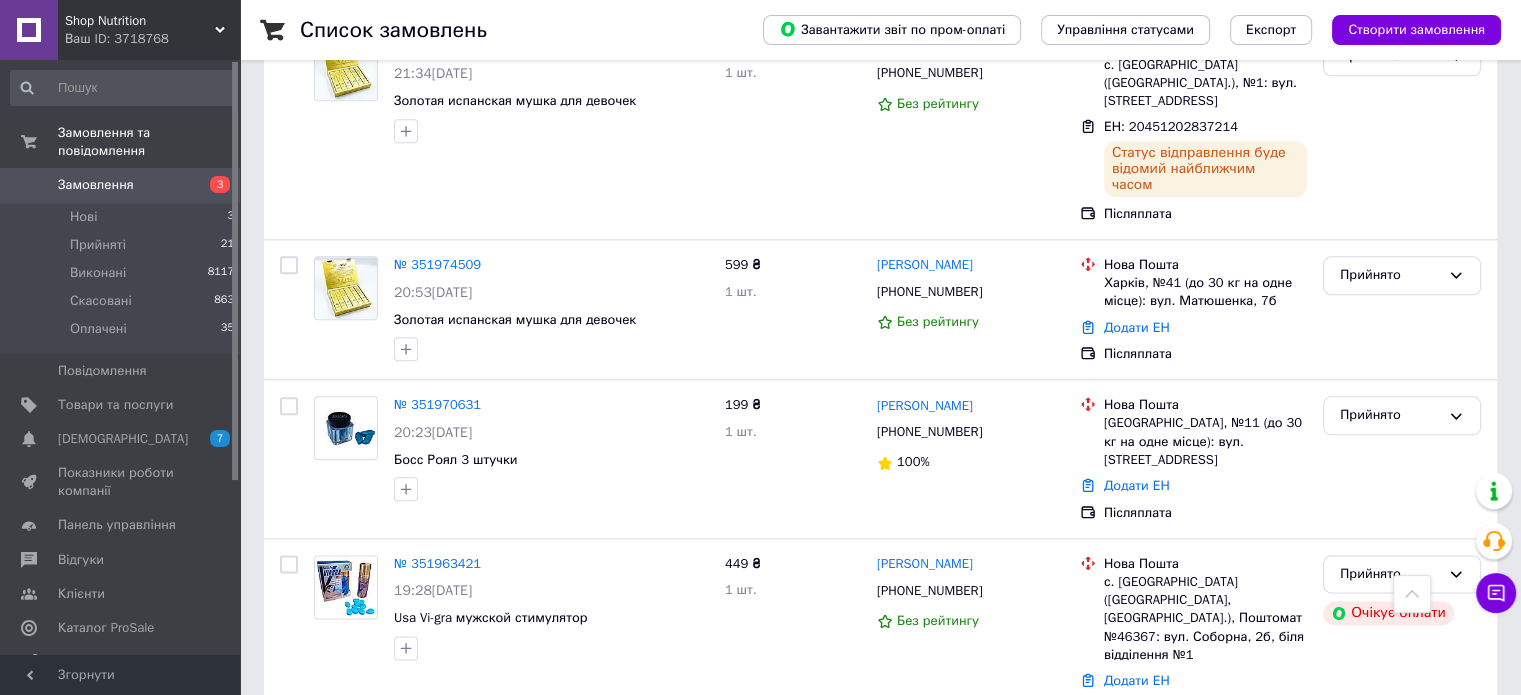 scroll, scrollTop: 2284, scrollLeft: 0, axis: vertical 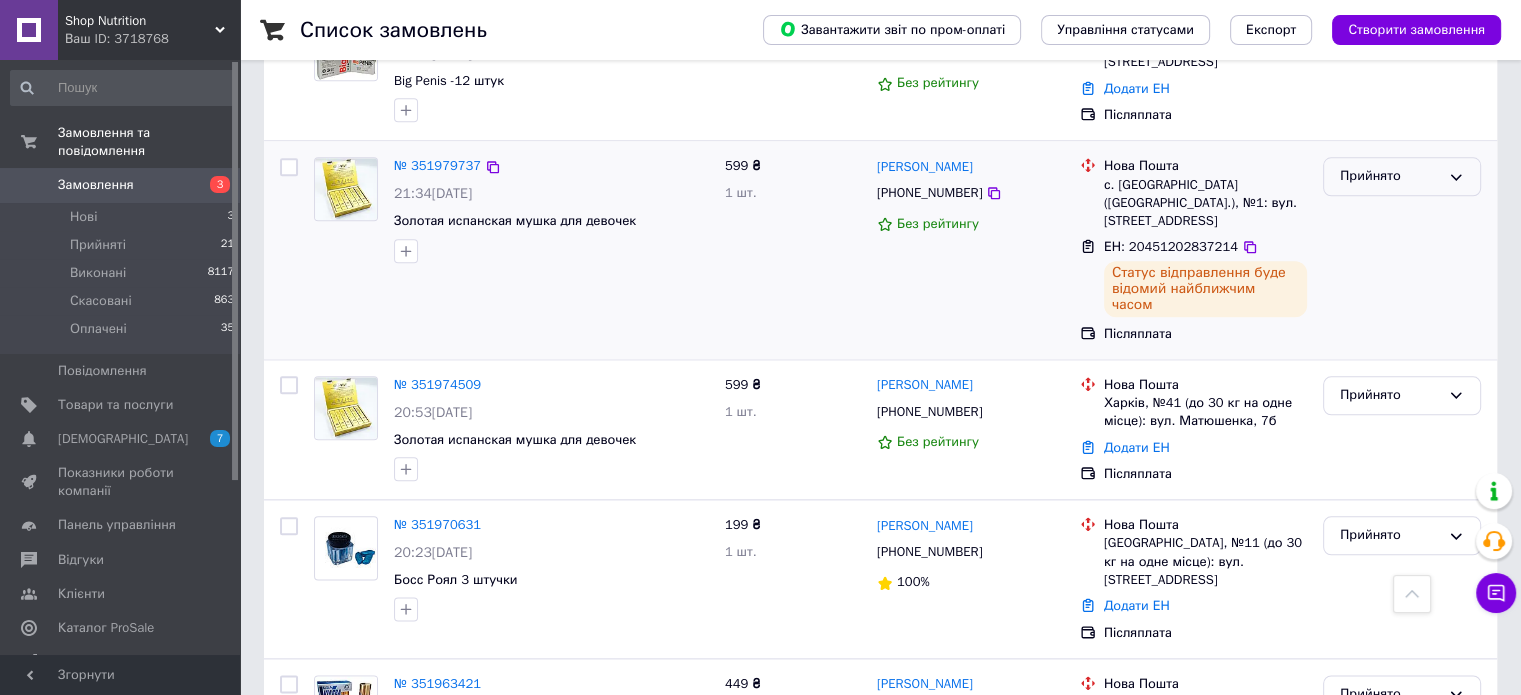click on "Прийнято" at bounding box center [1390, 176] 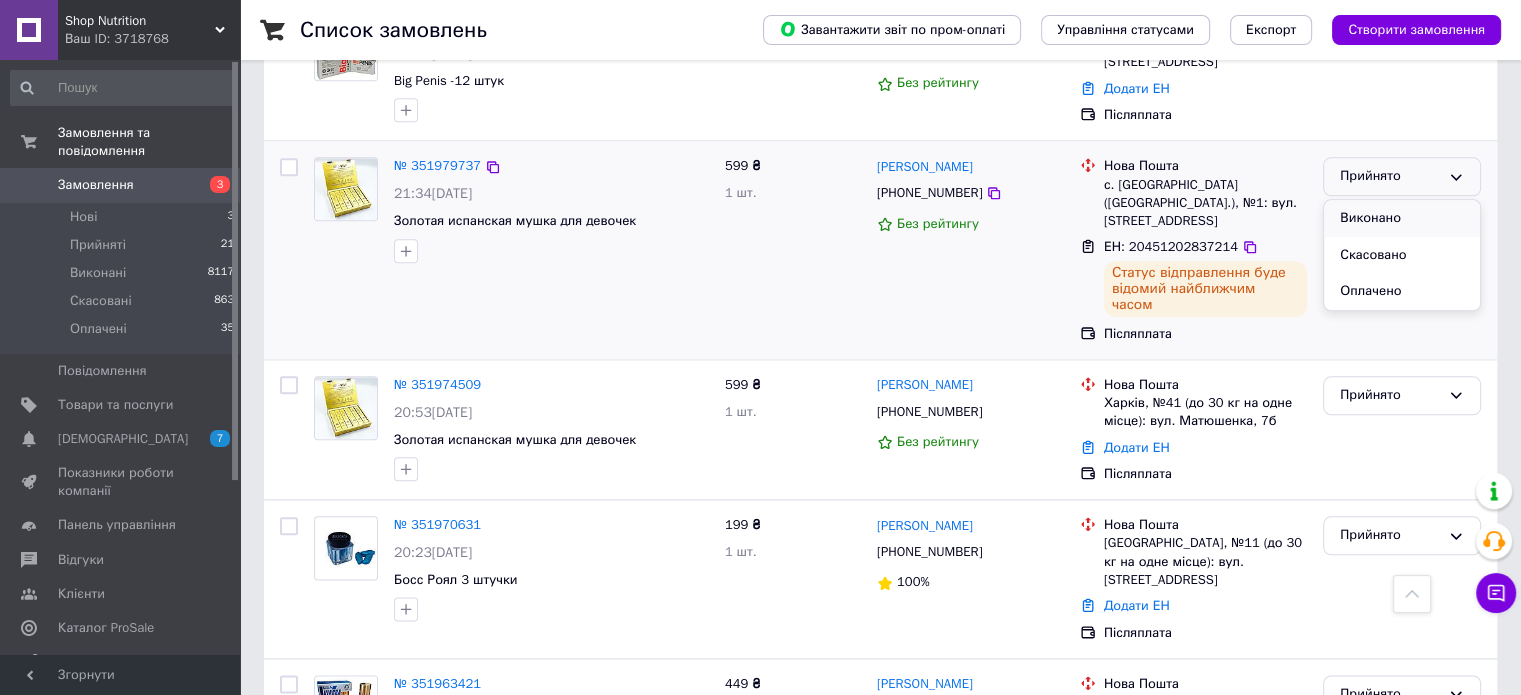 click on "Виконано" at bounding box center [1402, 218] 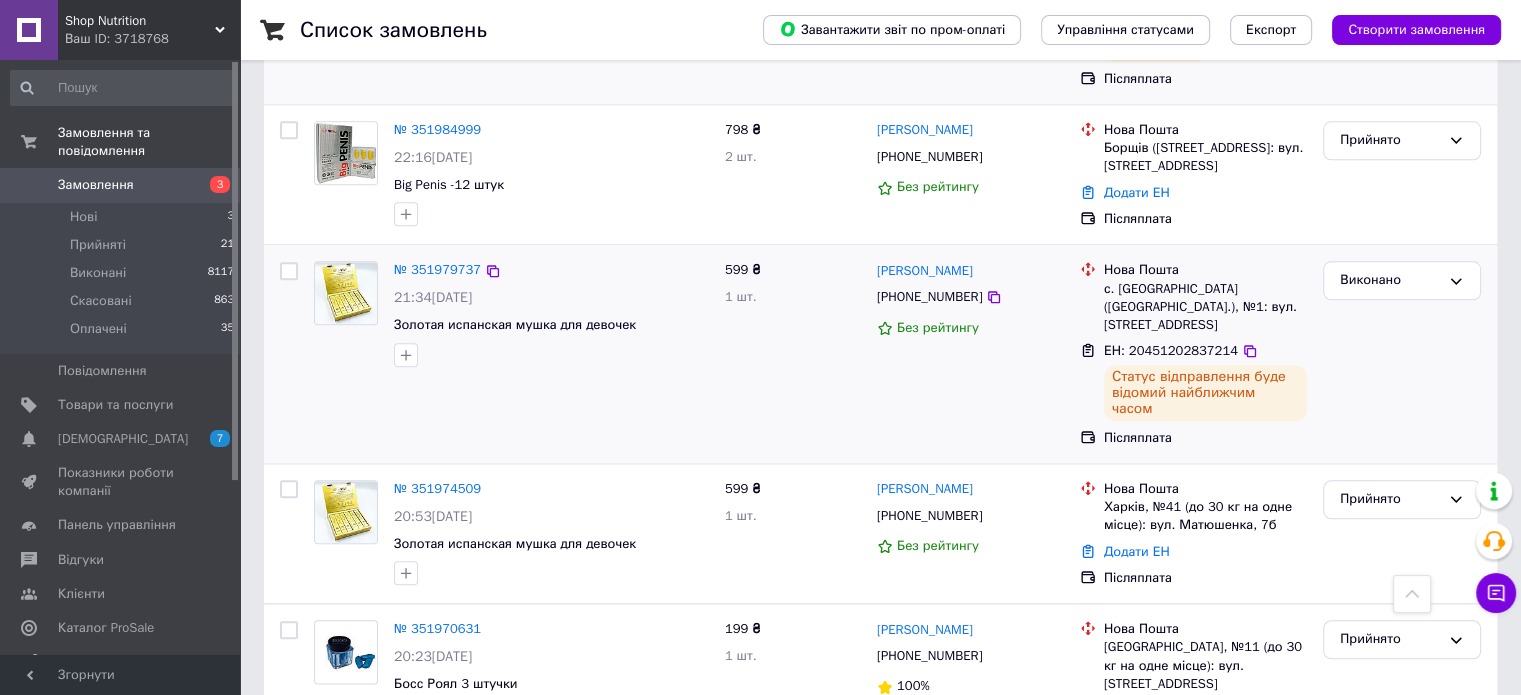 scroll, scrollTop: 2284, scrollLeft: 0, axis: vertical 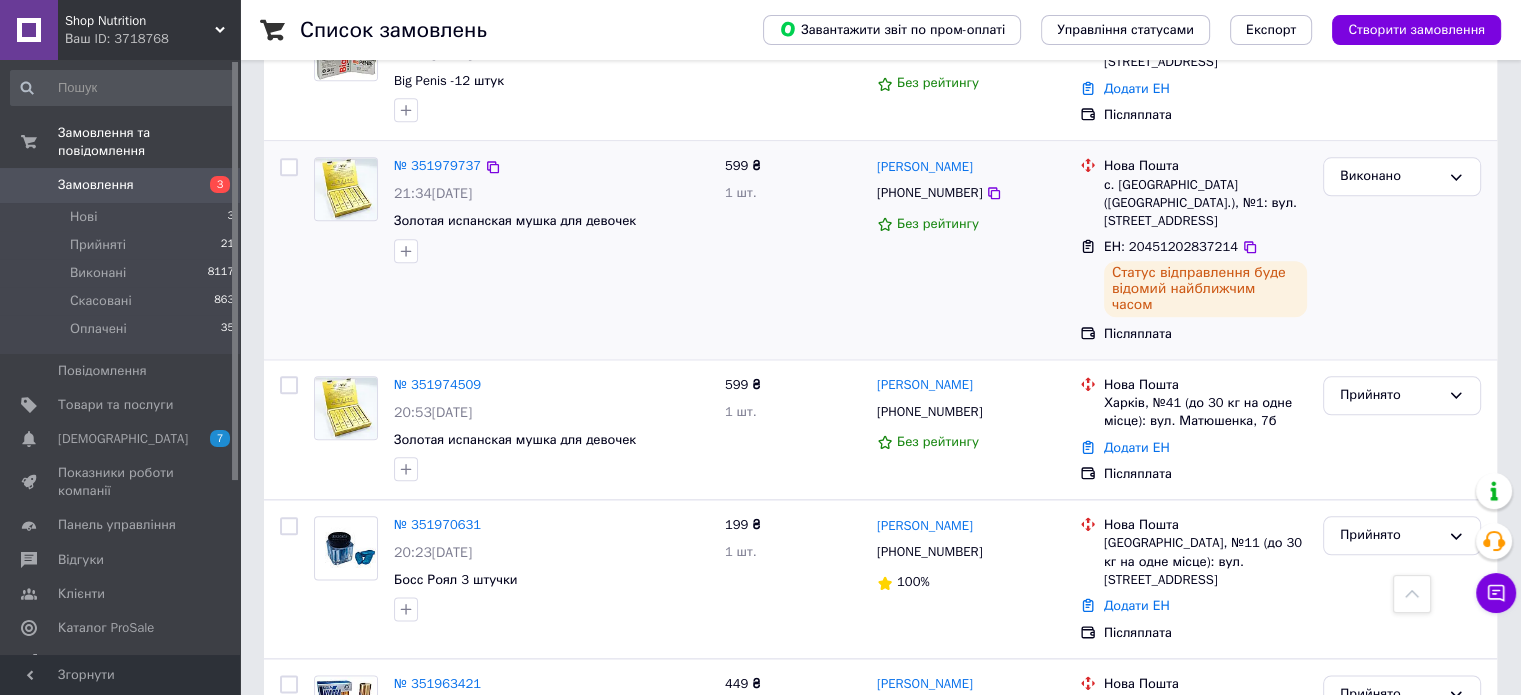 click 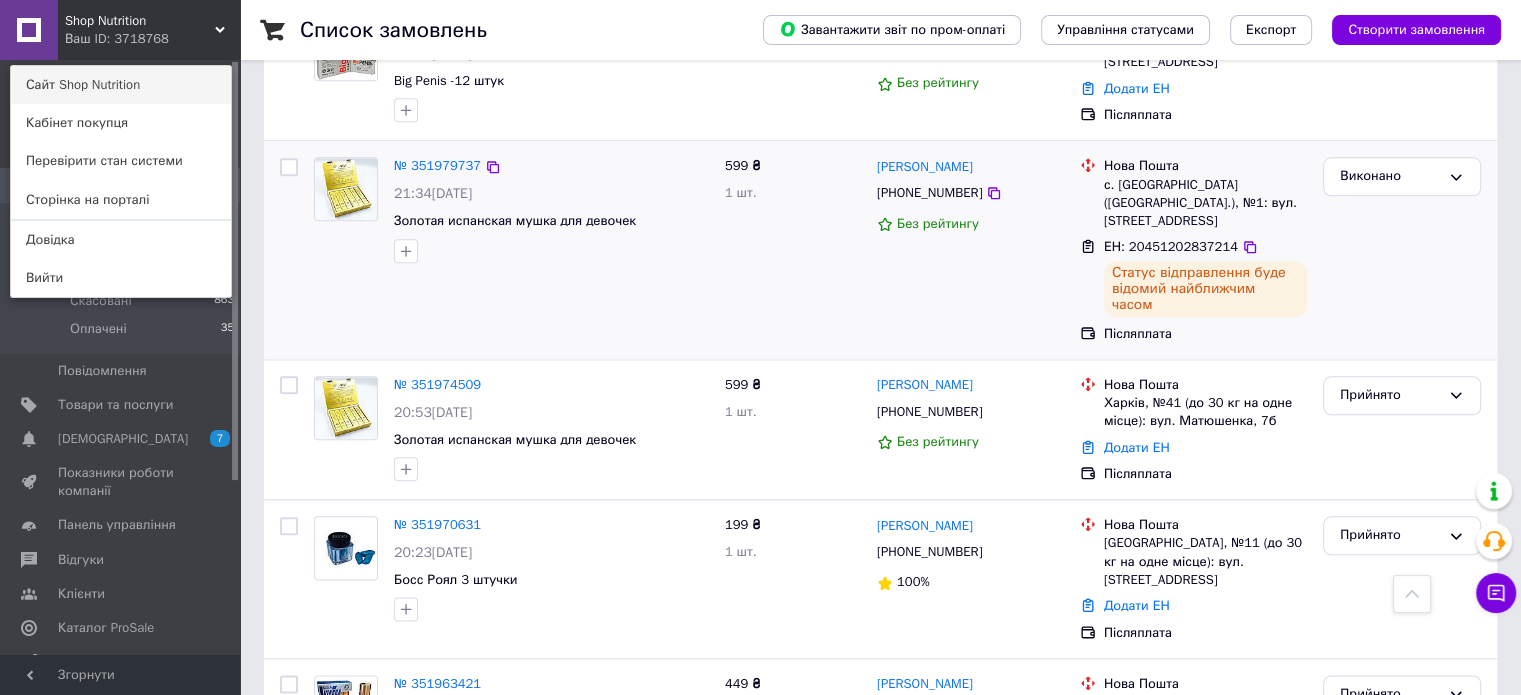 click on "Сайт Shop Nutrition" at bounding box center [121, 85] 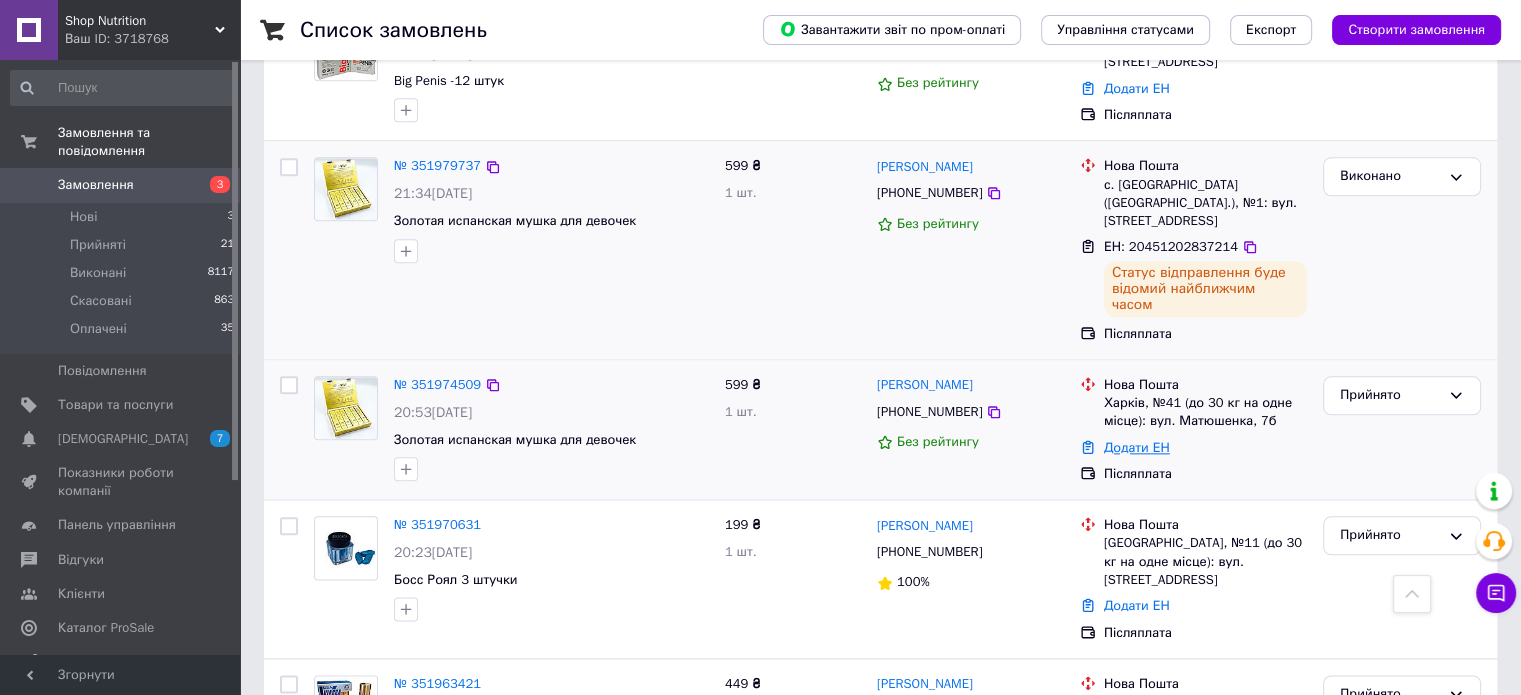 click on "Додати ЕН" at bounding box center (1137, 447) 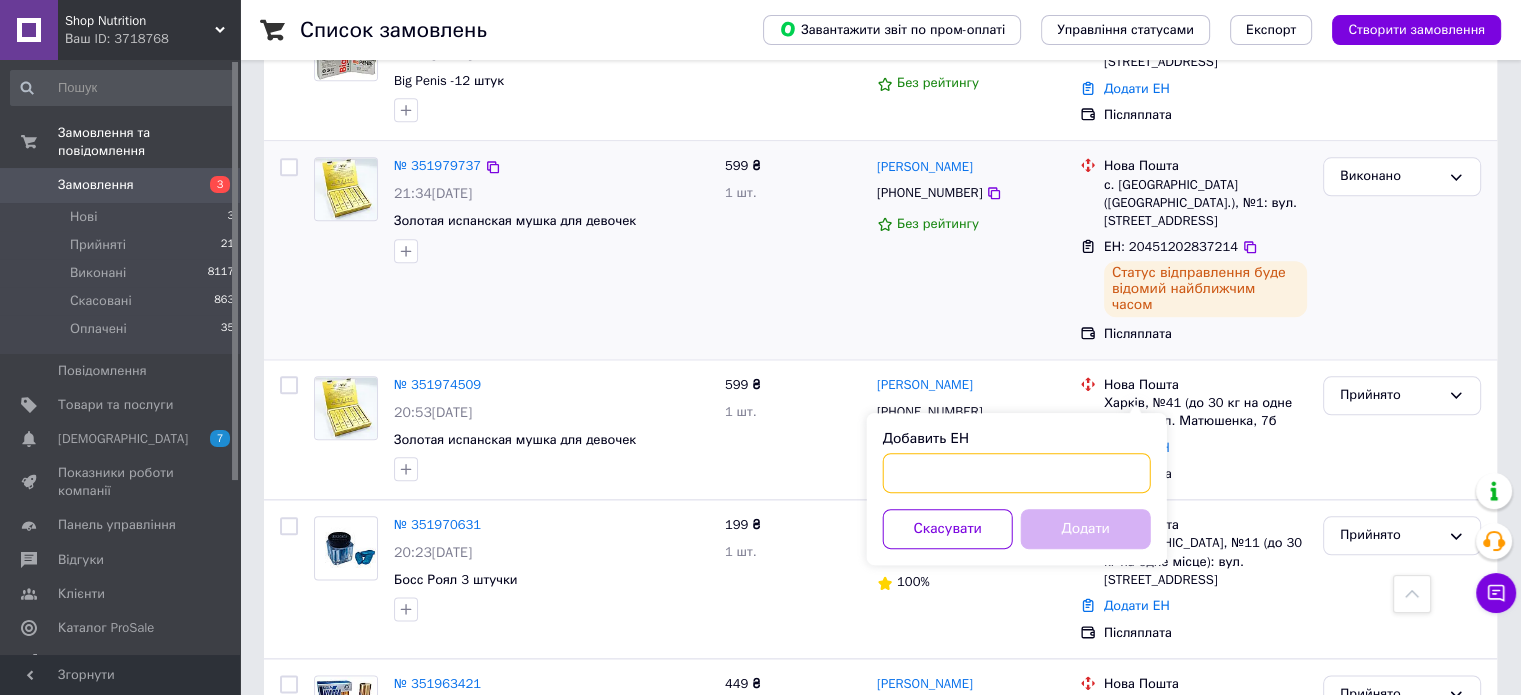 click on "Добавить ЕН" at bounding box center [1017, 473] 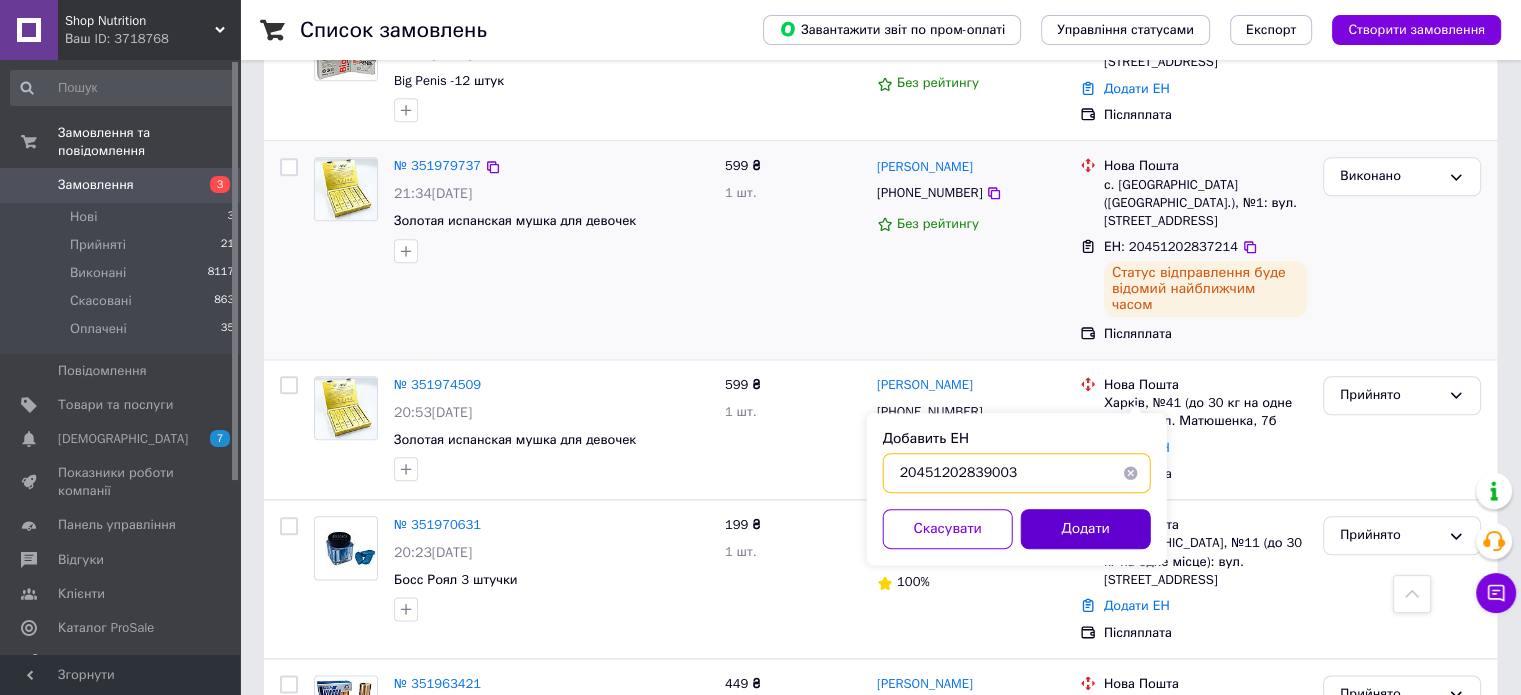 type on "20451202839003" 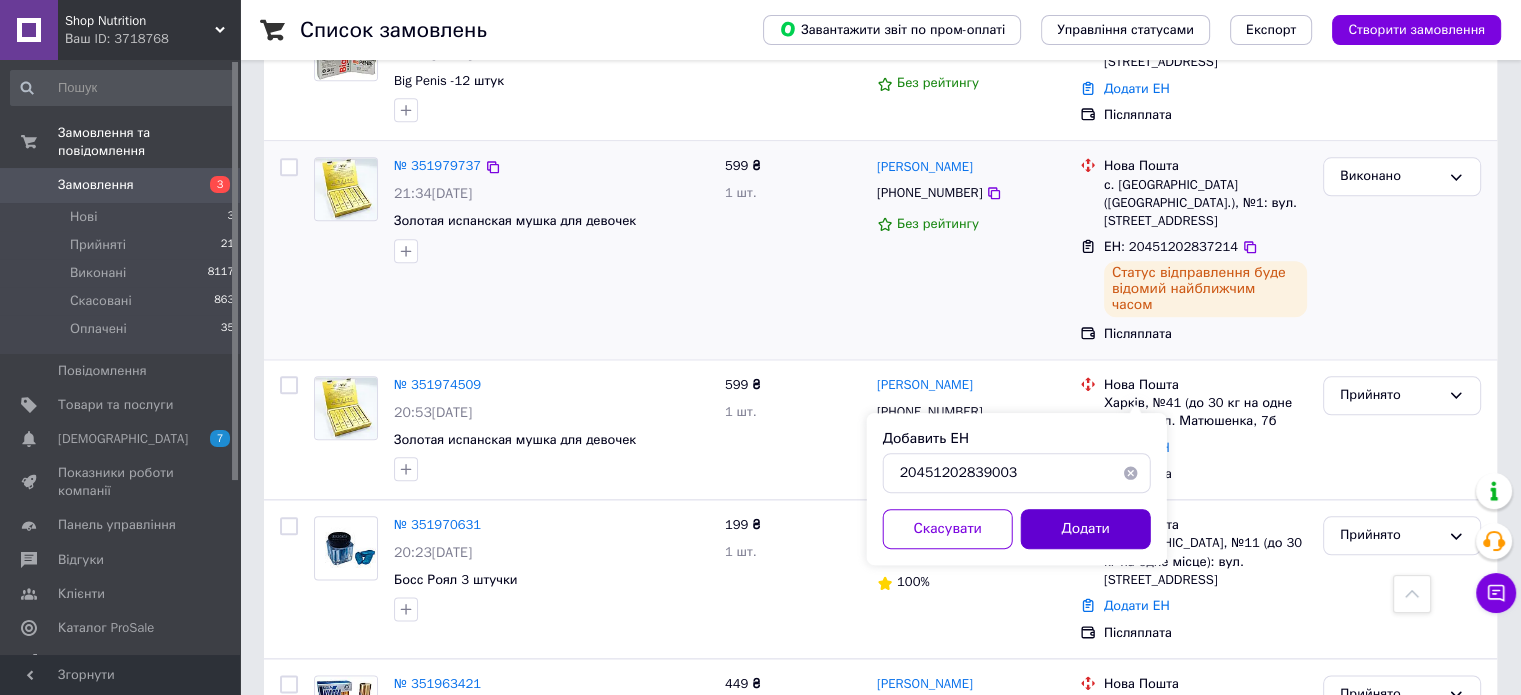 click on "Додати" at bounding box center [1086, 529] 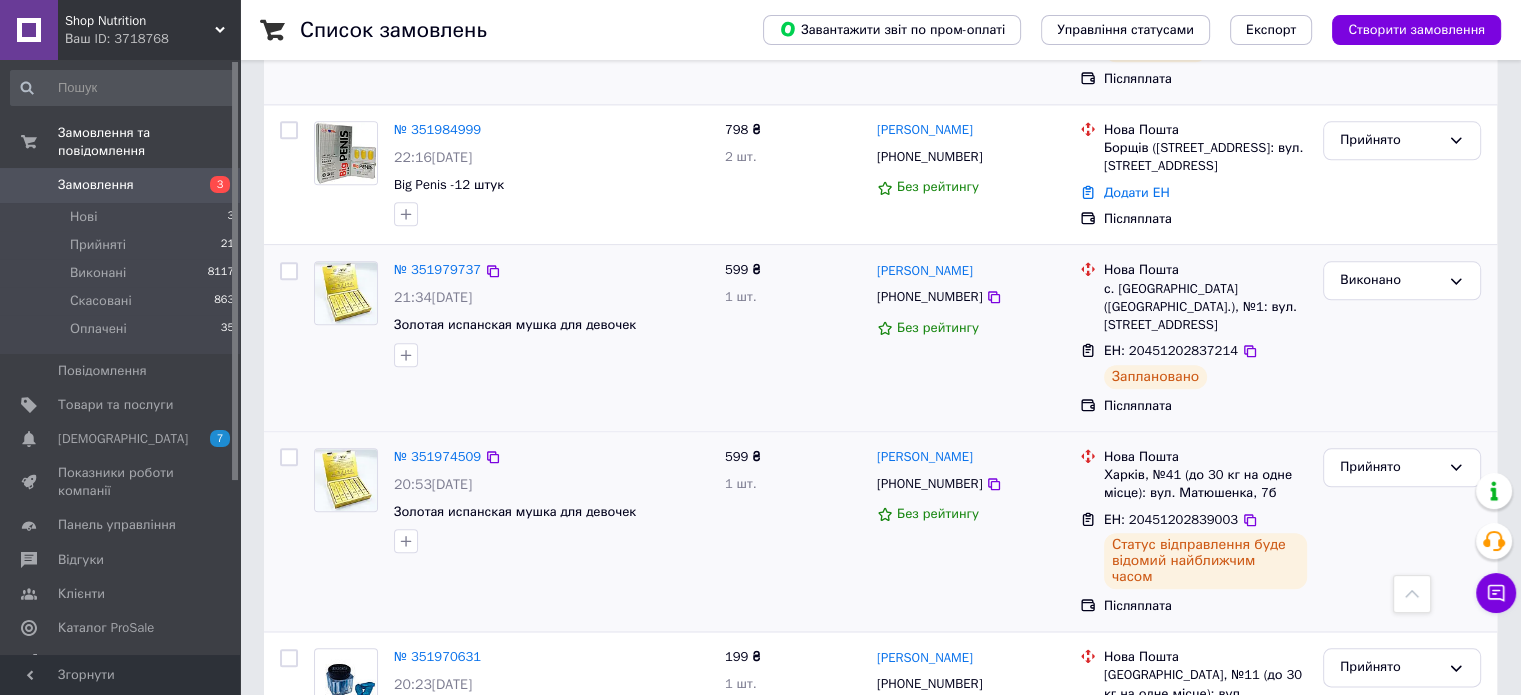 scroll, scrollTop: 2284, scrollLeft: 0, axis: vertical 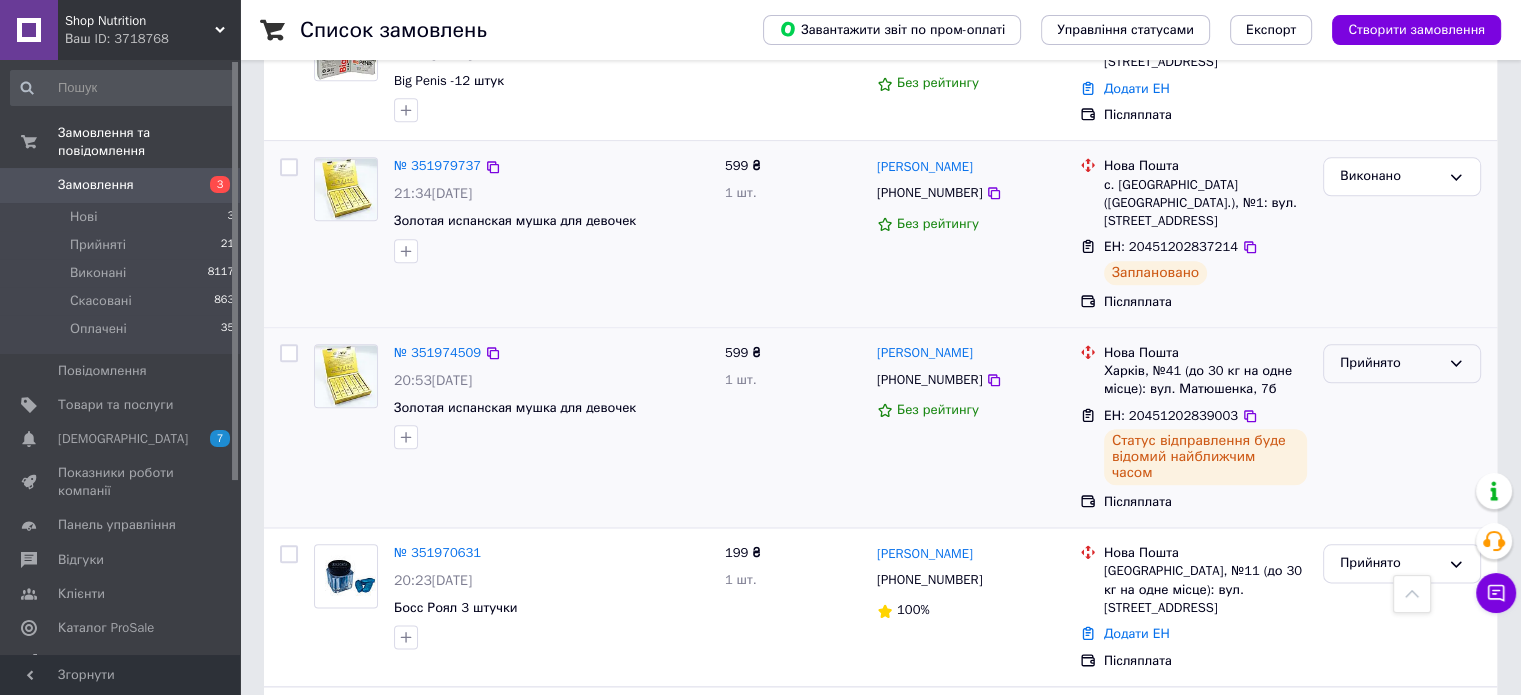 click on "Прийнято" at bounding box center [1390, 363] 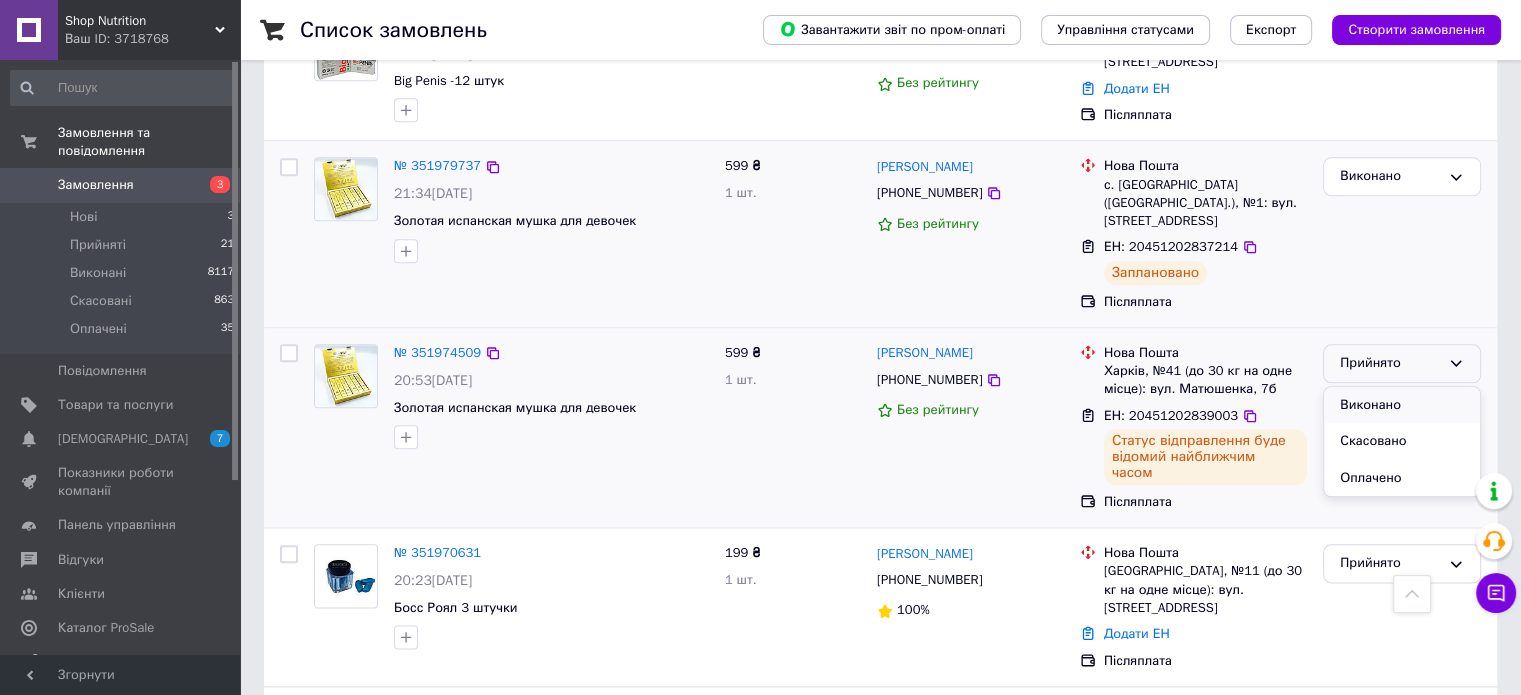 click on "Виконано" at bounding box center [1402, 405] 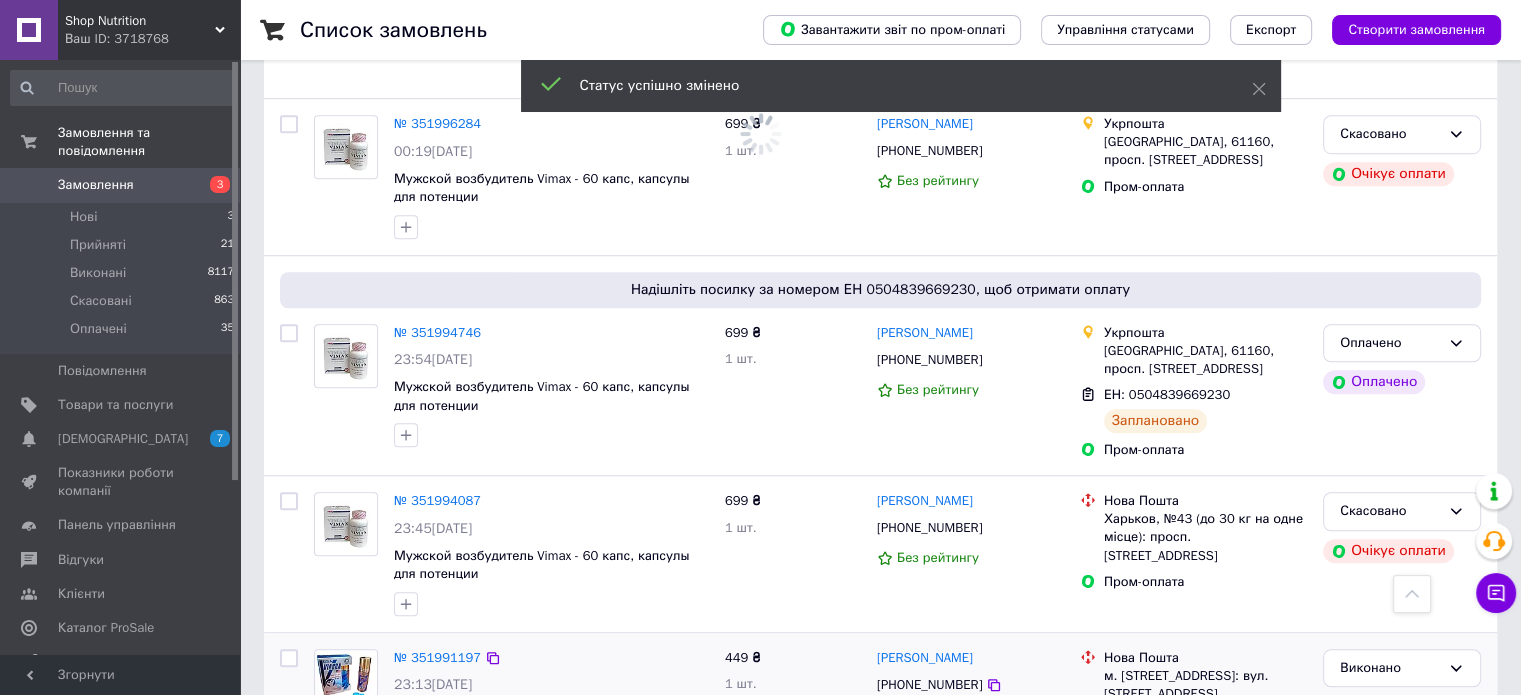 scroll, scrollTop: 784, scrollLeft: 0, axis: vertical 